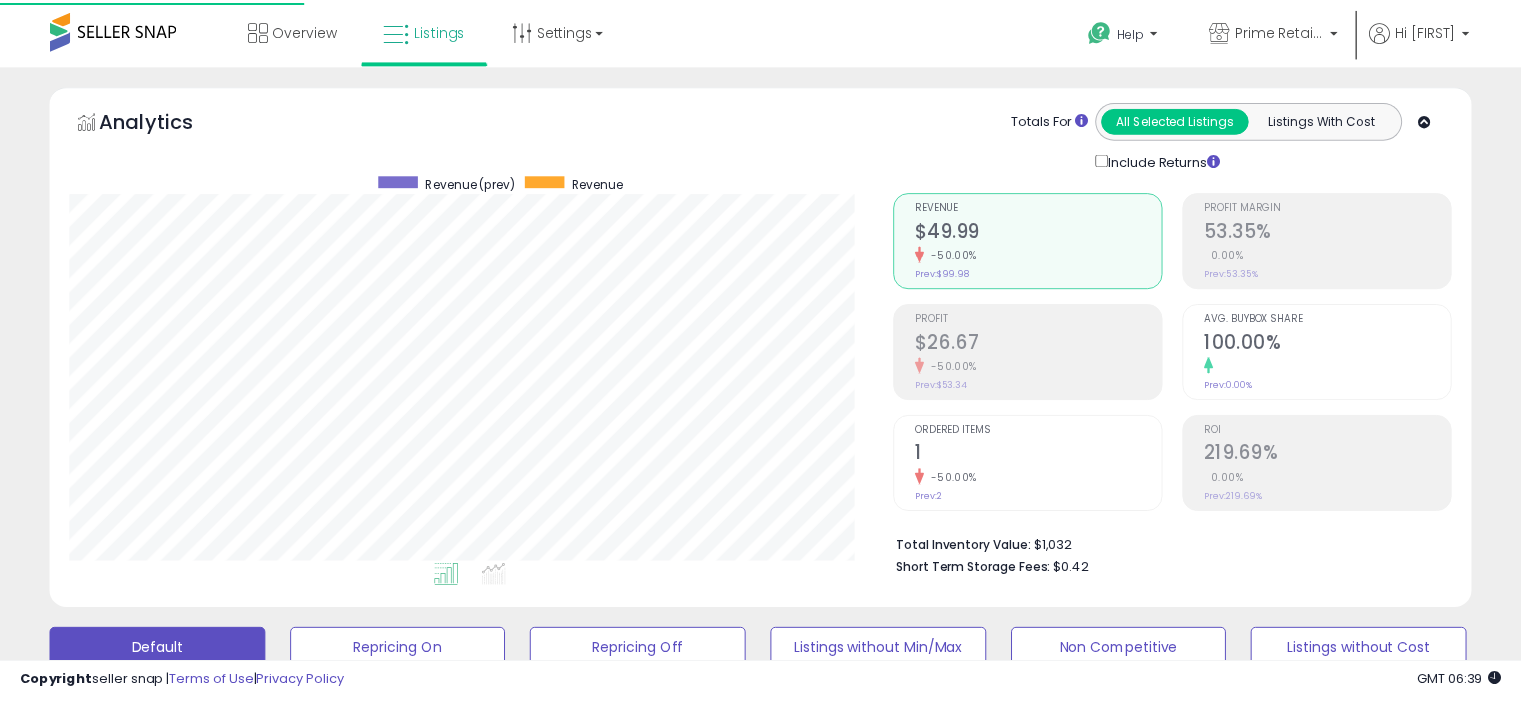 scroll, scrollTop: 0, scrollLeft: 0, axis: both 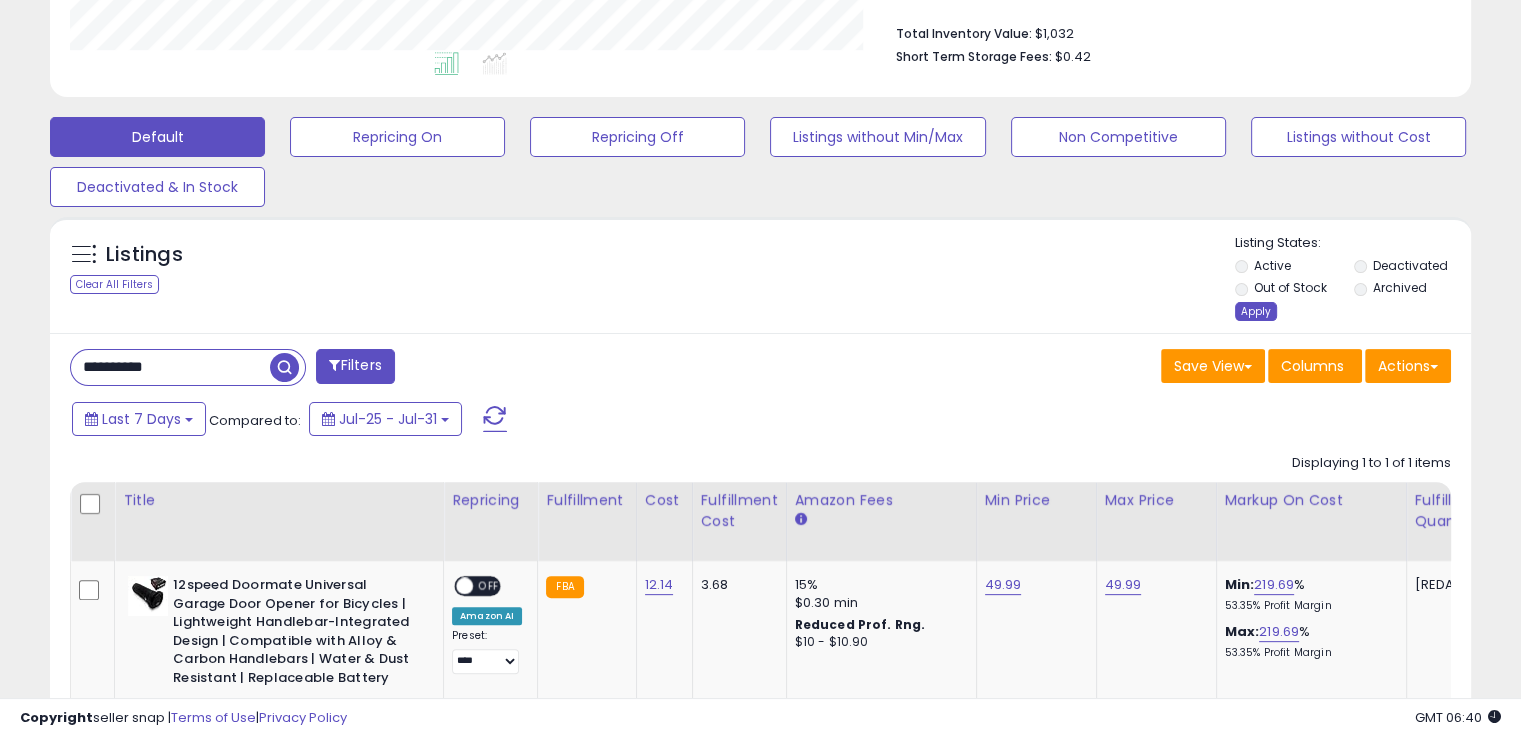 click on "Apply" at bounding box center (1256, 311) 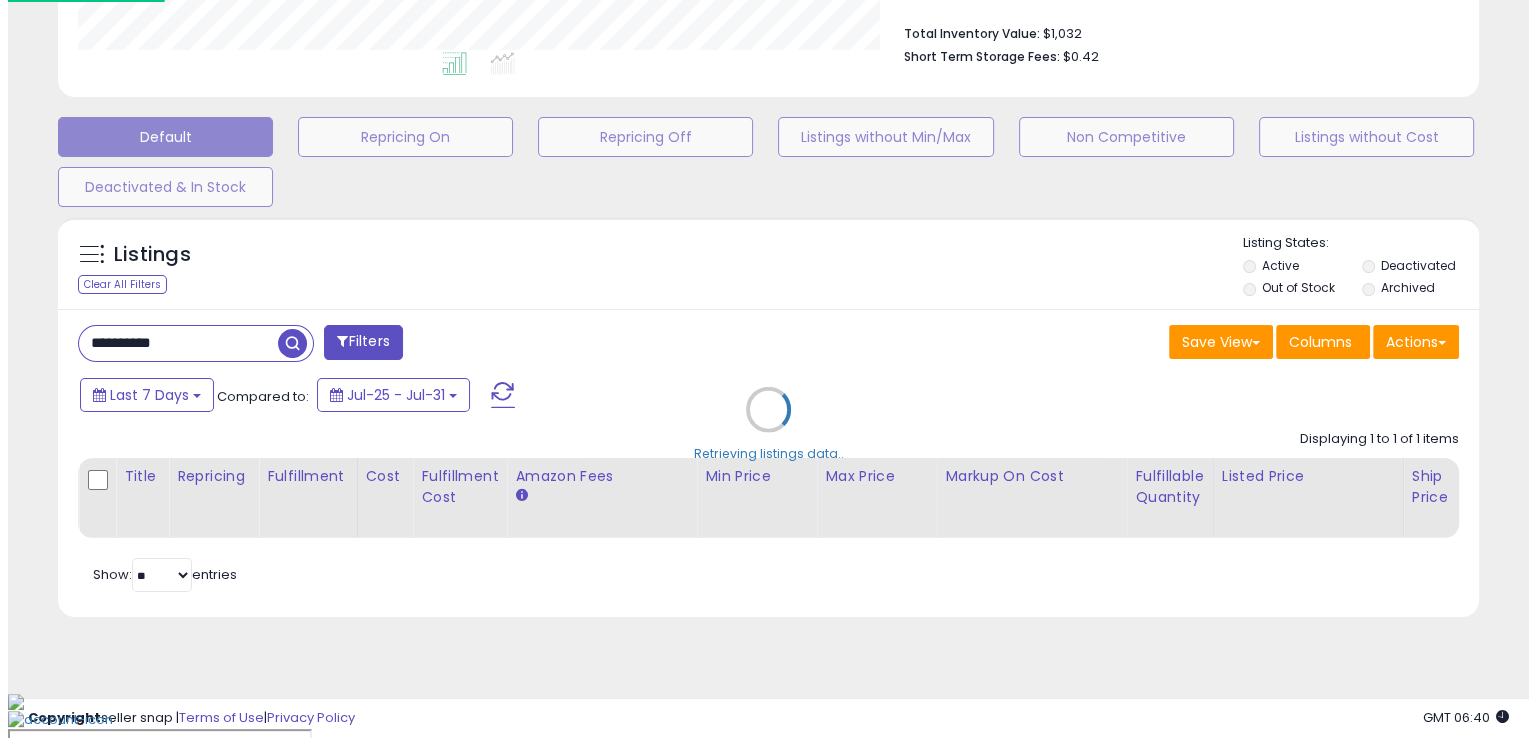 scroll, scrollTop: 481, scrollLeft: 0, axis: vertical 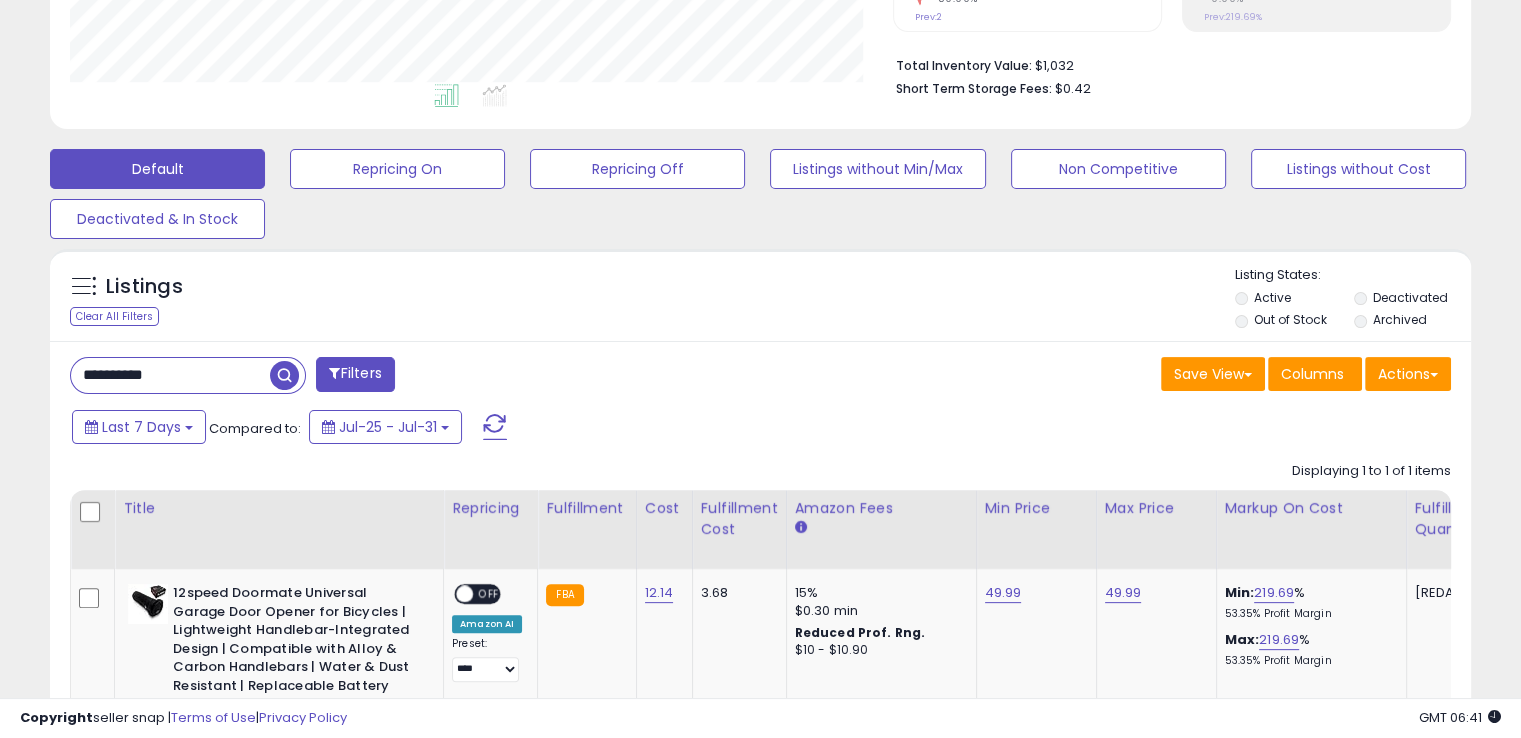 click on "**********" at bounding box center (170, 375) 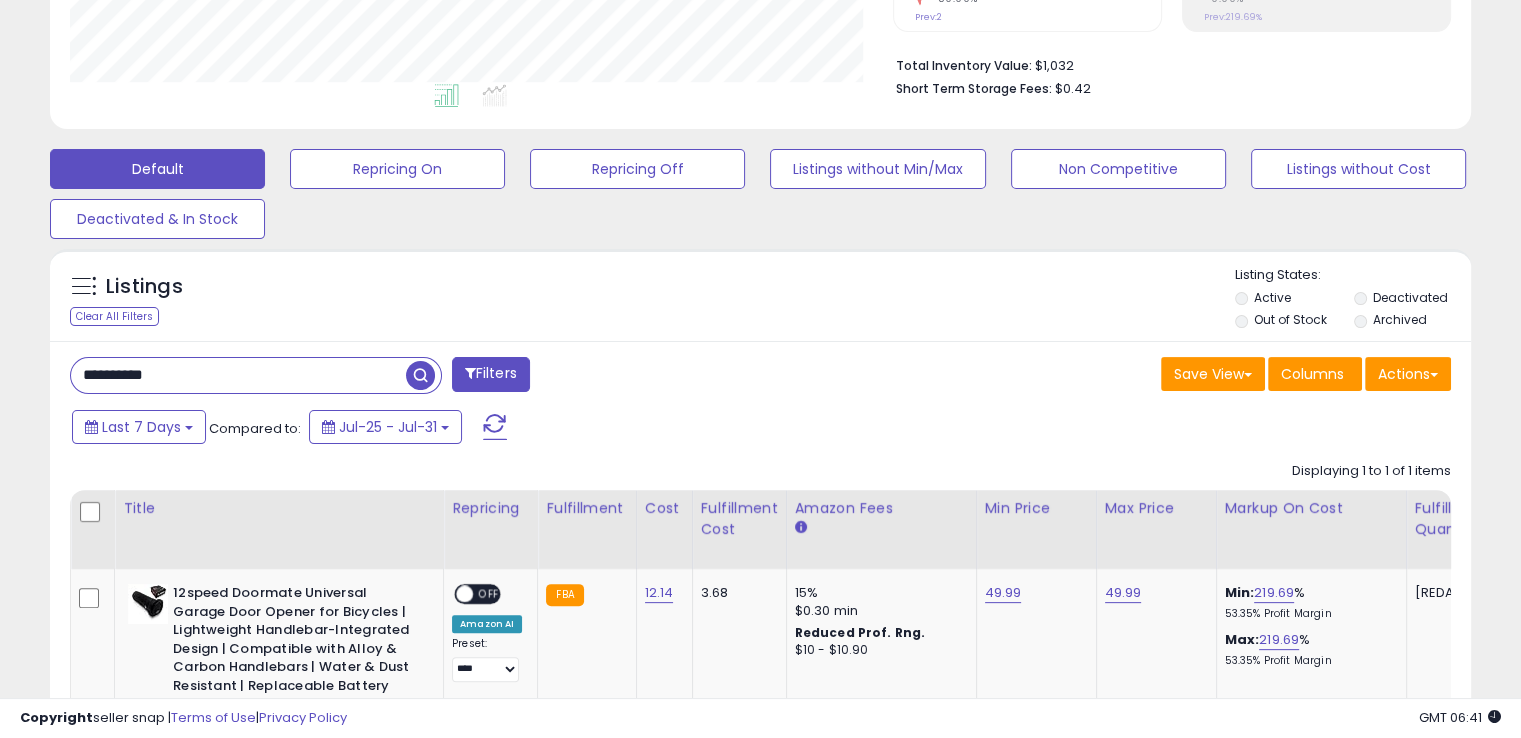 click on "**********" at bounding box center [238, 375] 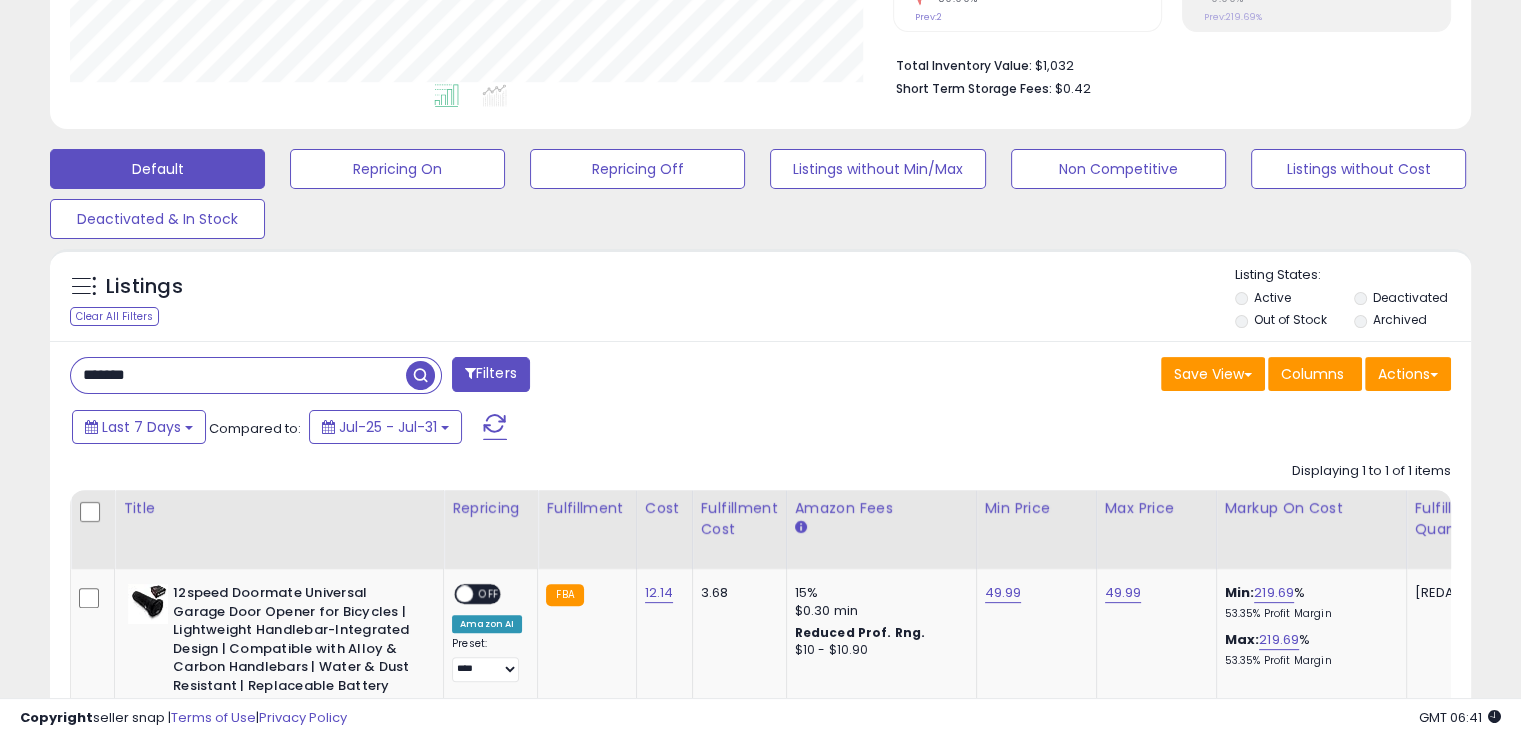 scroll, scrollTop: 999589, scrollLeft: 999168, axis: both 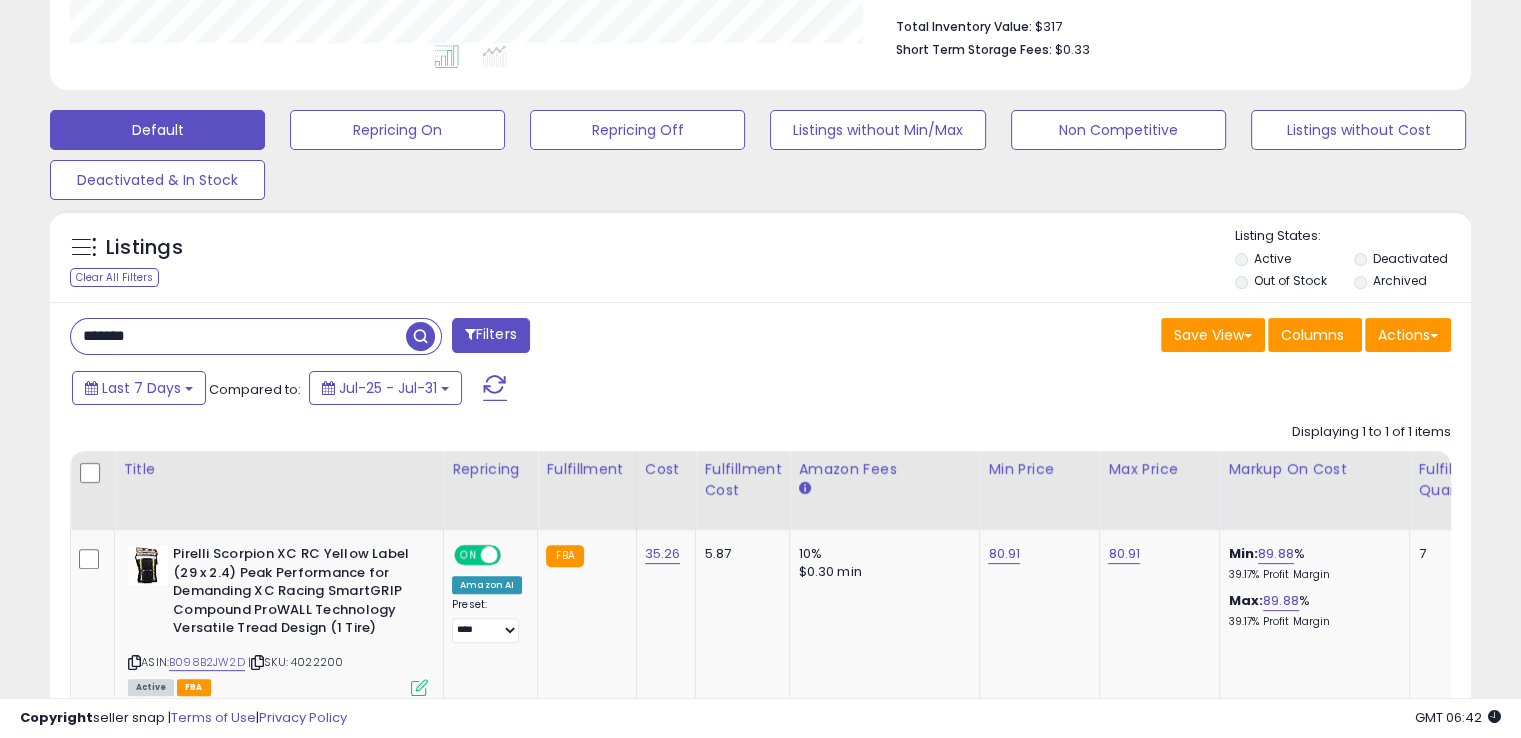 click on "*******" at bounding box center [238, 336] 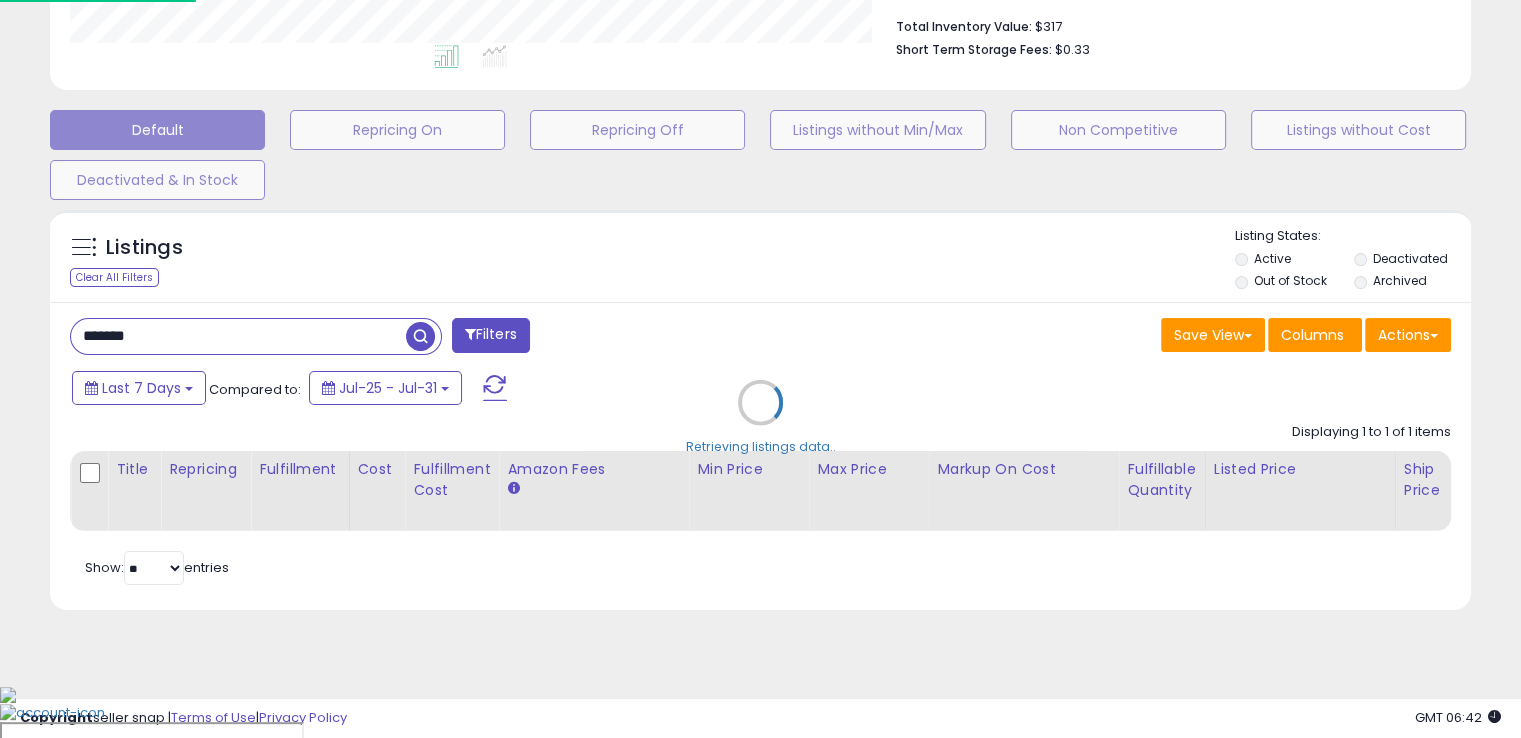 scroll, scrollTop: 999589, scrollLeft: 999168, axis: both 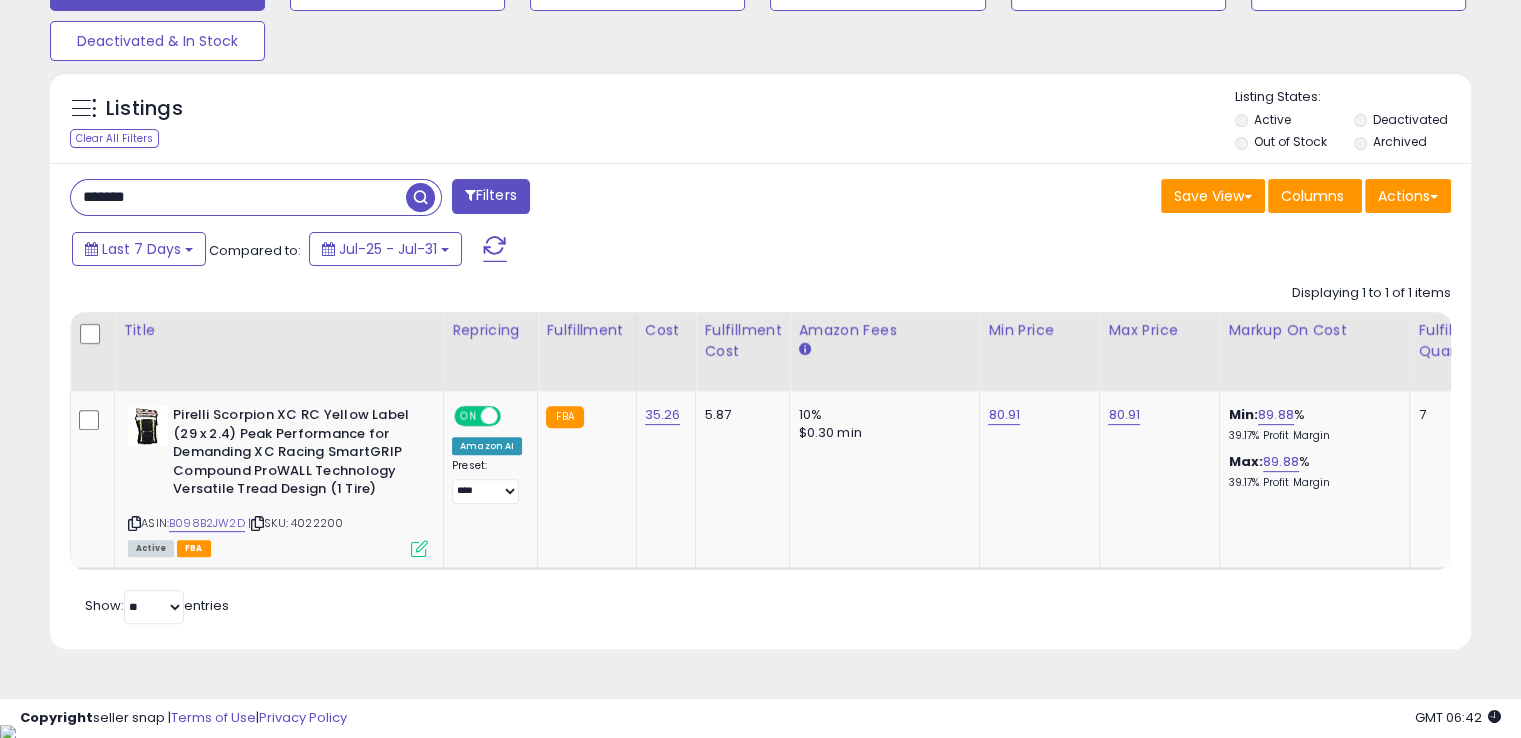 click on "*******" at bounding box center [238, 197] 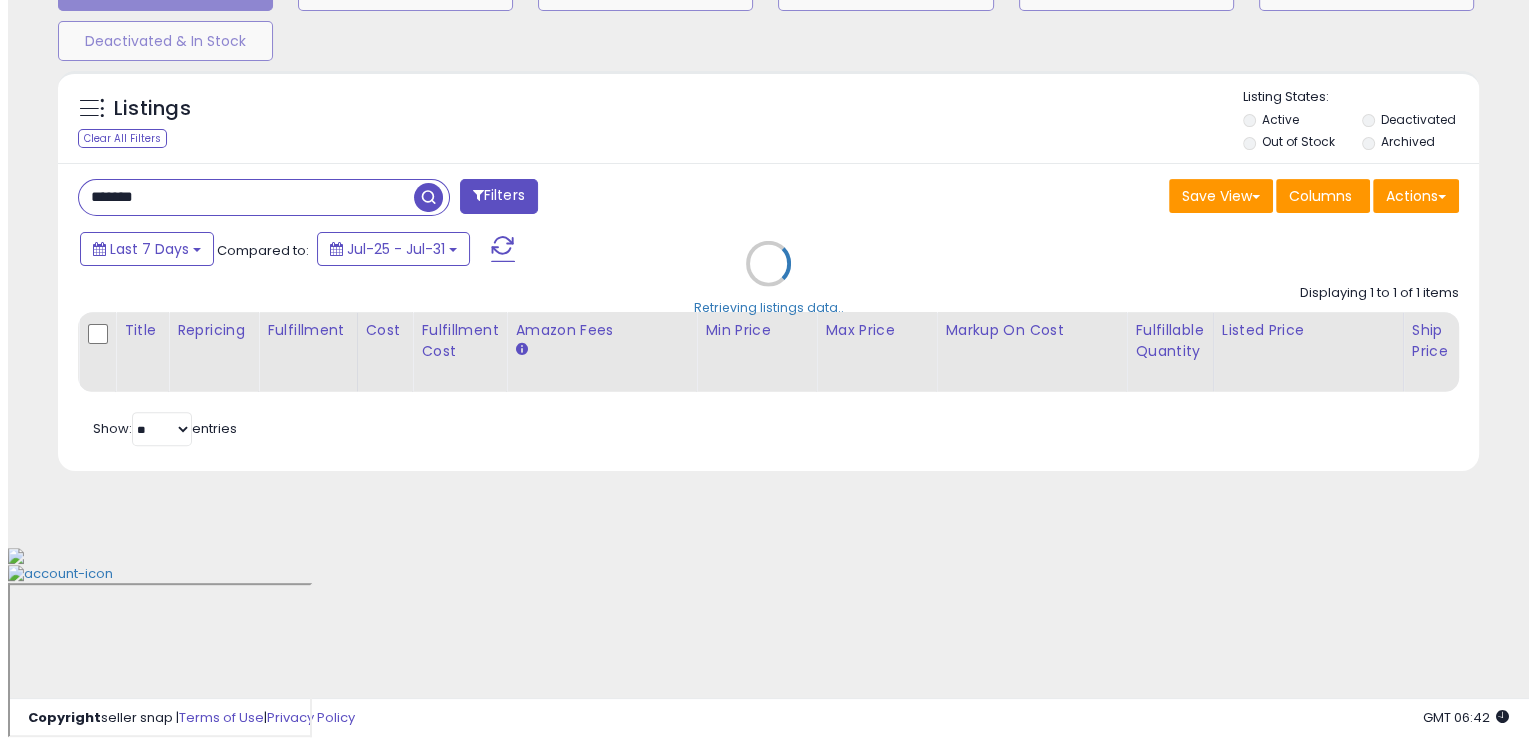 scroll, scrollTop: 481, scrollLeft: 0, axis: vertical 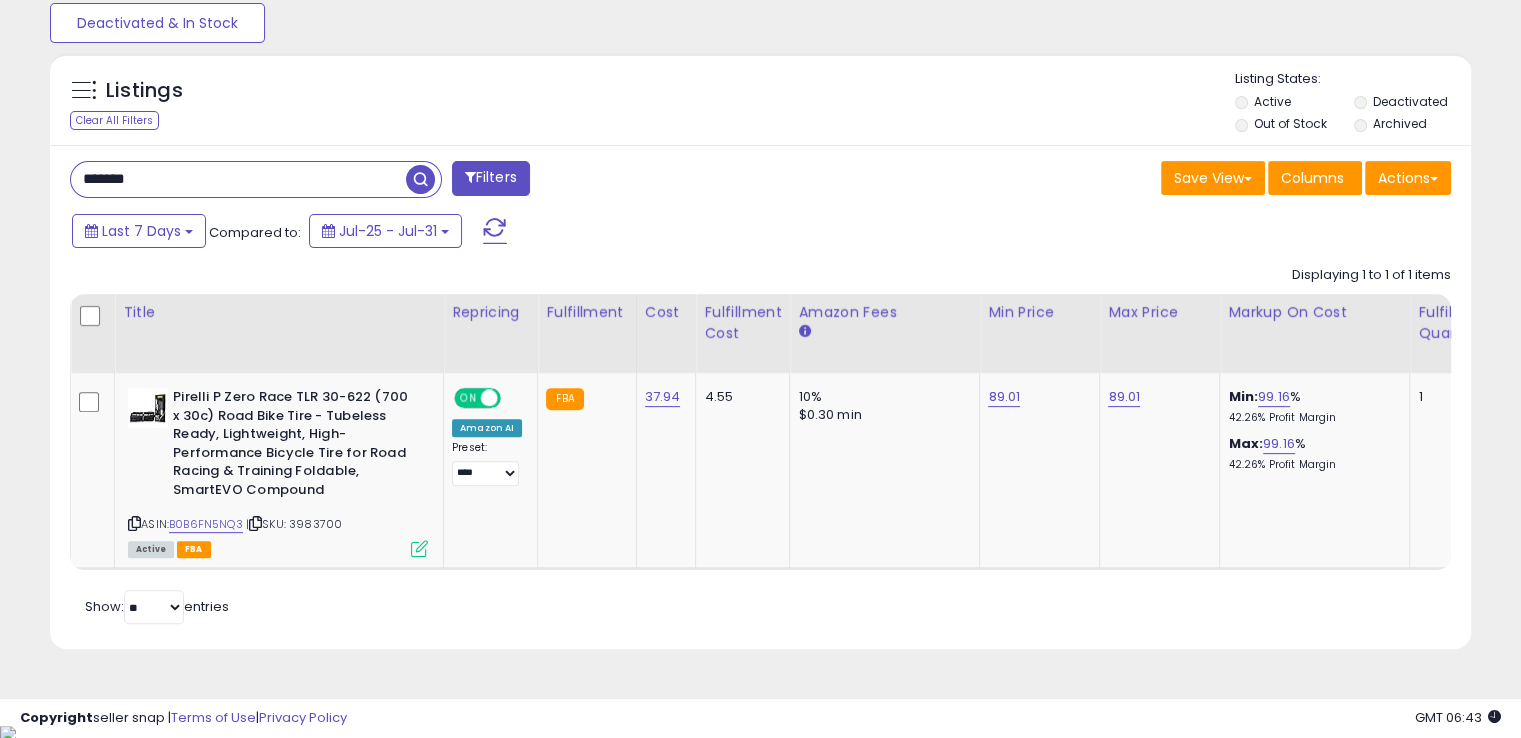 click on "*******" at bounding box center (238, 179) 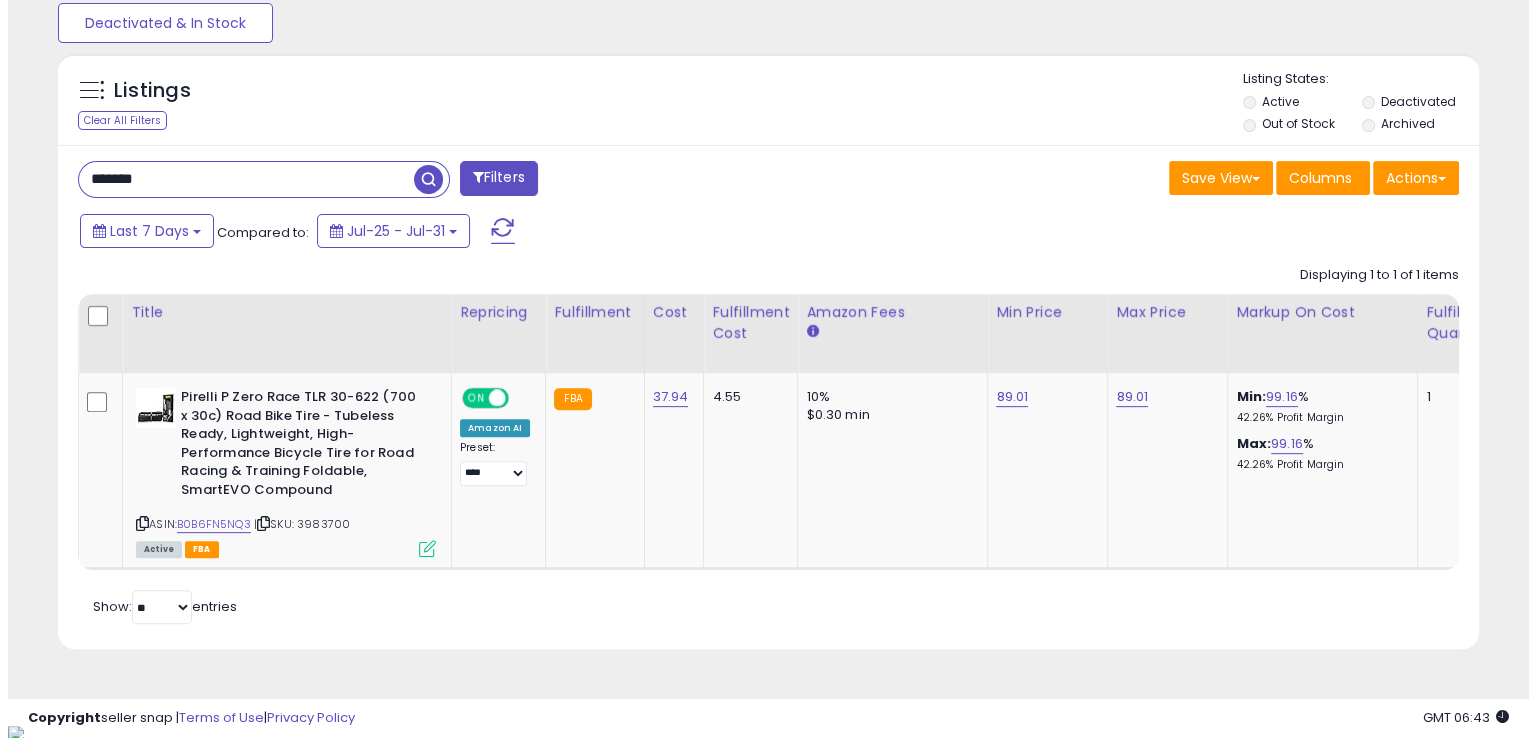 scroll, scrollTop: 481, scrollLeft: 0, axis: vertical 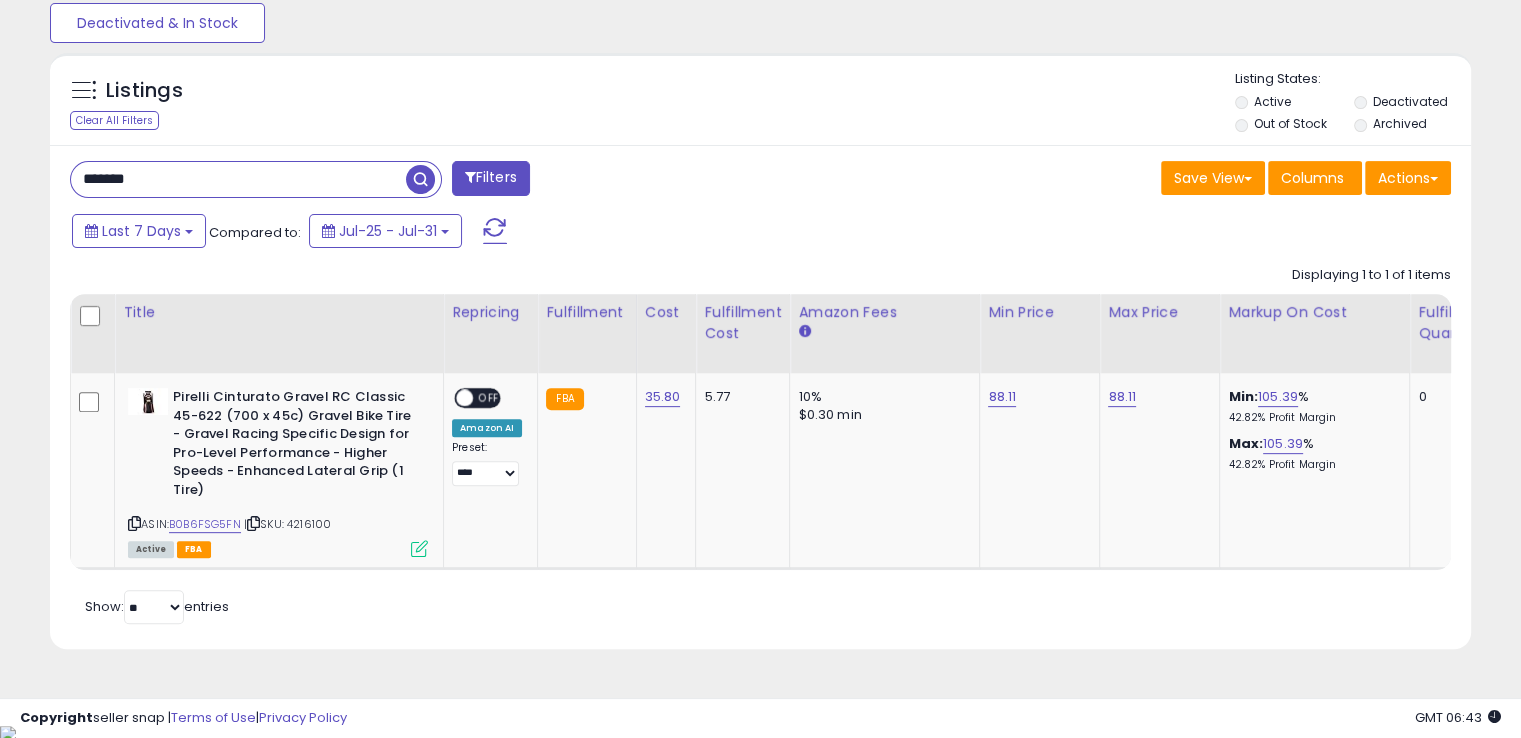 click on "*******" at bounding box center [238, 179] 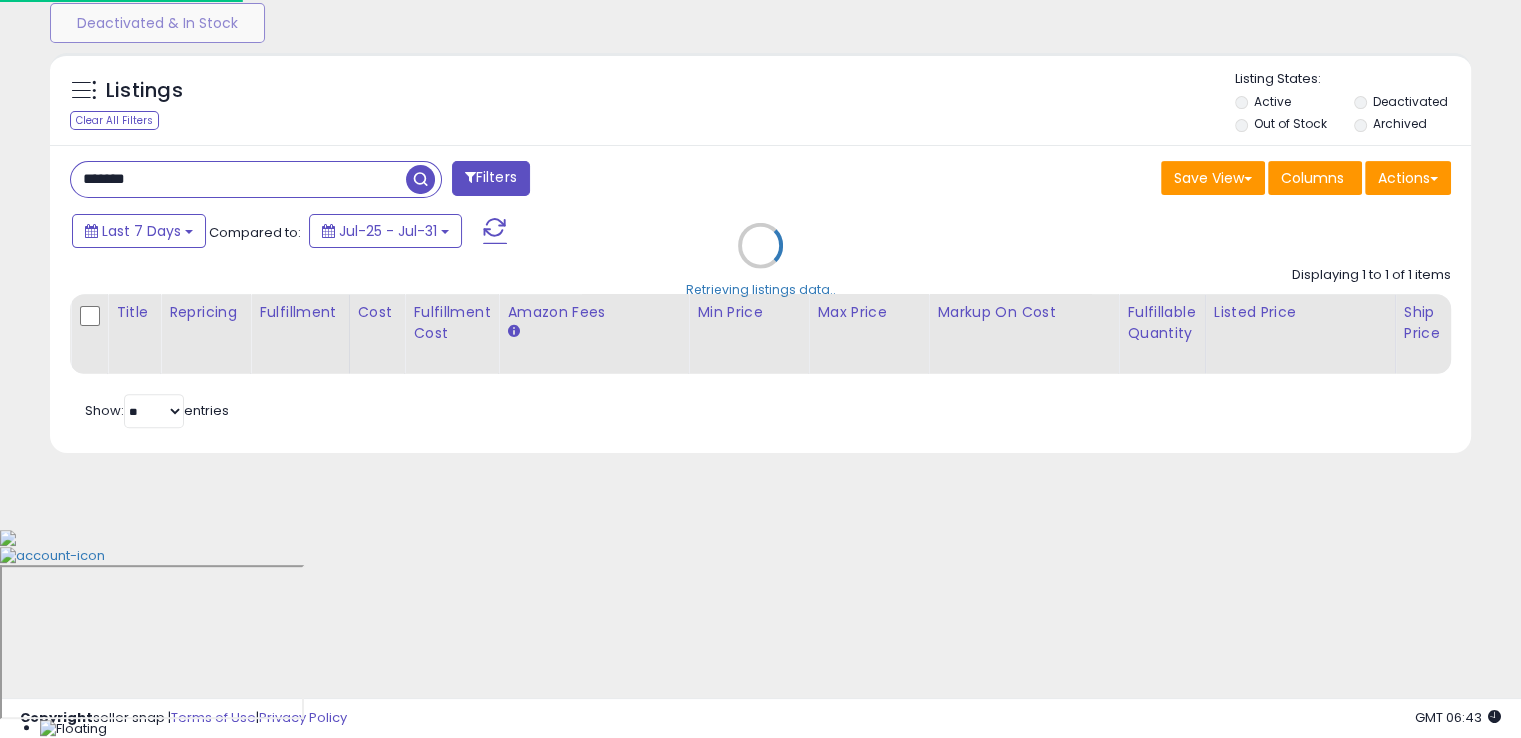 scroll, scrollTop: 999589, scrollLeft: 999168, axis: both 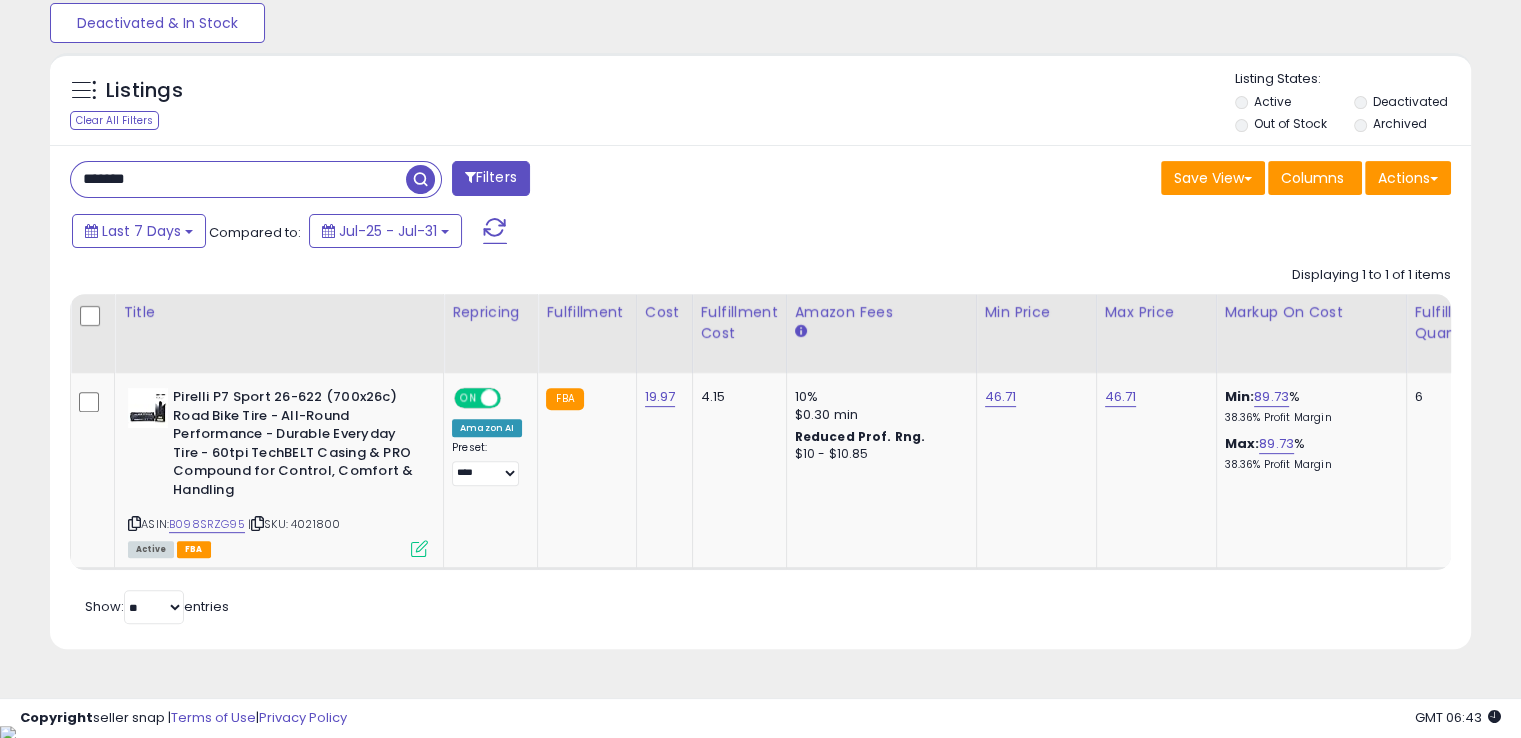 click on "*******" at bounding box center (238, 179) 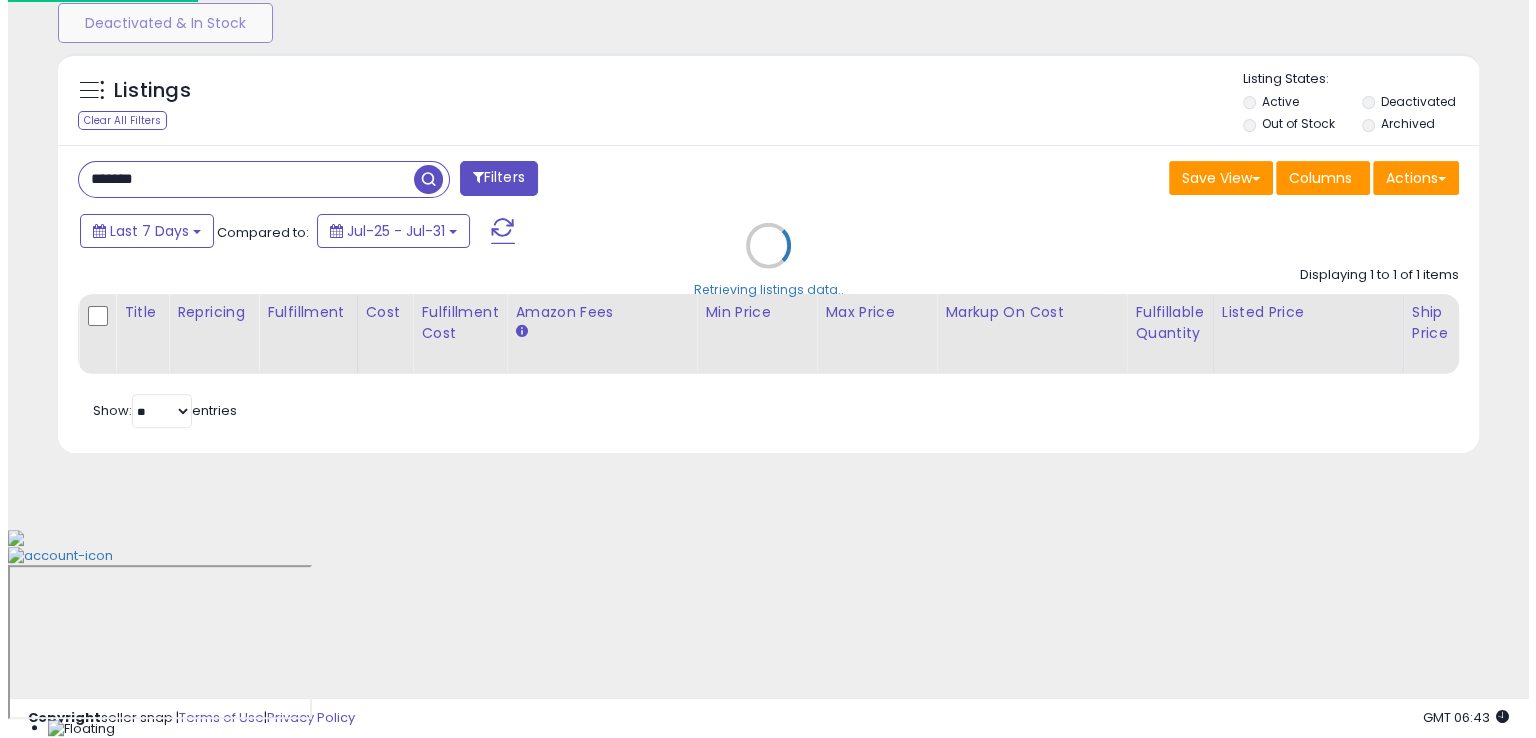 scroll, scrollTop: 481, scrollLeft: 0, axis: vertical 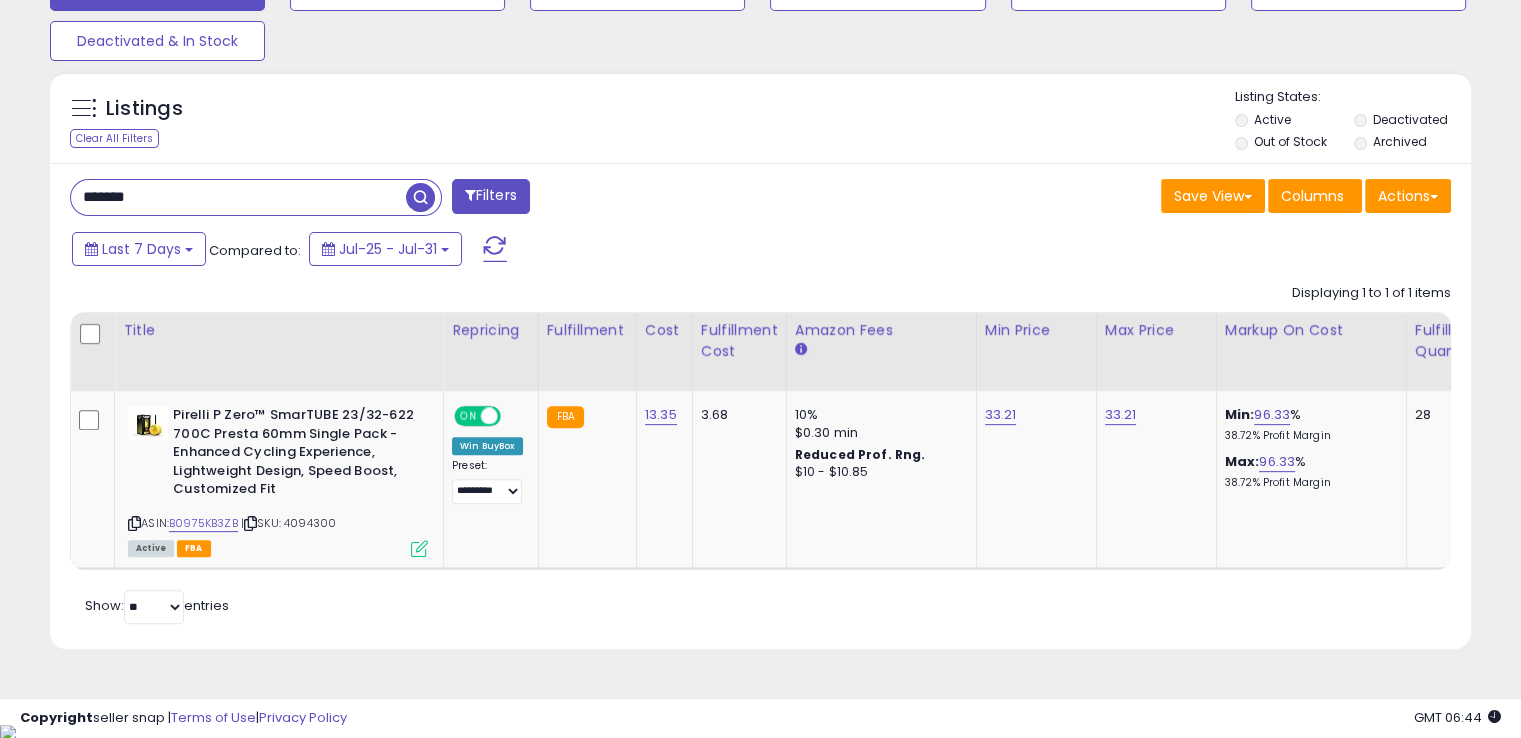 click on "*******" at bounding box center (238, 197) 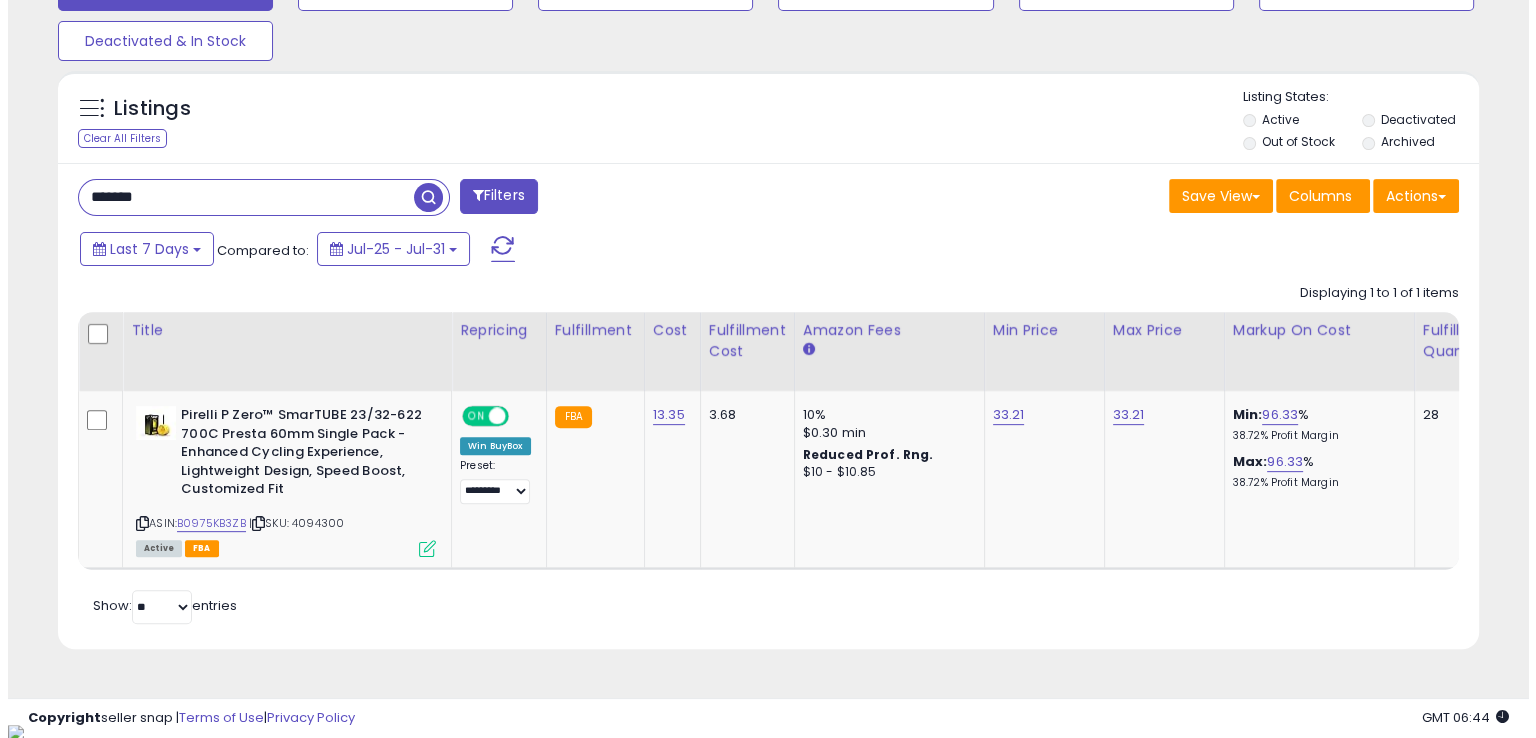 scroll, scrollTop: 481, scrollLeft: 0, axis: vertical 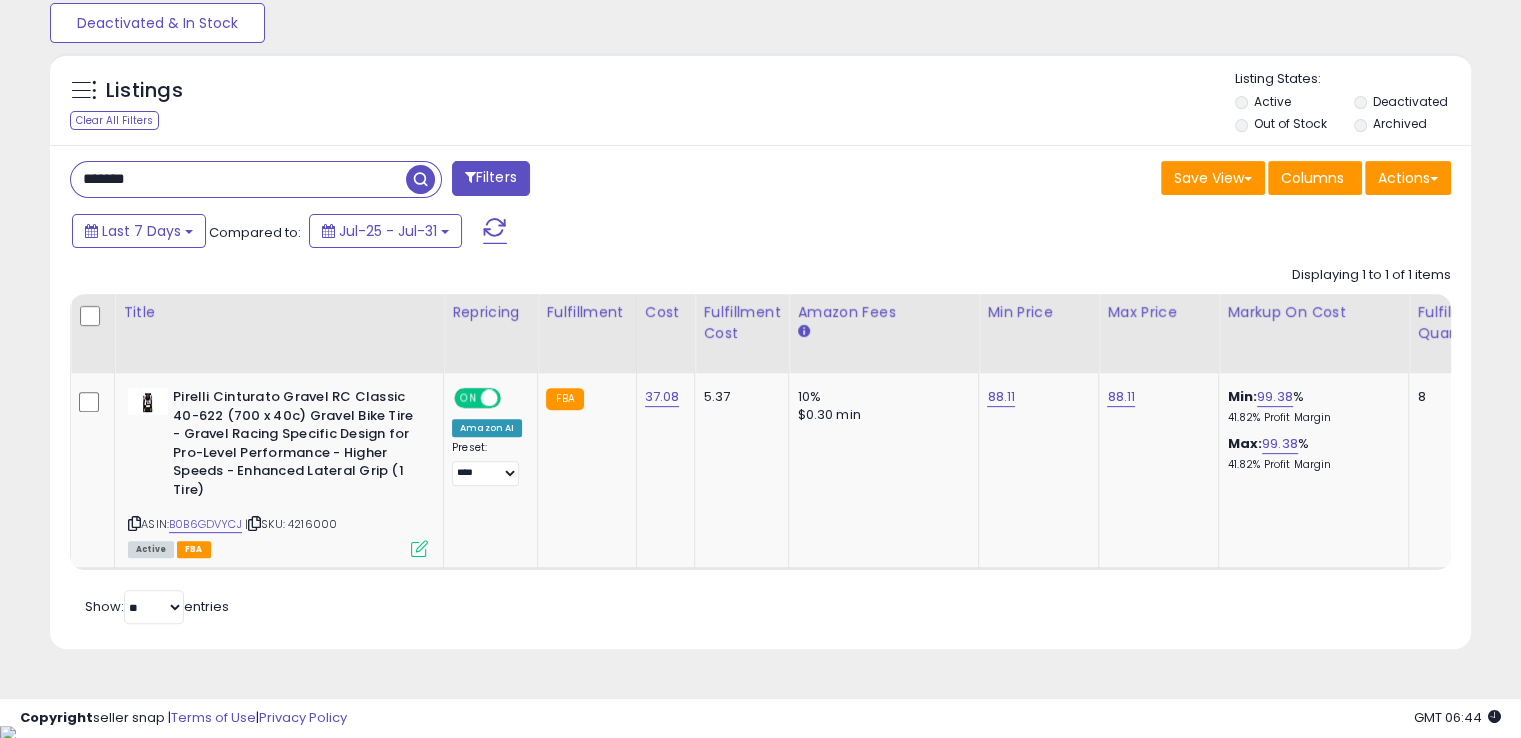 click on "*******" at bounding box center (238, 179) 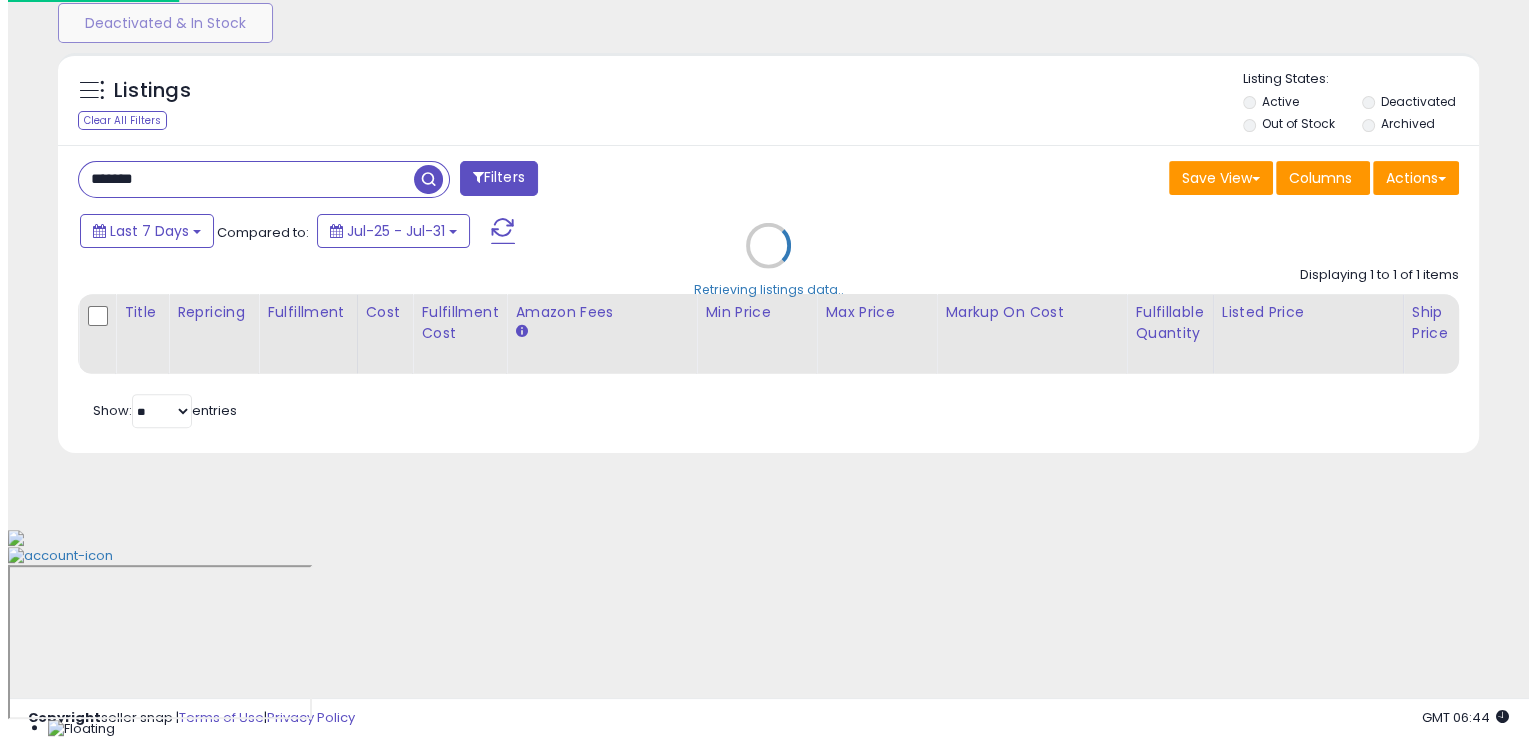 scroll, scrollTop: 481, scrollLeft: 0, axis: vertical 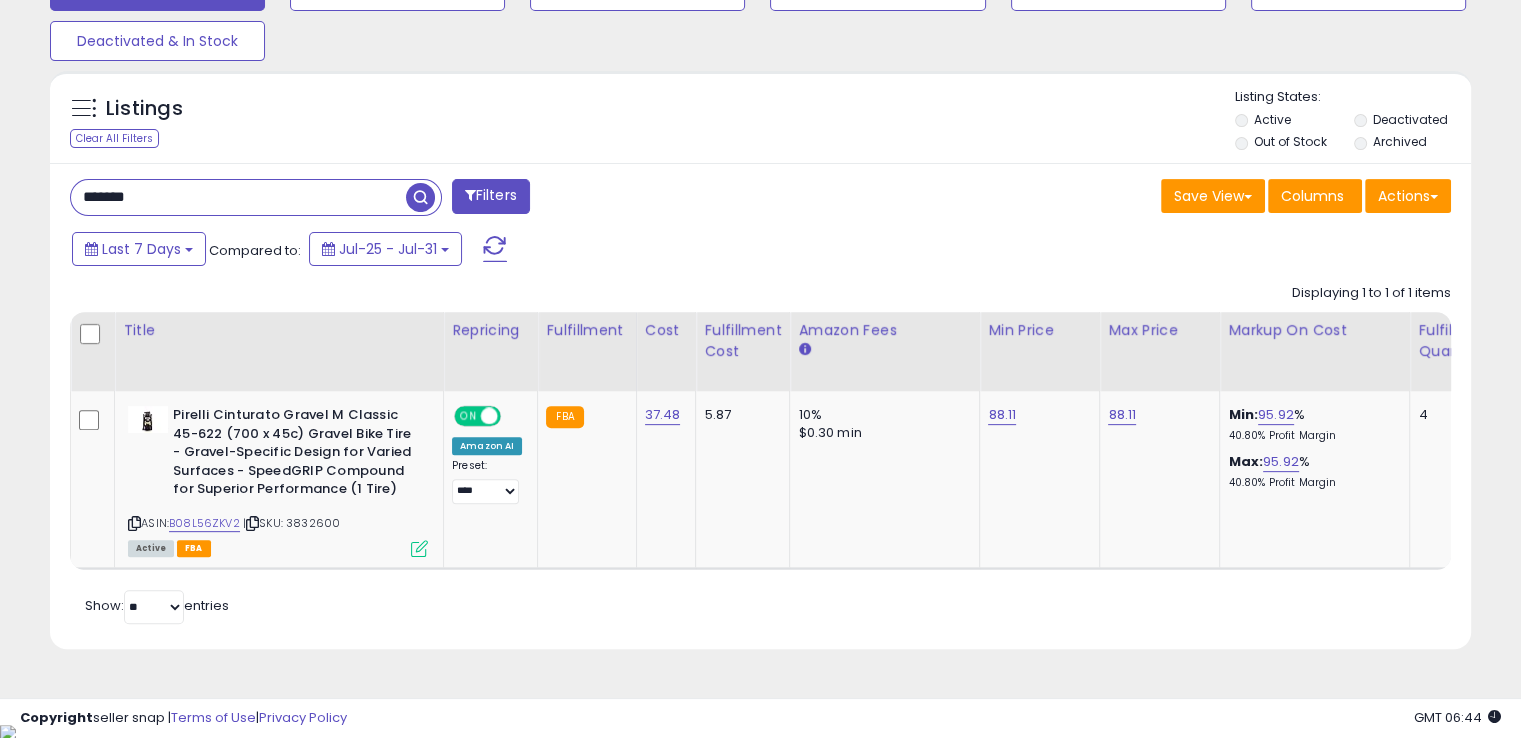 click on "*******" at bounding box center [238, 197] 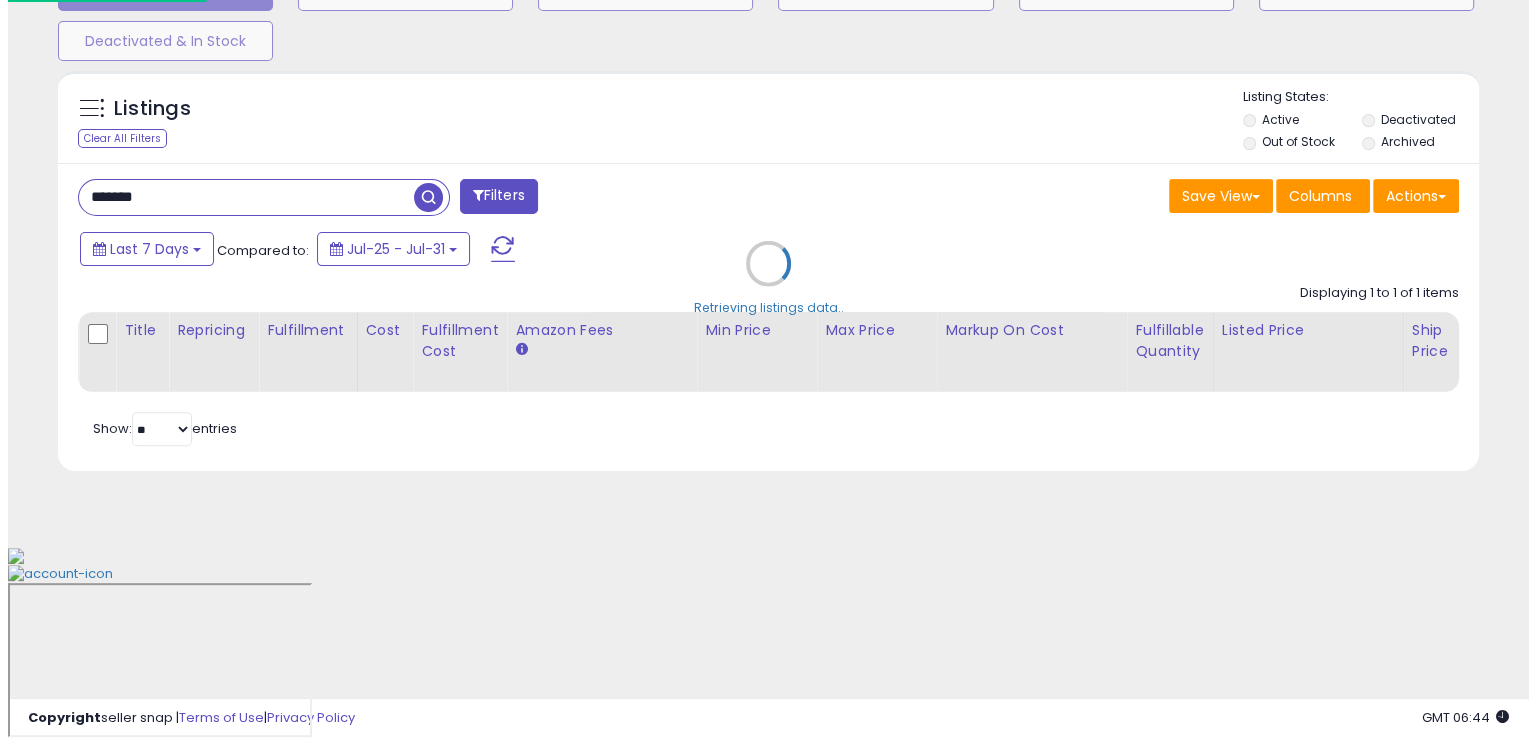 scroll, scrollTop: 481, scrollLeft: 0, axis: vertical 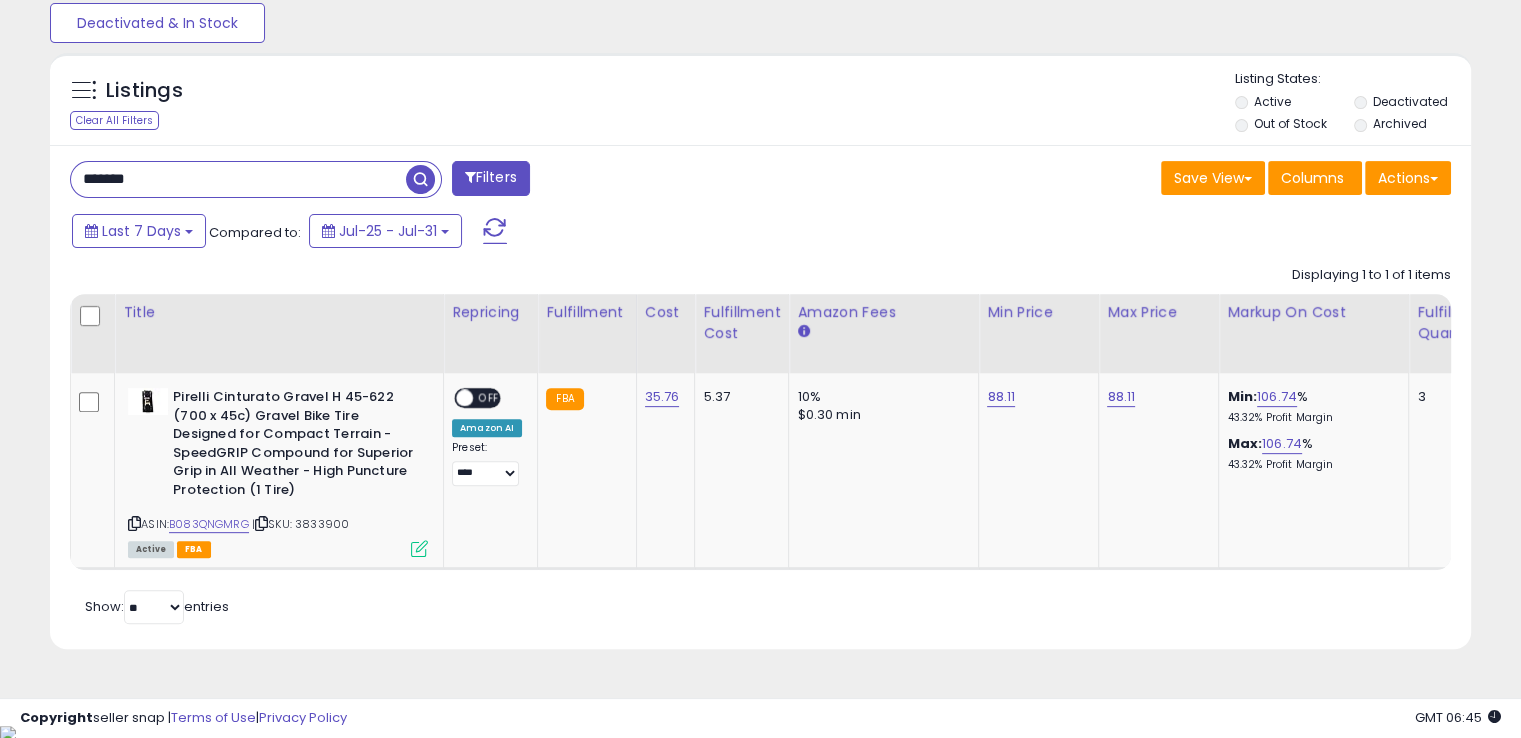 click on "*******" at bounding box center (238, 179) 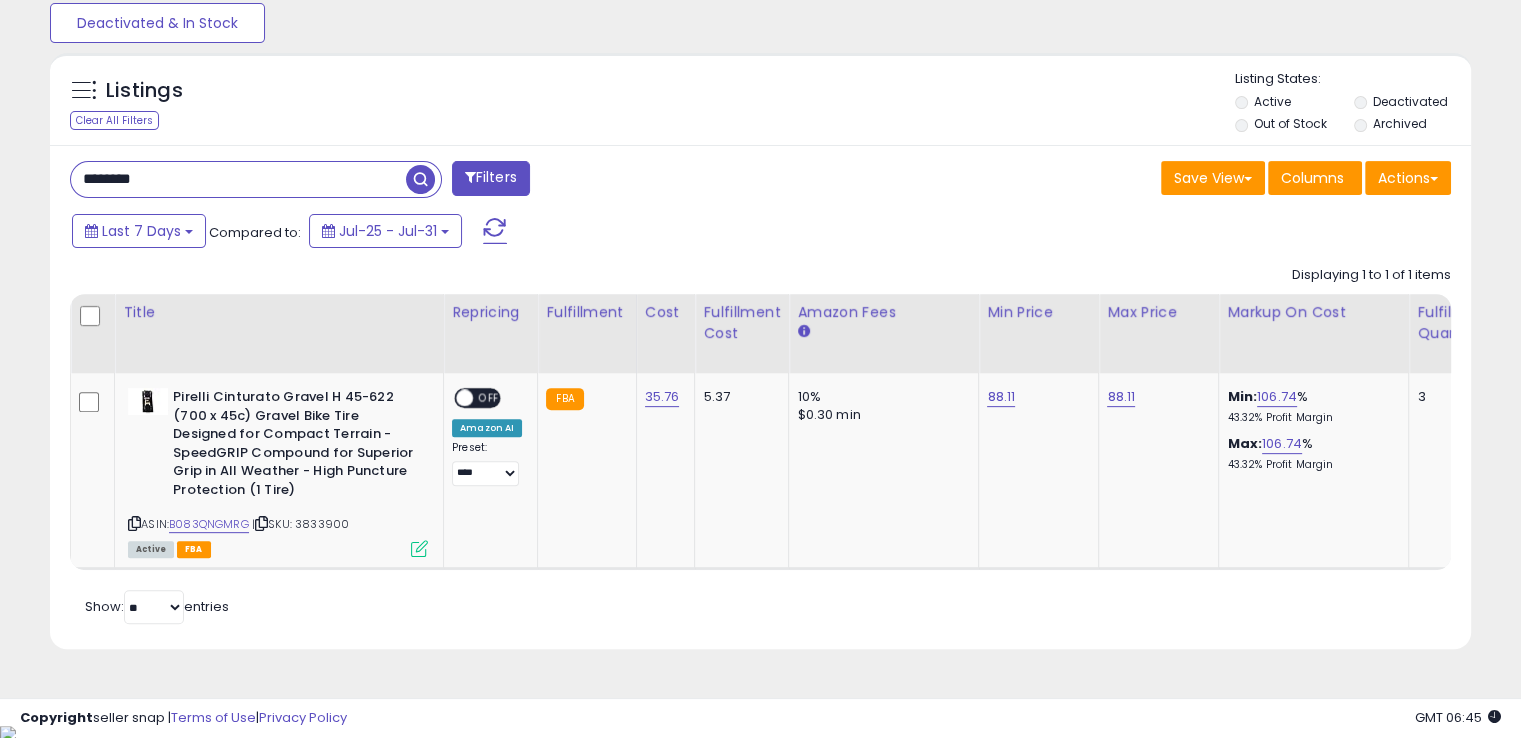 scroll, scrollTop: 999589, scrollLeft: 999168, axis: both 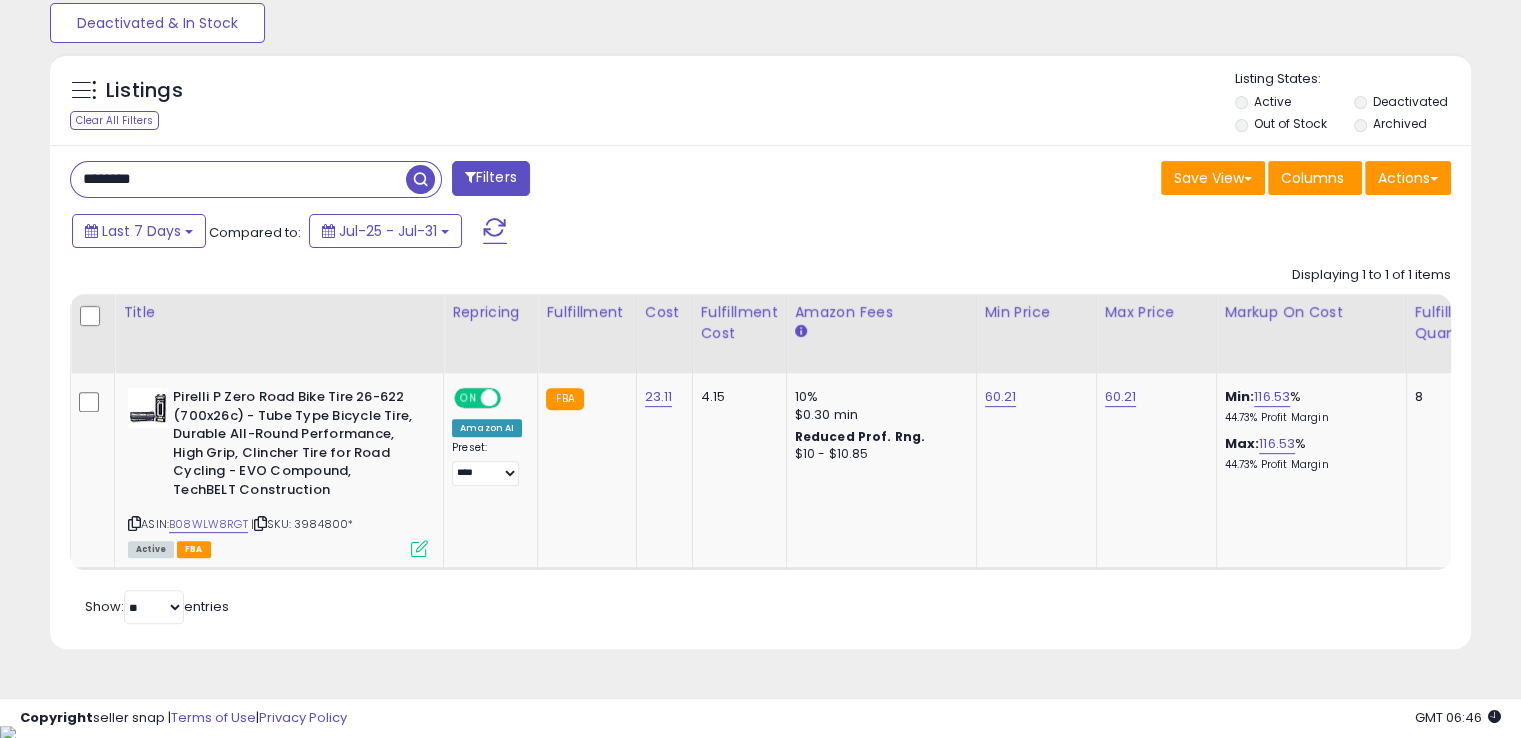 click on "********" at bounding box center [238, 179] 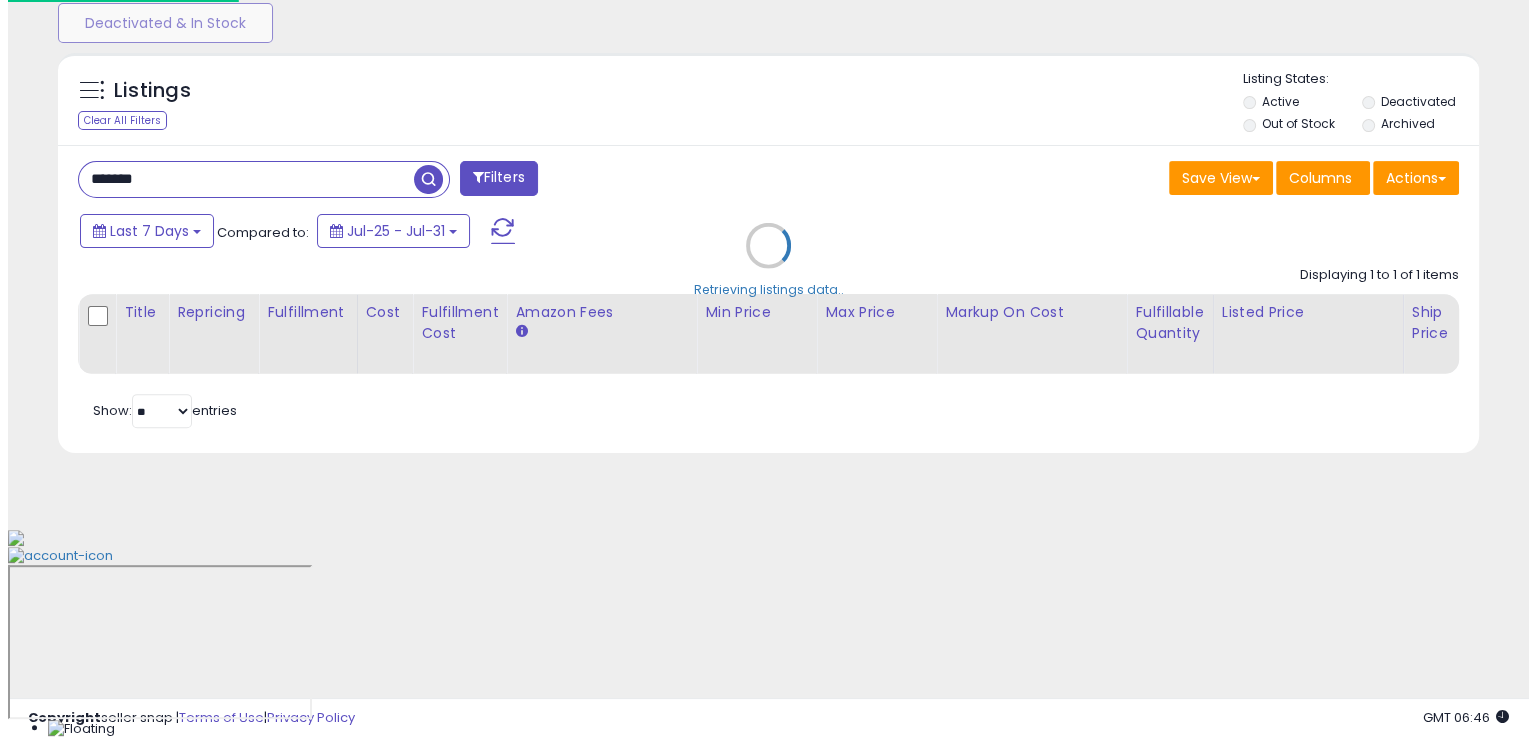 scroll, scrollTop: 481, scrollLeft: 0, axis: vertical 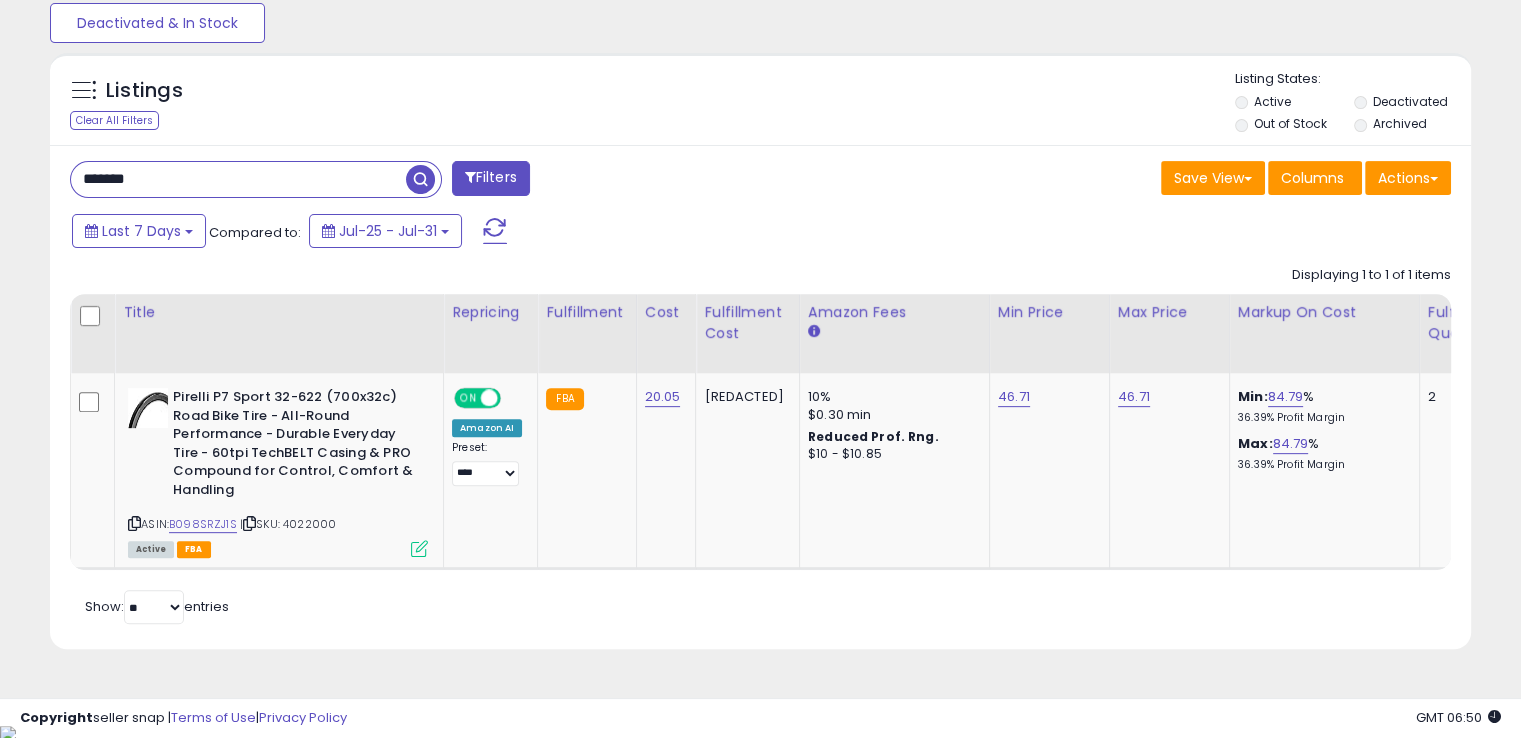 click on "*******" at bounding box center (238, 179) 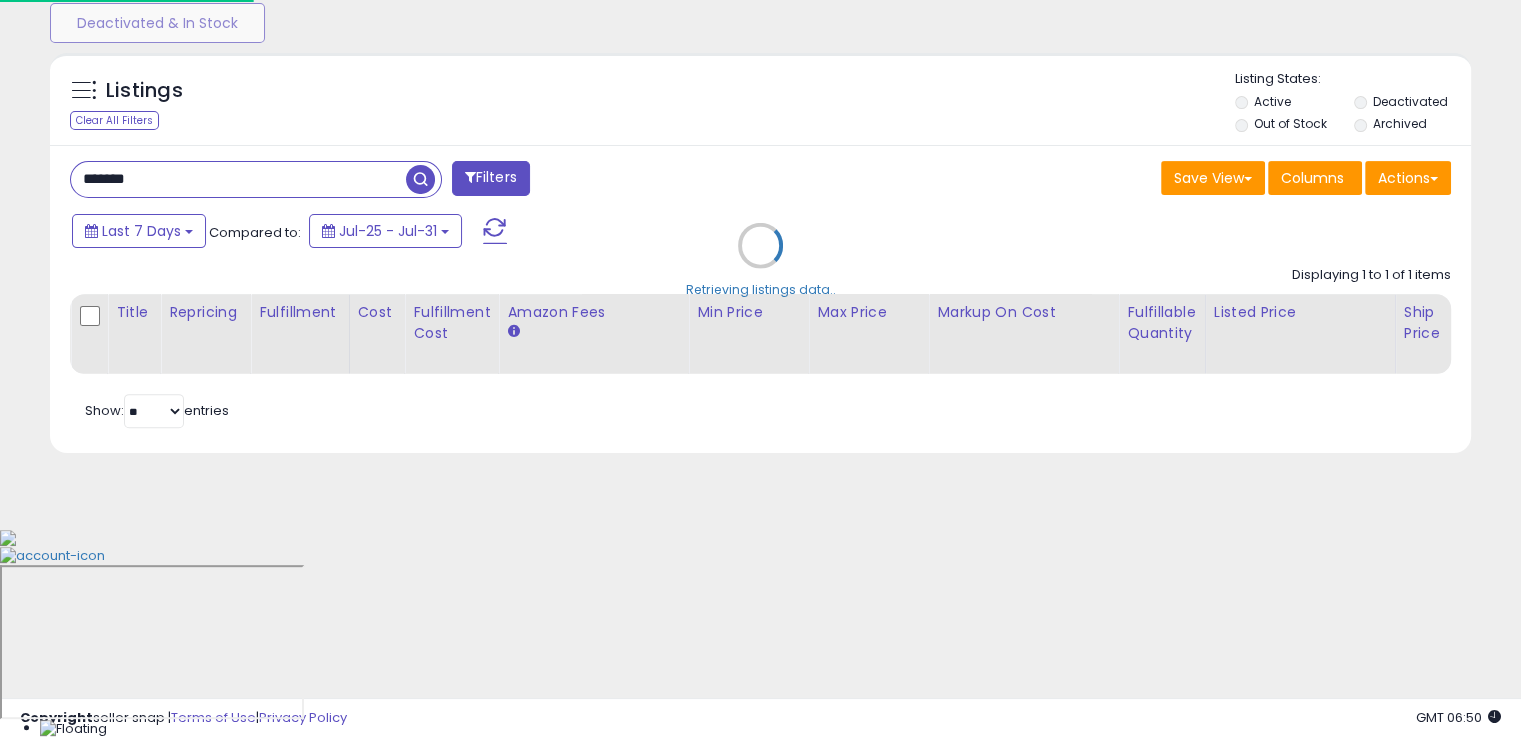 scroll, scrollTop: 999589, scrollLeft: 999168, axis: both 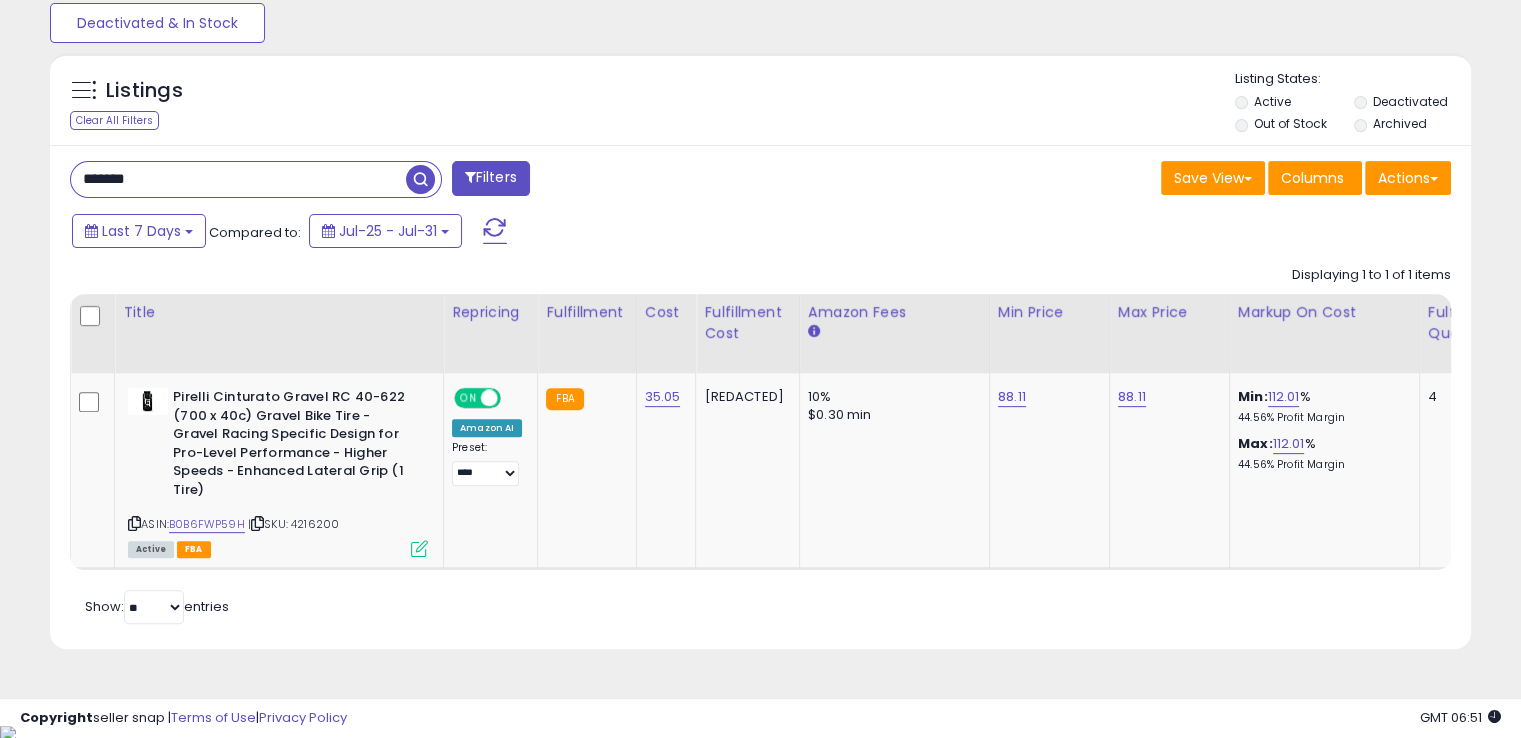 click on "*******" at bounding box center (238, 179) 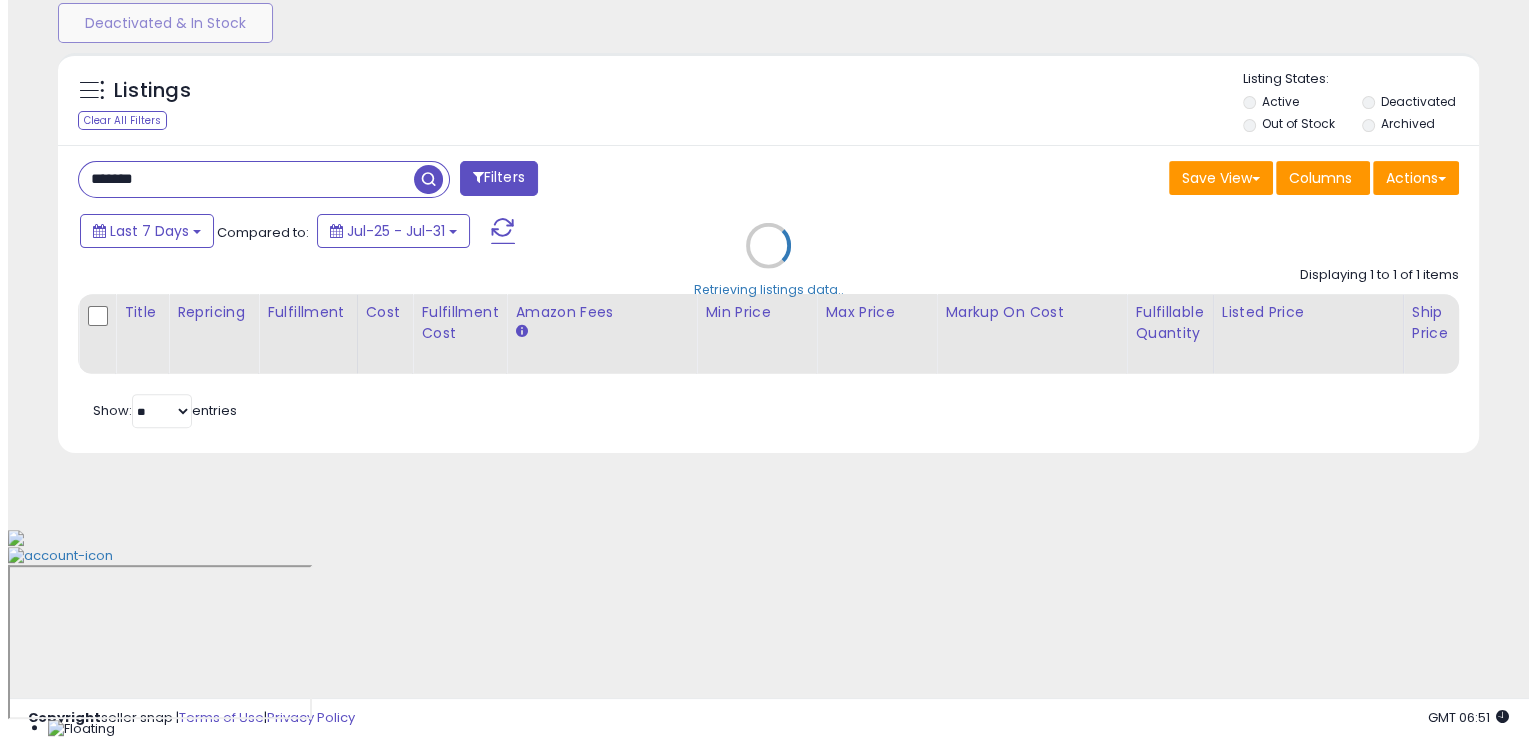scroll, scrollTop: 481, scrollLeft: 0, axis: vertical 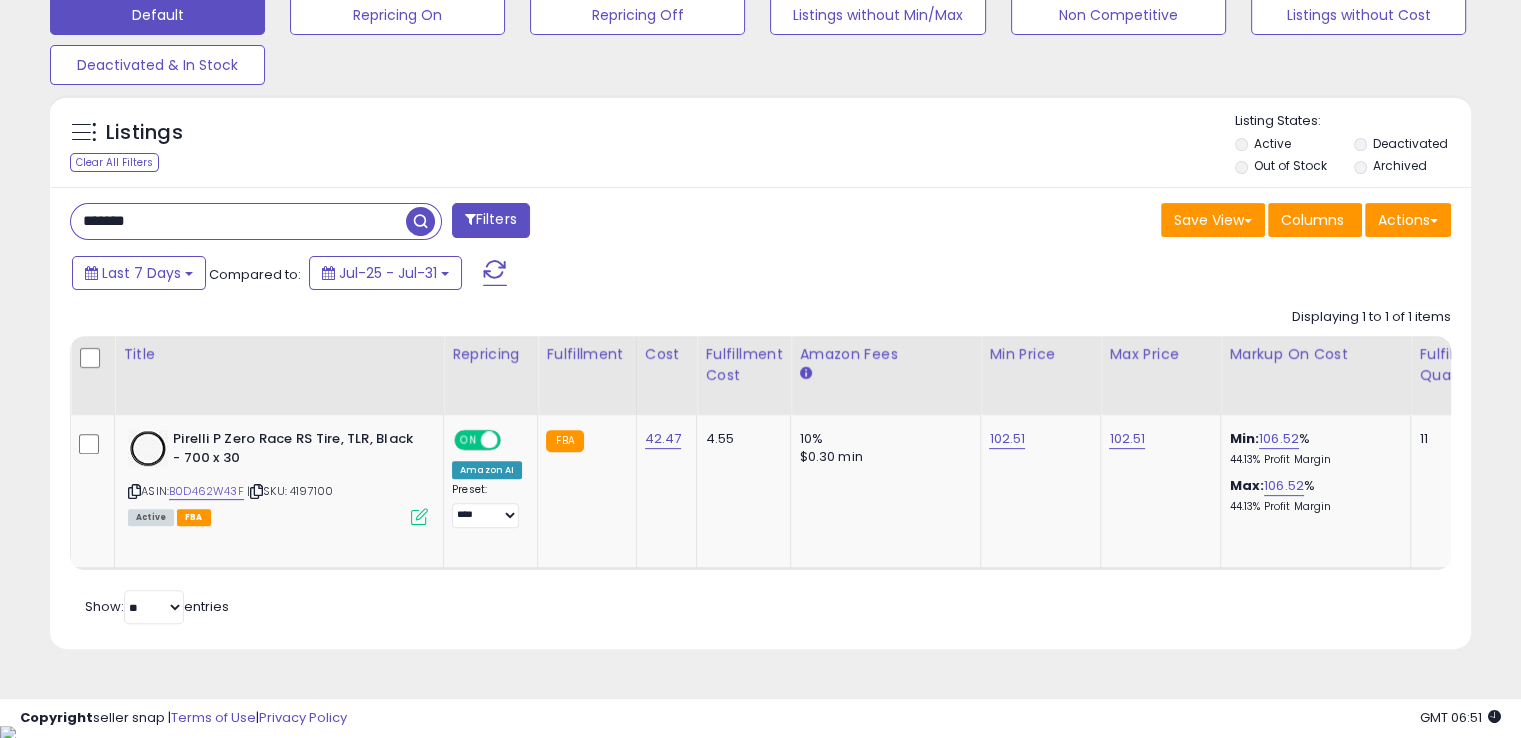 click on "*******" at bounding box center (238, 221) 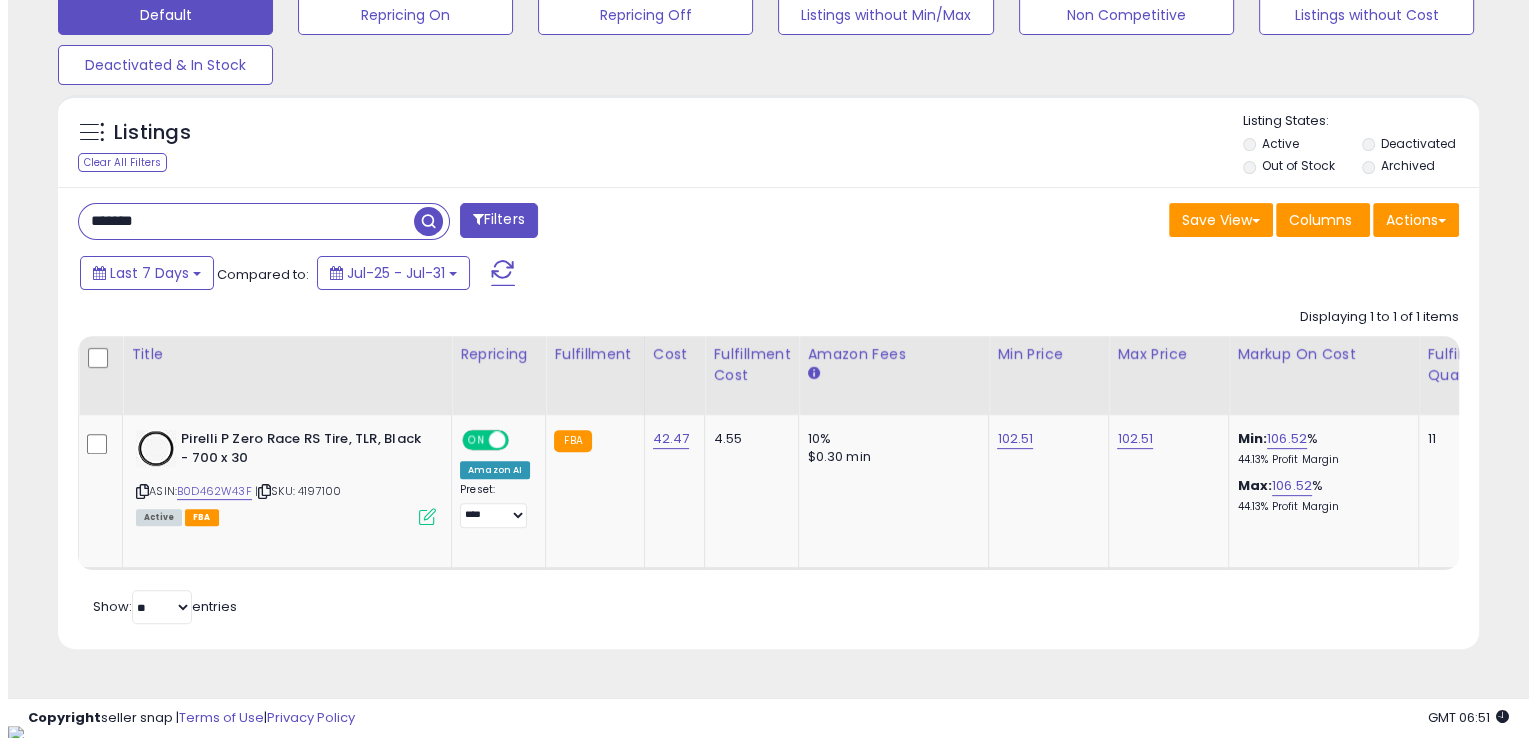 scroll, scrollTop: 481, scrollLeft: 0, axis: vertical 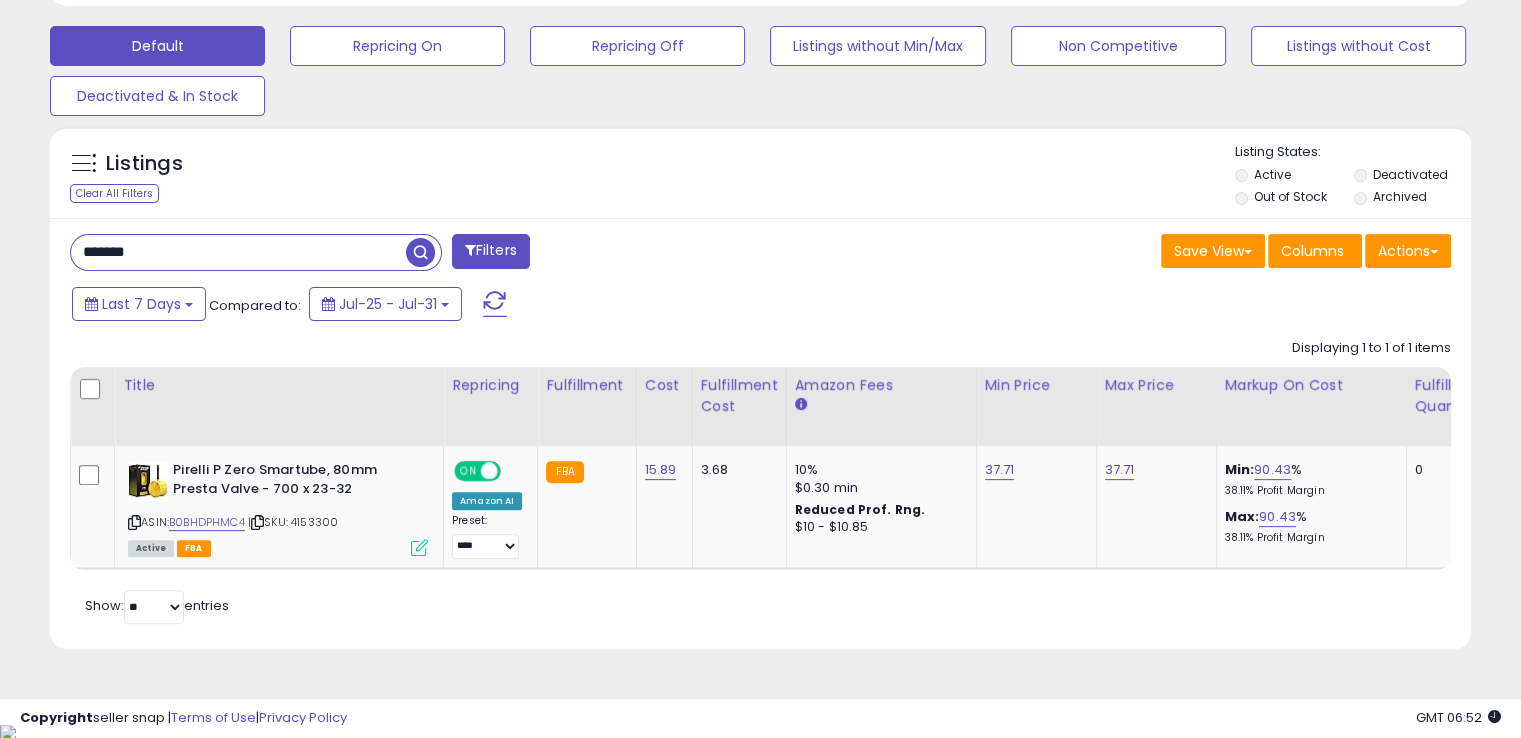 click on "*******" at bounding box center (238, 252) 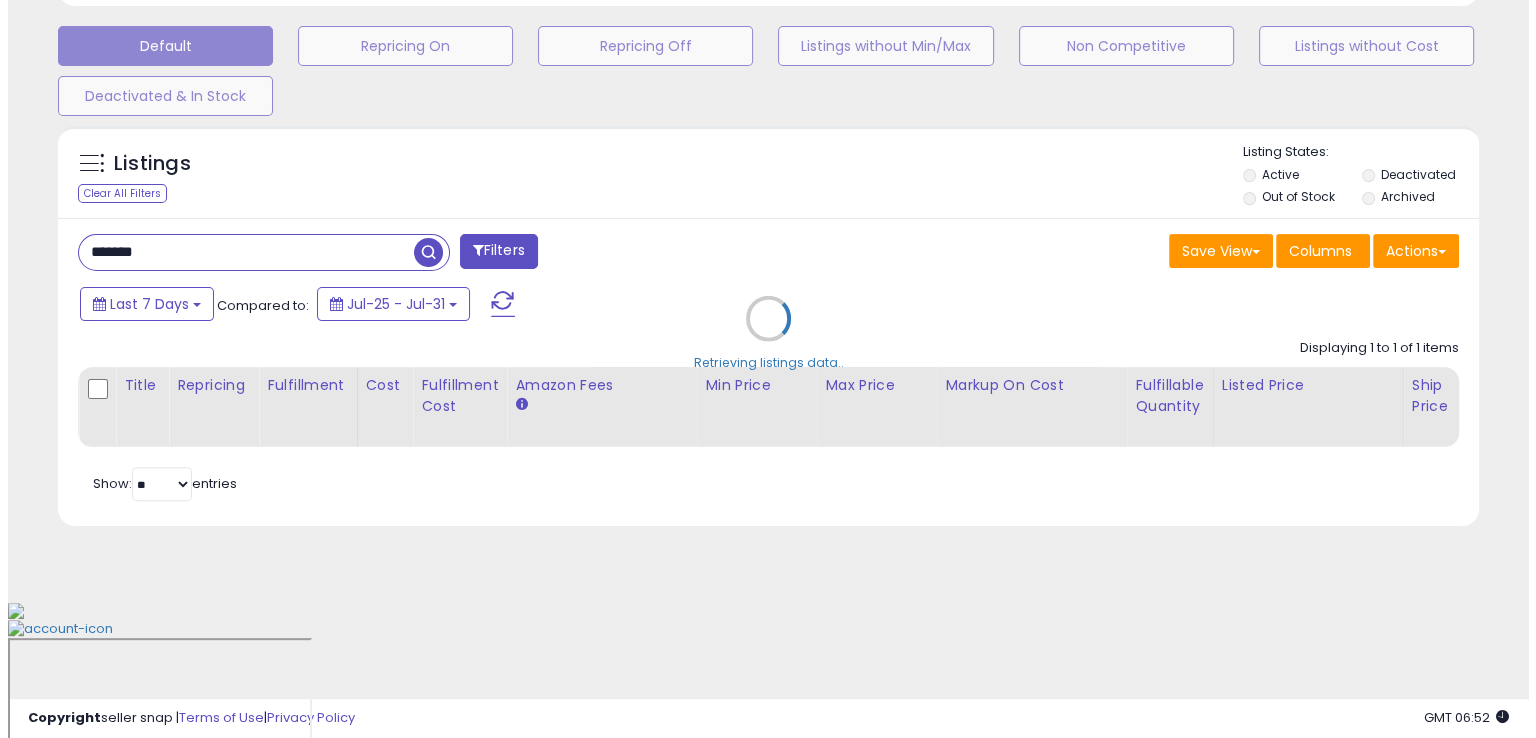 scroll, scrollTop: 481, scrollLeft: 0, axis: vertical 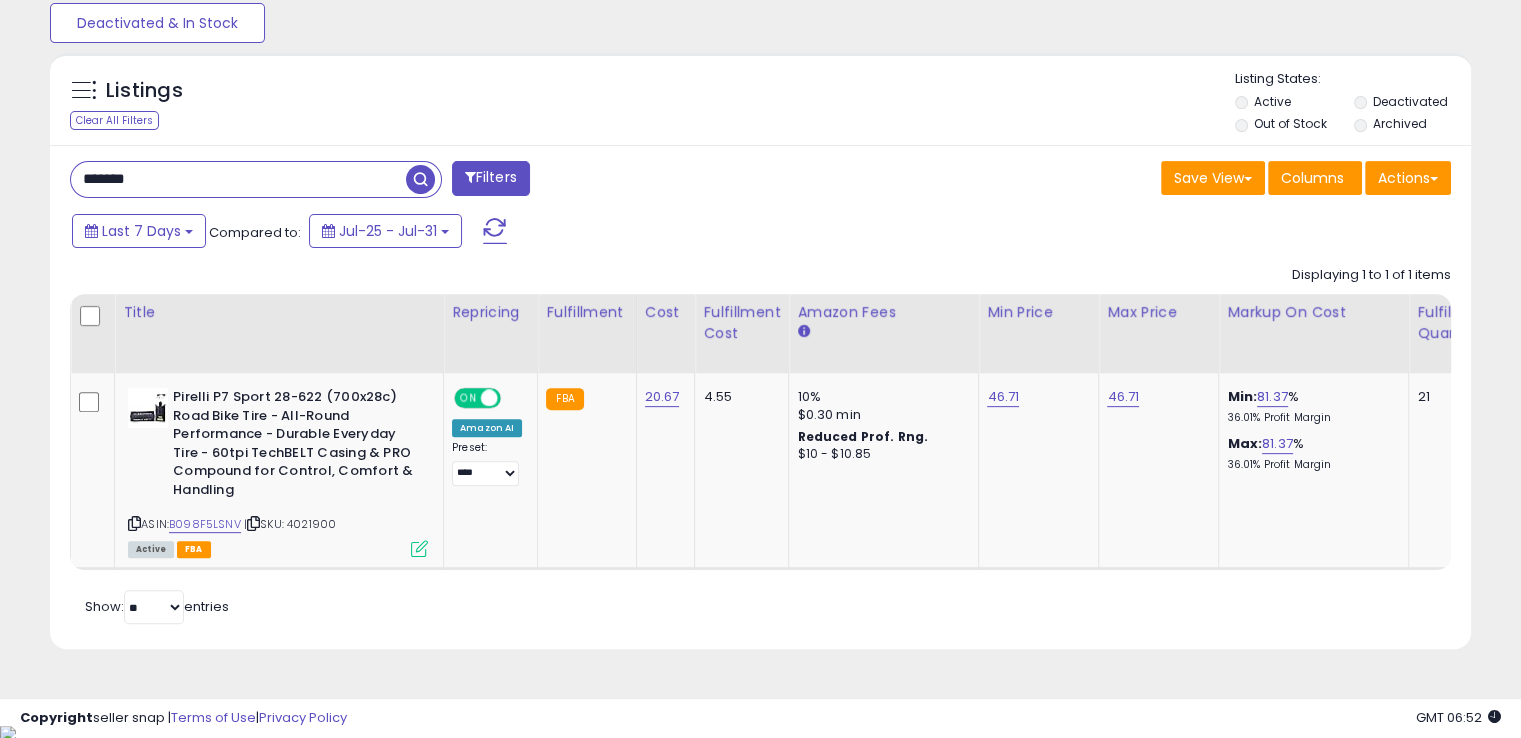 click on "*******" at bounding box center [238, 179] 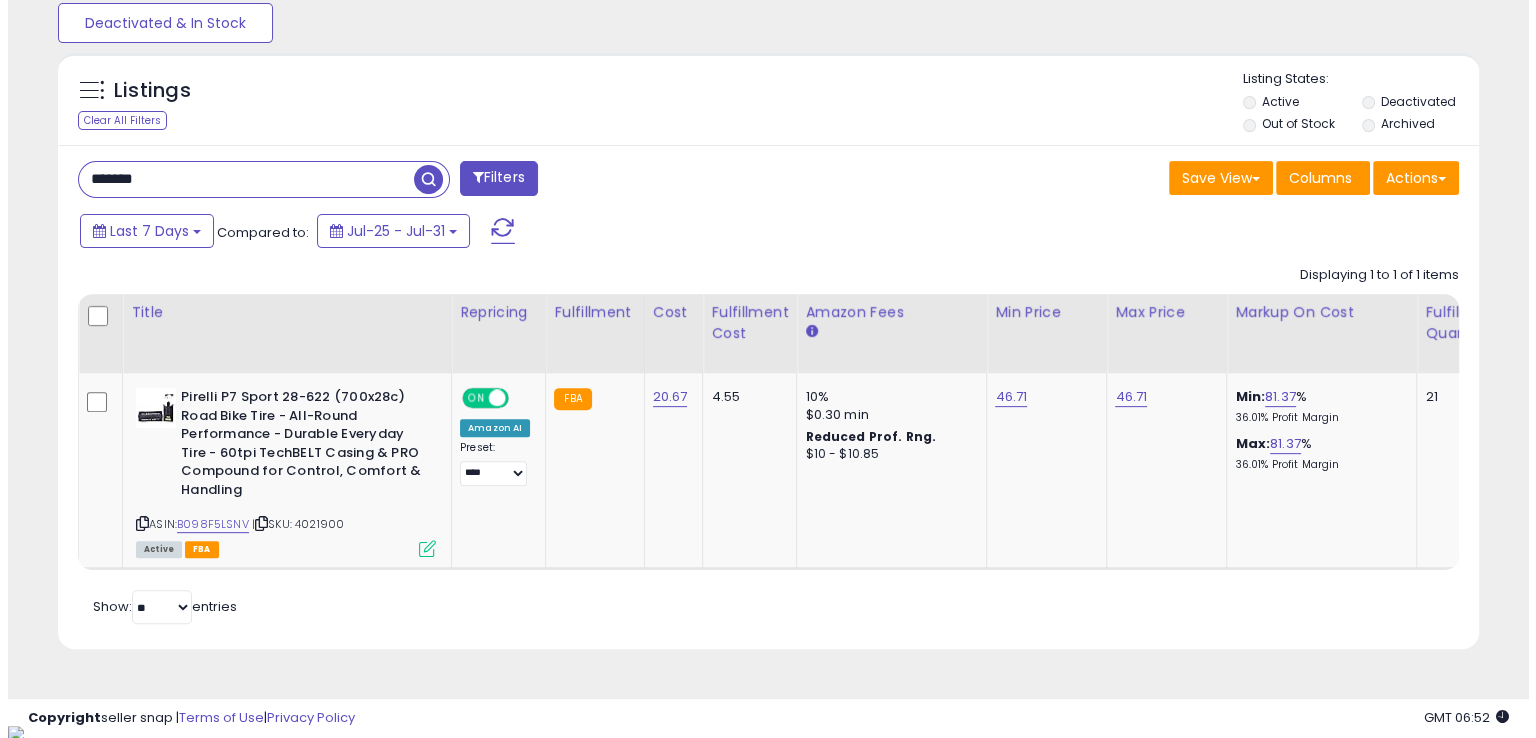 scroll, scrollTop: 481, scrollLeft: 0, axis: vertical 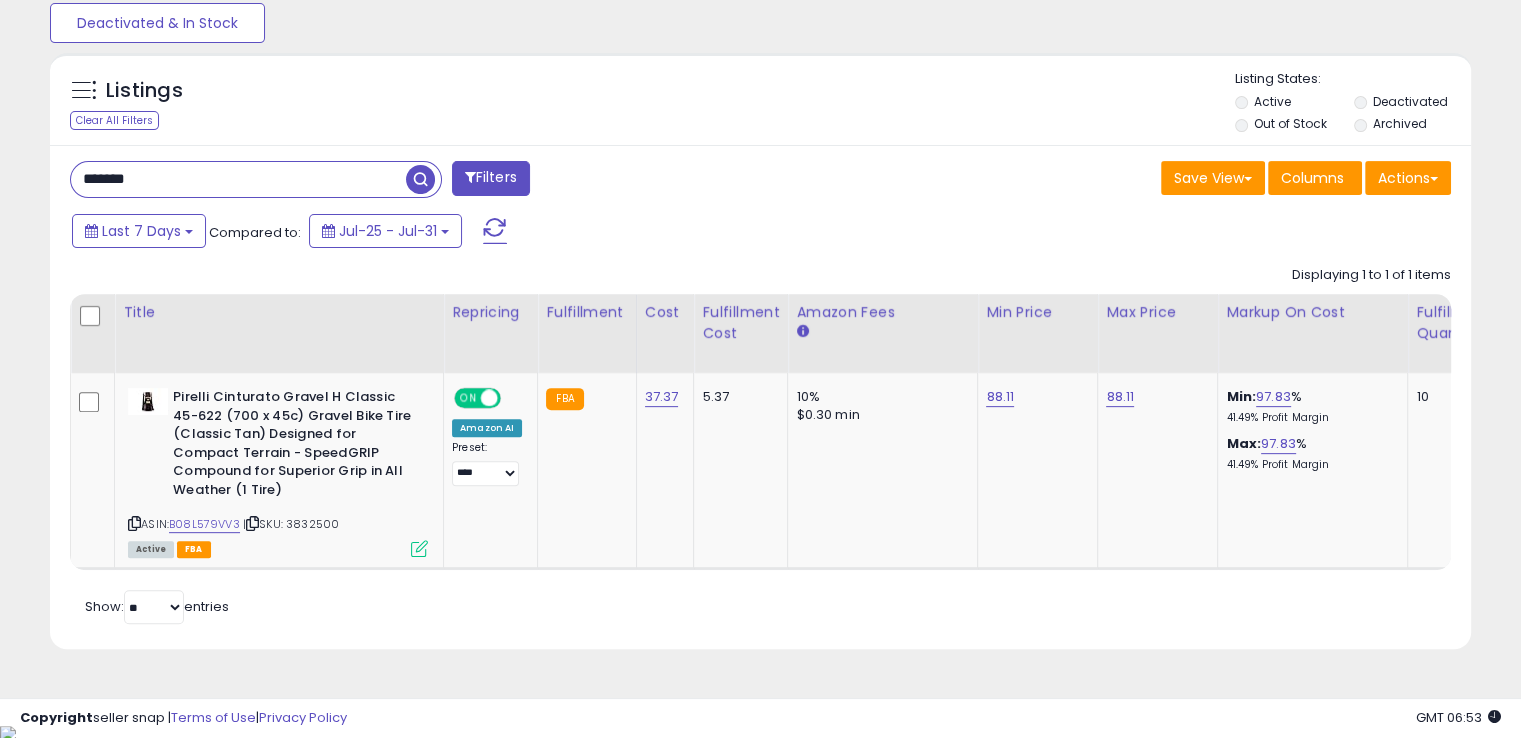 click on "*******" at bounding box center [238, 179] 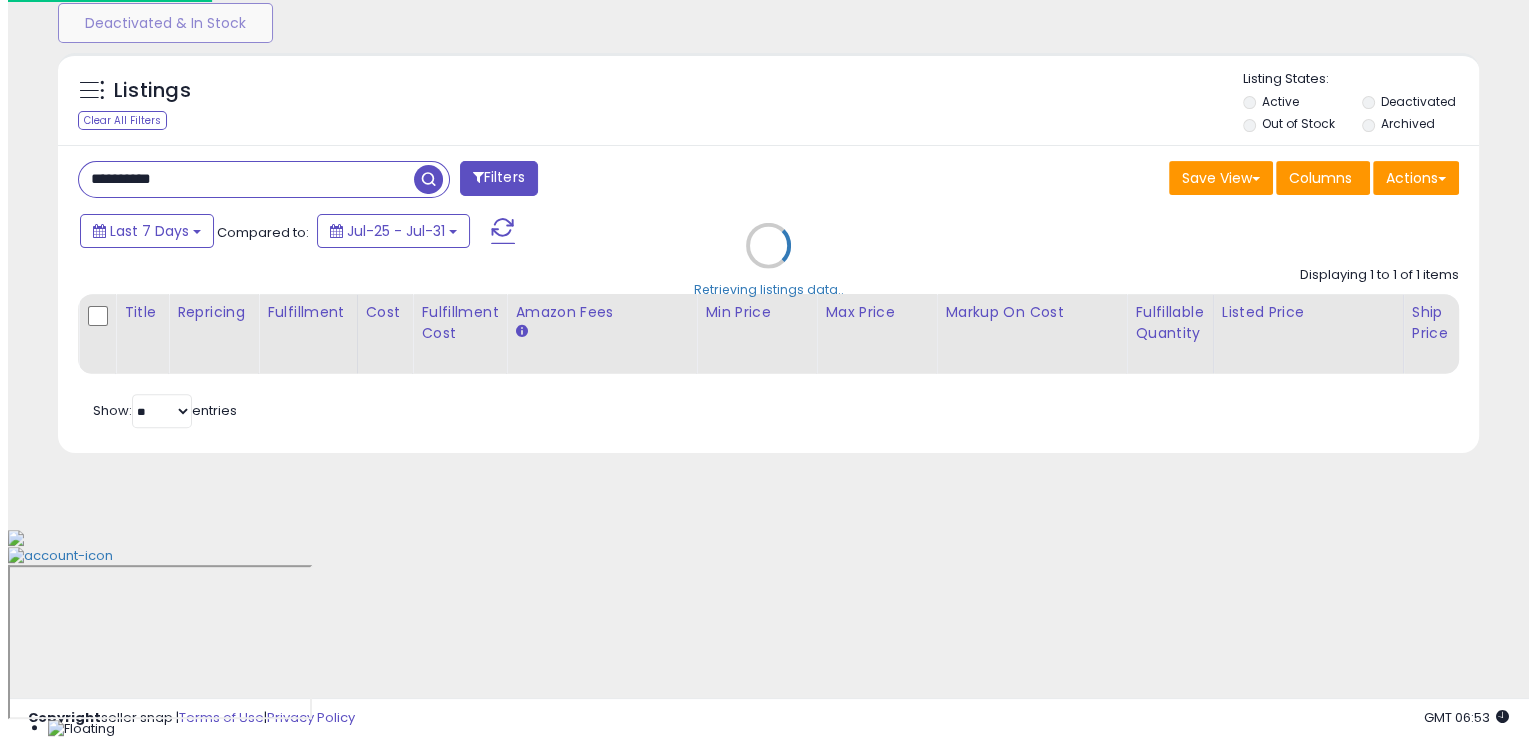 scroll, scrollTop: 481, scrollLeft: 0, axis: vertical 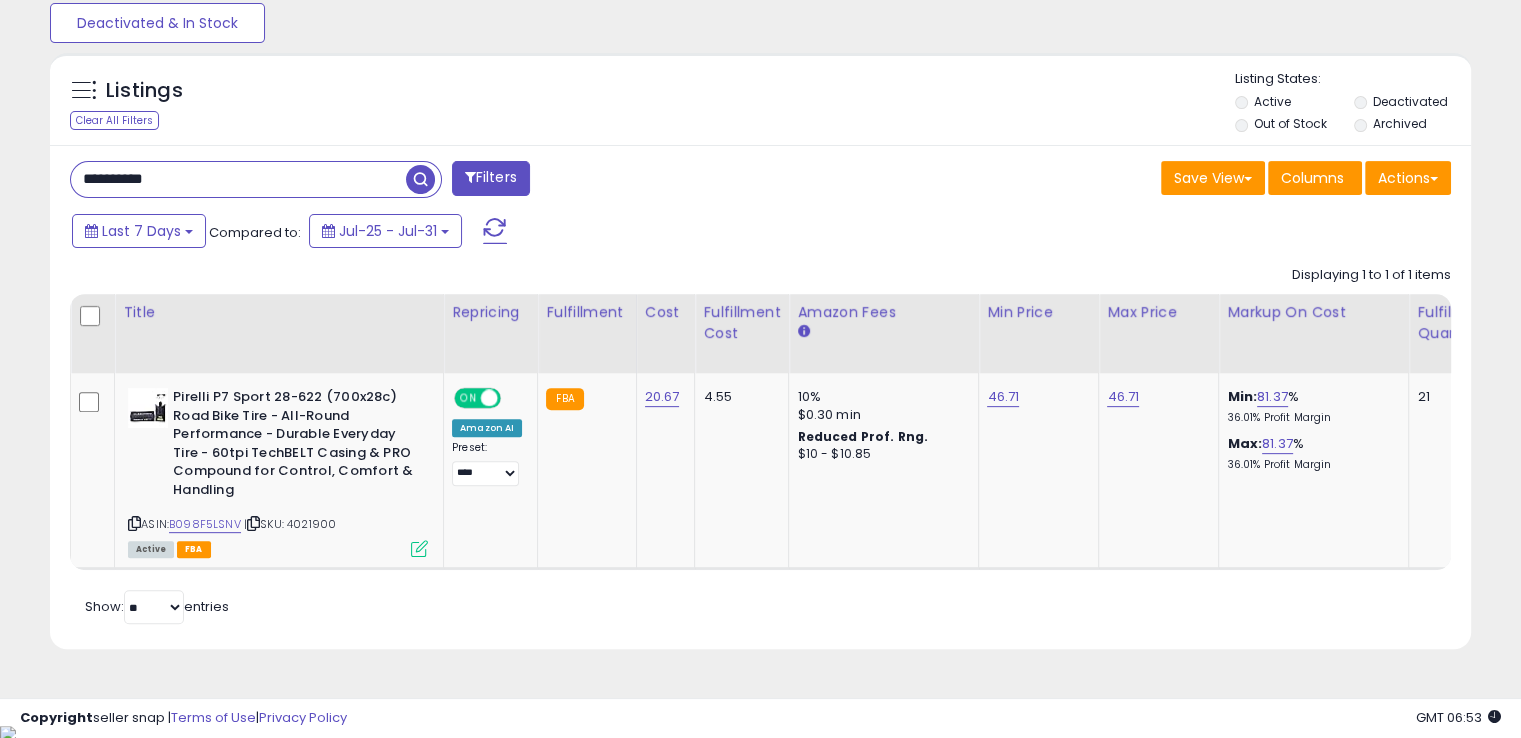 click on "**********" at bounding box center [238, 179] 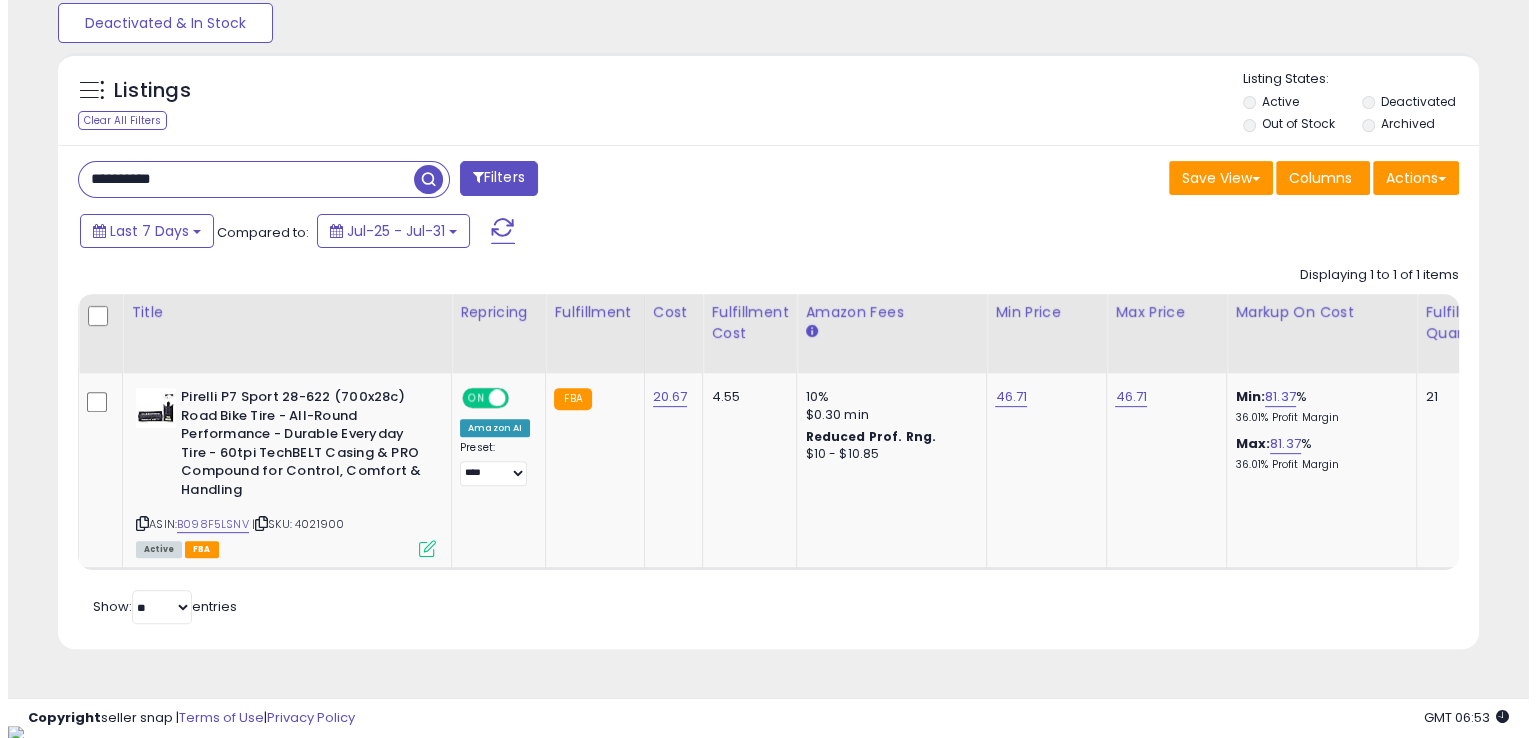 scroll, scrollTop: 481, scrollLeft: 0, axis: vertical 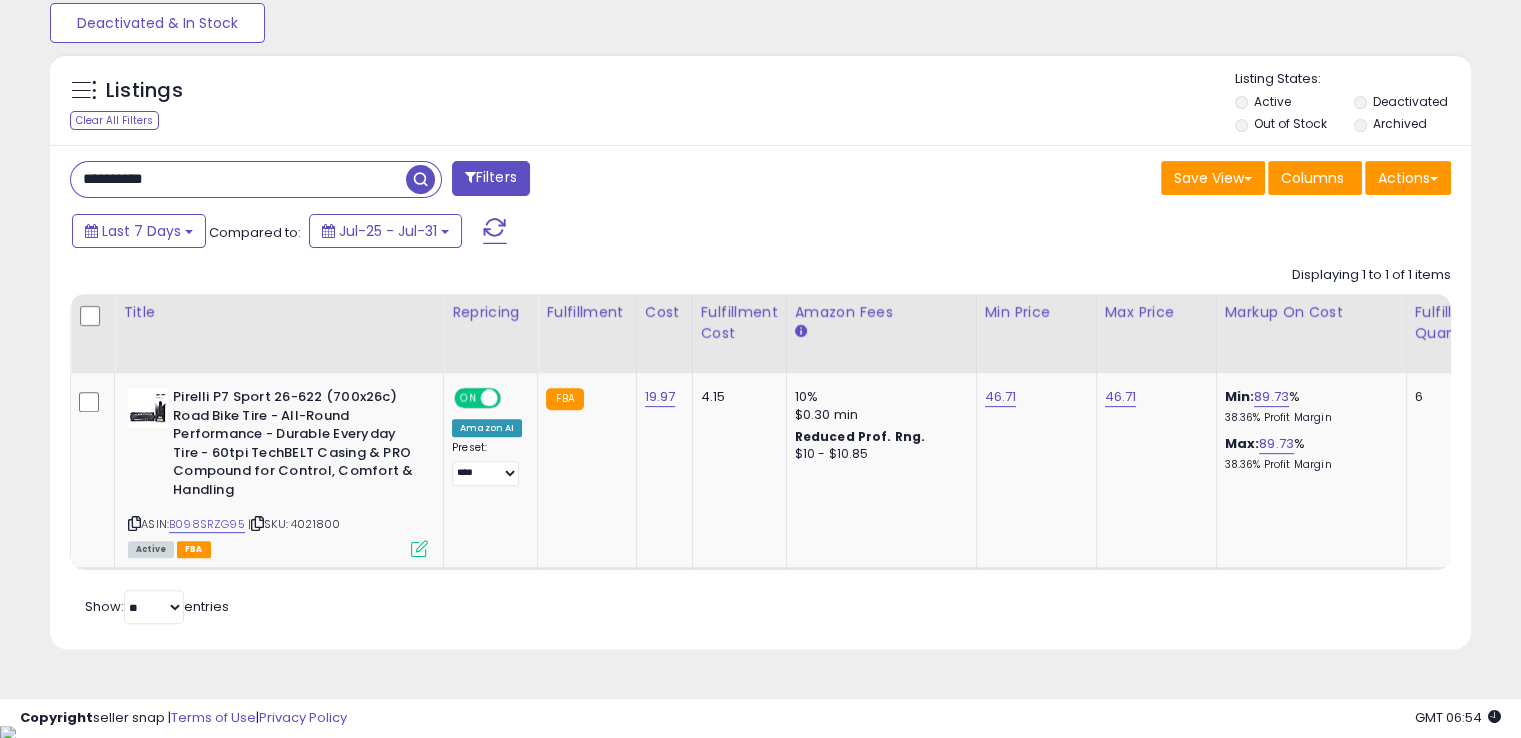 click on "**********" at bounding box center [238, 179] 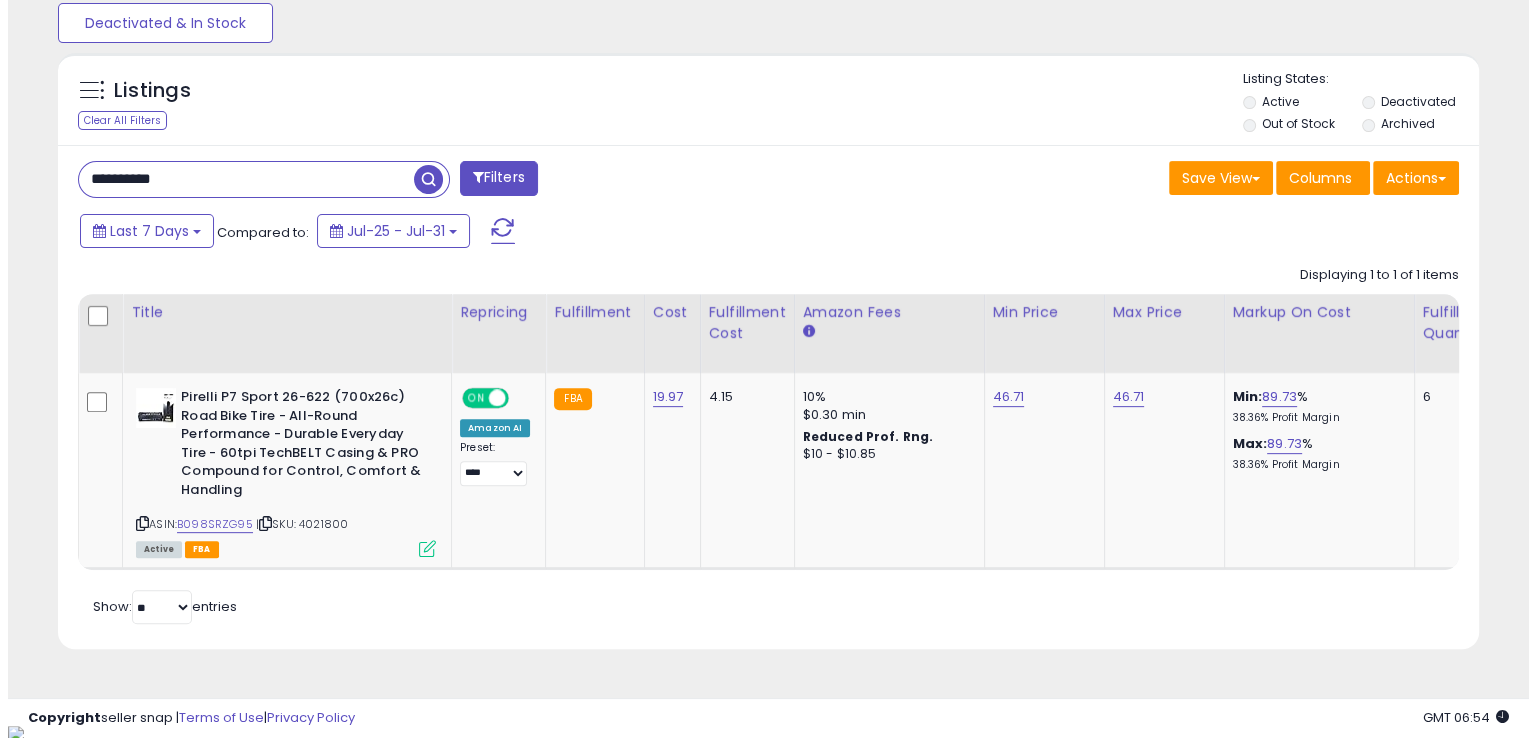 scroll, scrollTop: 481, scrollLeft: 0, axis: vertical 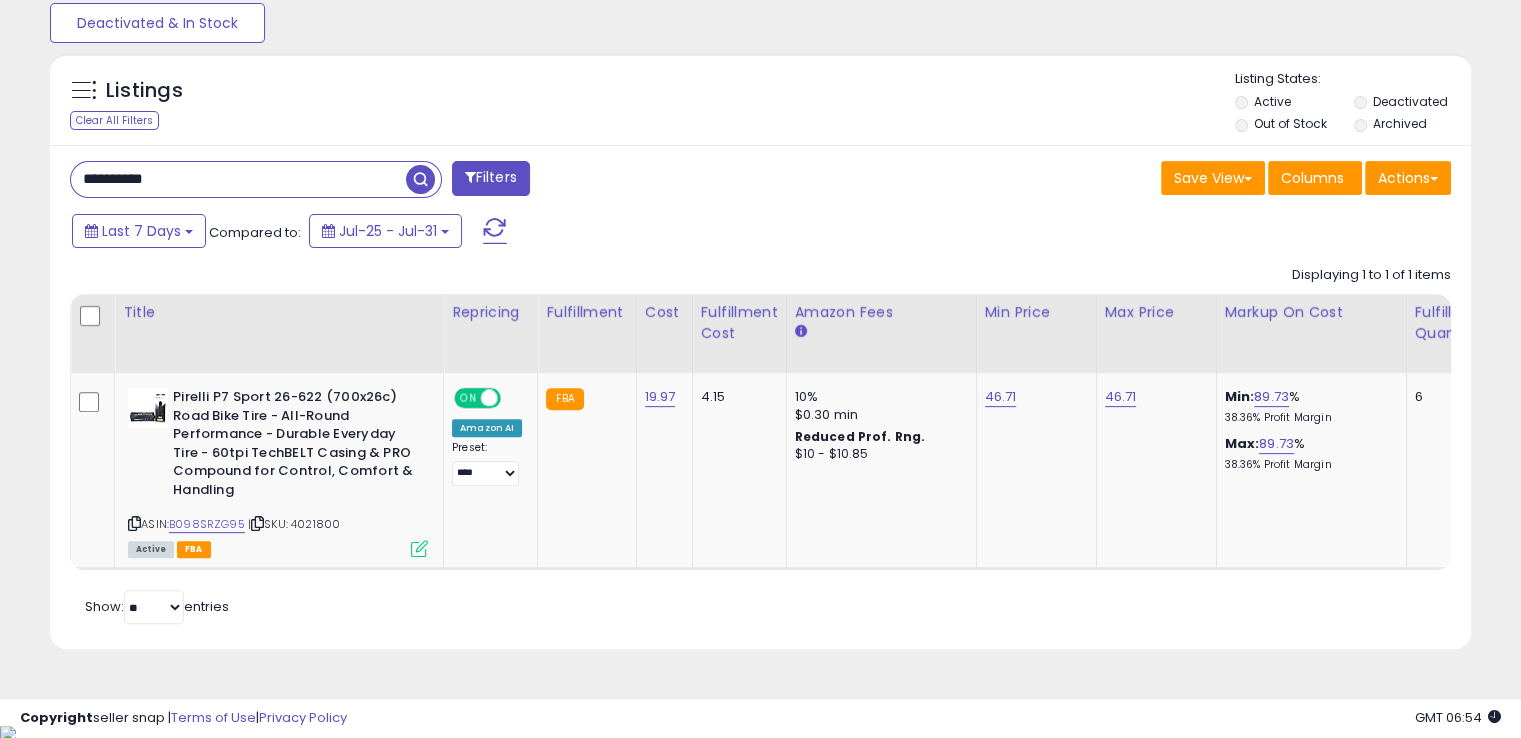 click on "**********" at bounding box center [238, 179] 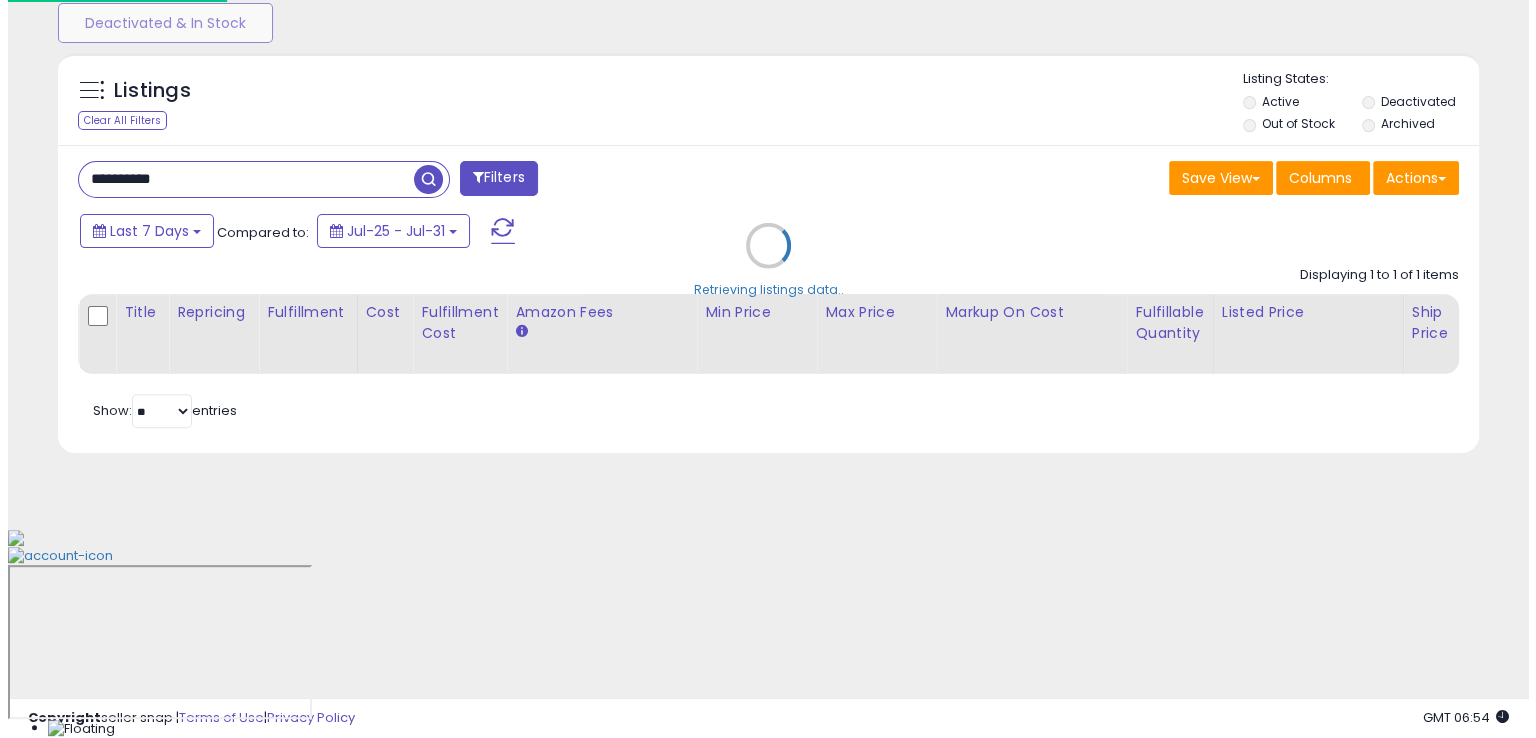 scroll, scrollTop: 481, scrollLeft: 0, axis: vertical 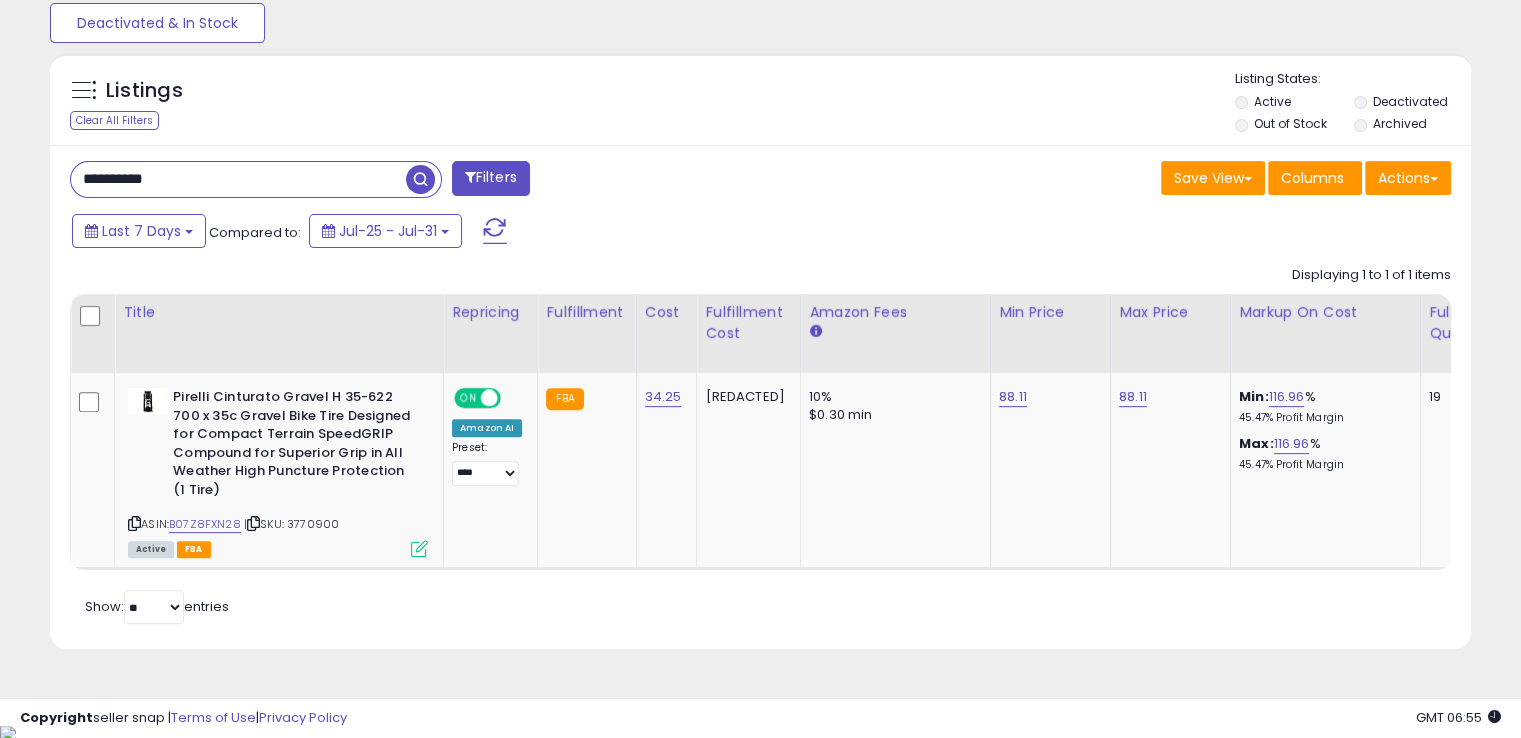 click on "**********" at bounding box center (238, 179) 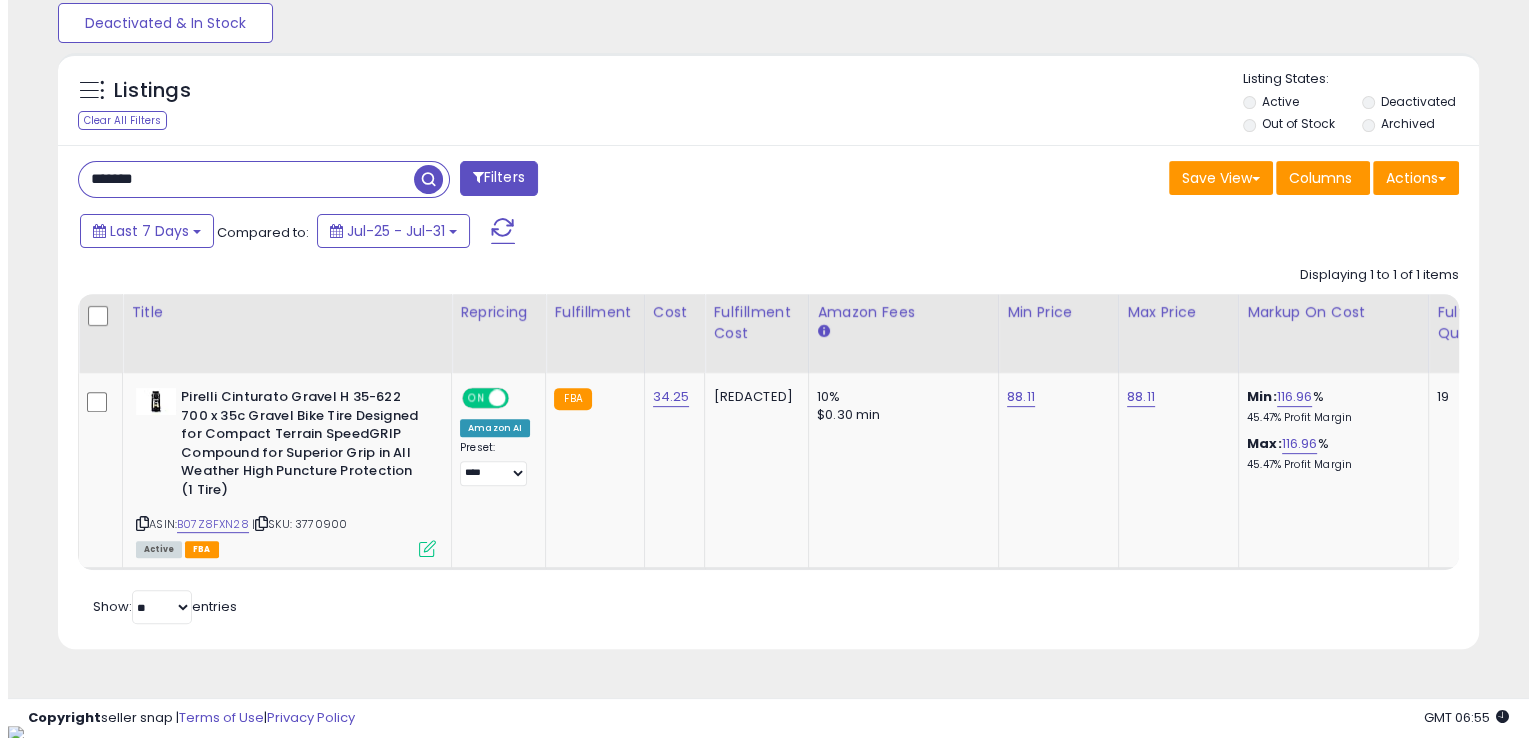 scroll, scrollTop: 481, scrollLeft: 0, axis: vertical 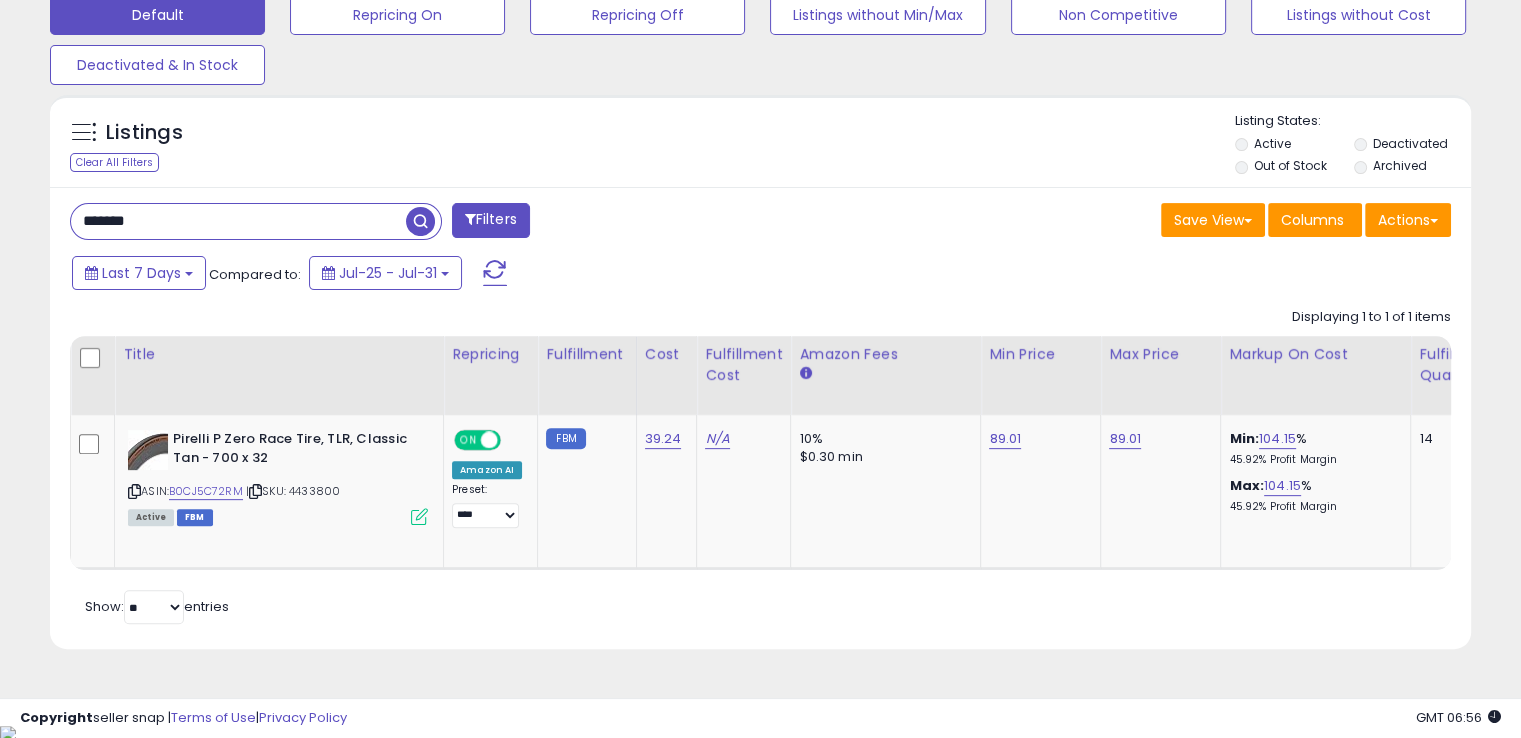 click on "*******" at bounding box center (238, 221) 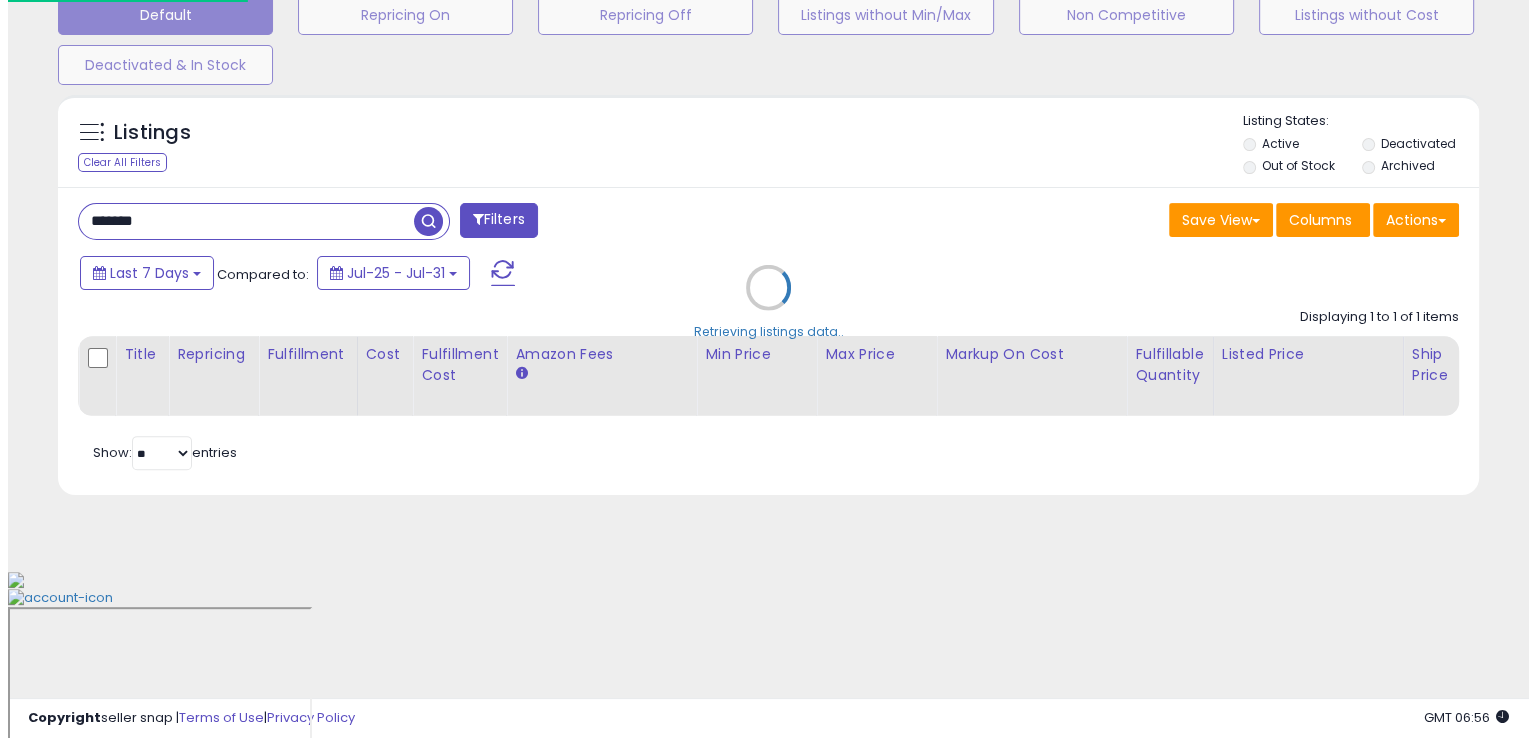 scroll, scrollTop: 481, scrollLeft: 0, axis: vertical 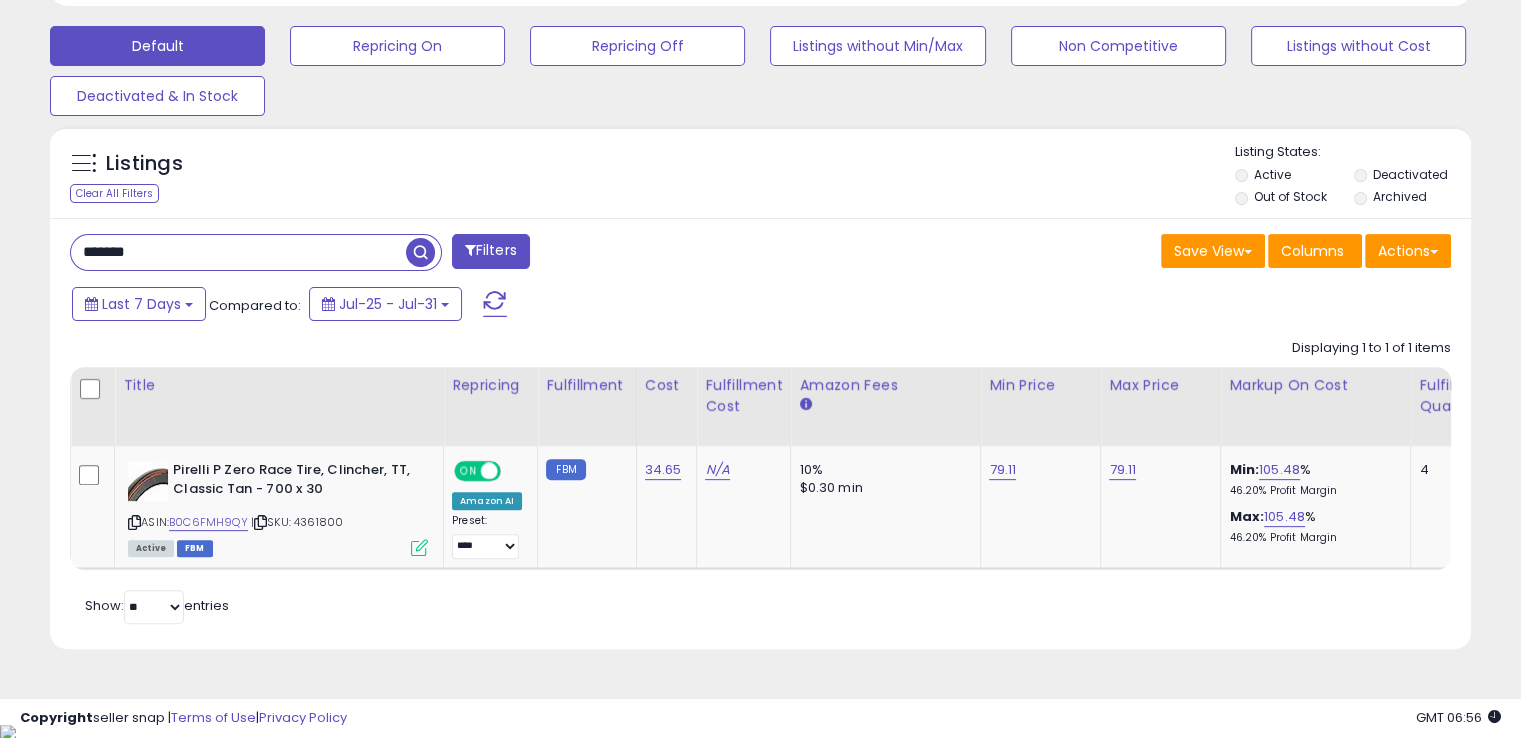 click on "*******" at bounding box center (238, 252) 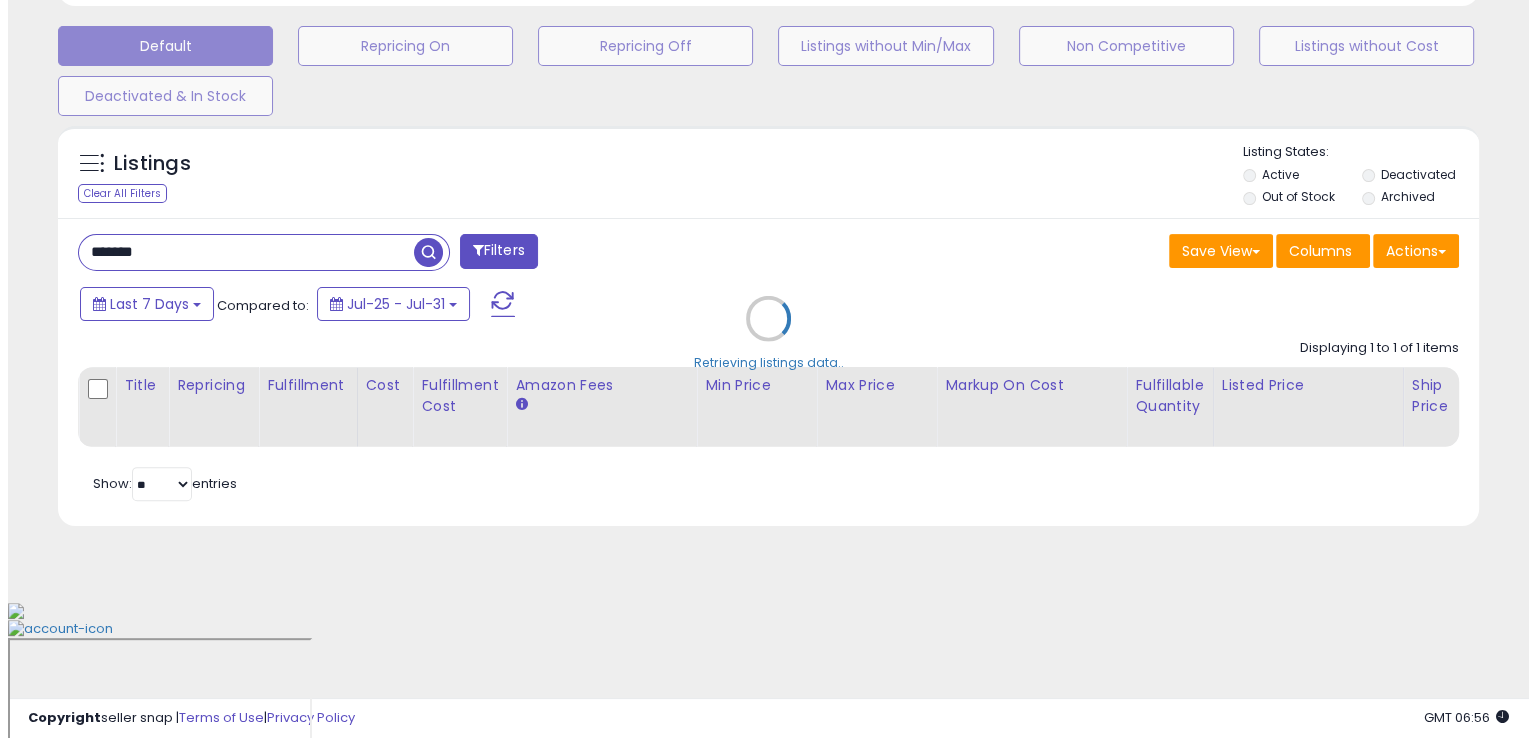 scroll, scrollTop: 481, scrollLeft: 0, axis: vertical 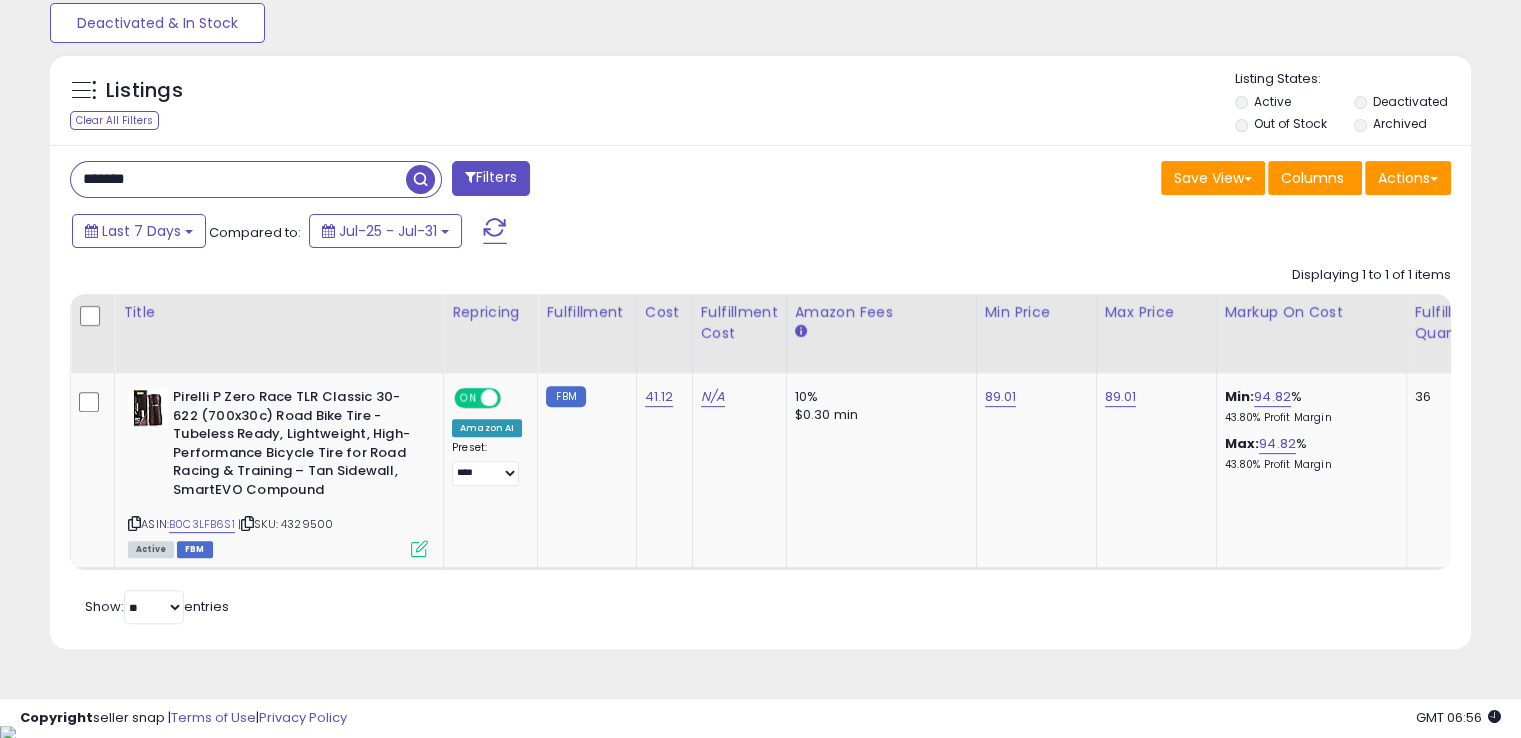 click on "*******" at bounding box center [238, 179] 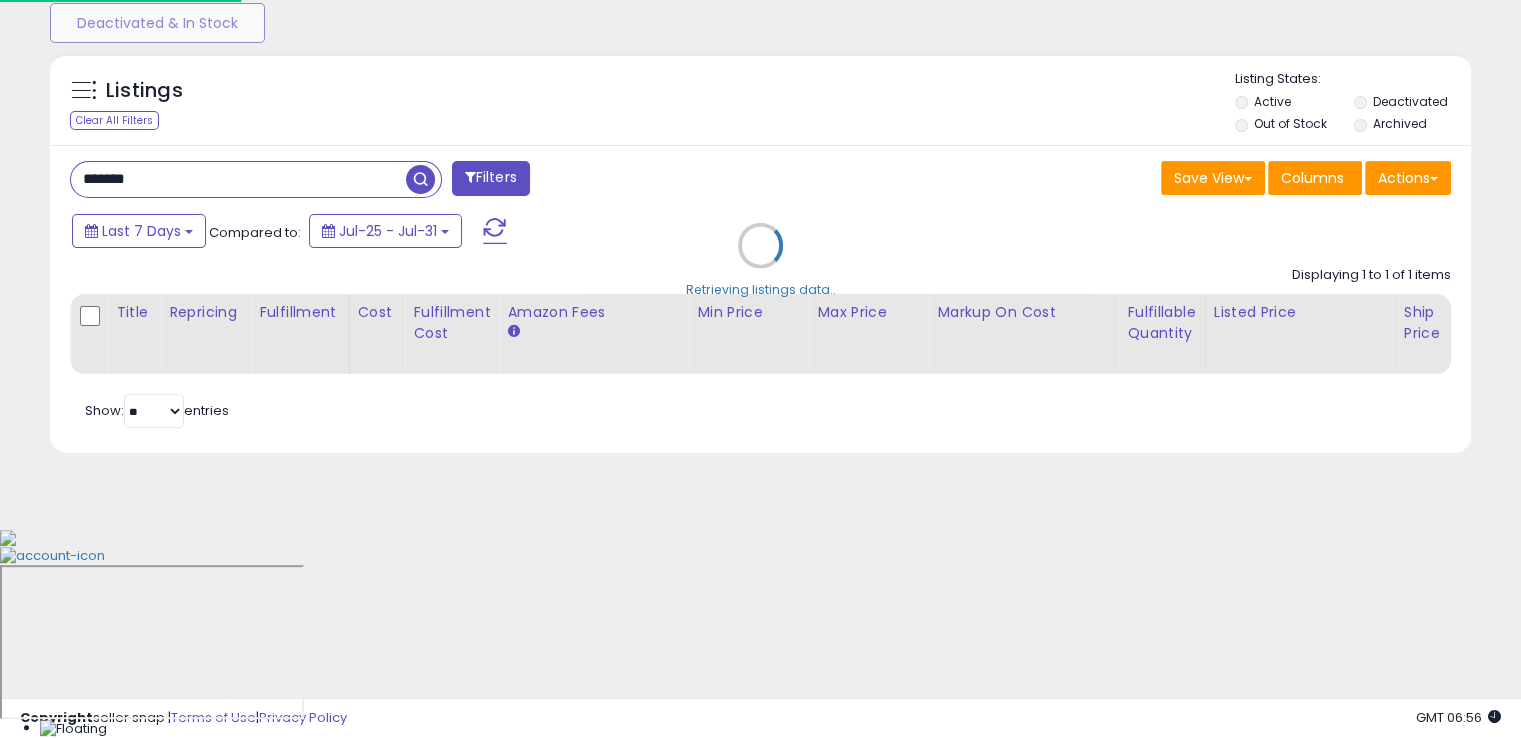 scroll, scrollTop: 999589, scrollLeft: 999168, axis: both 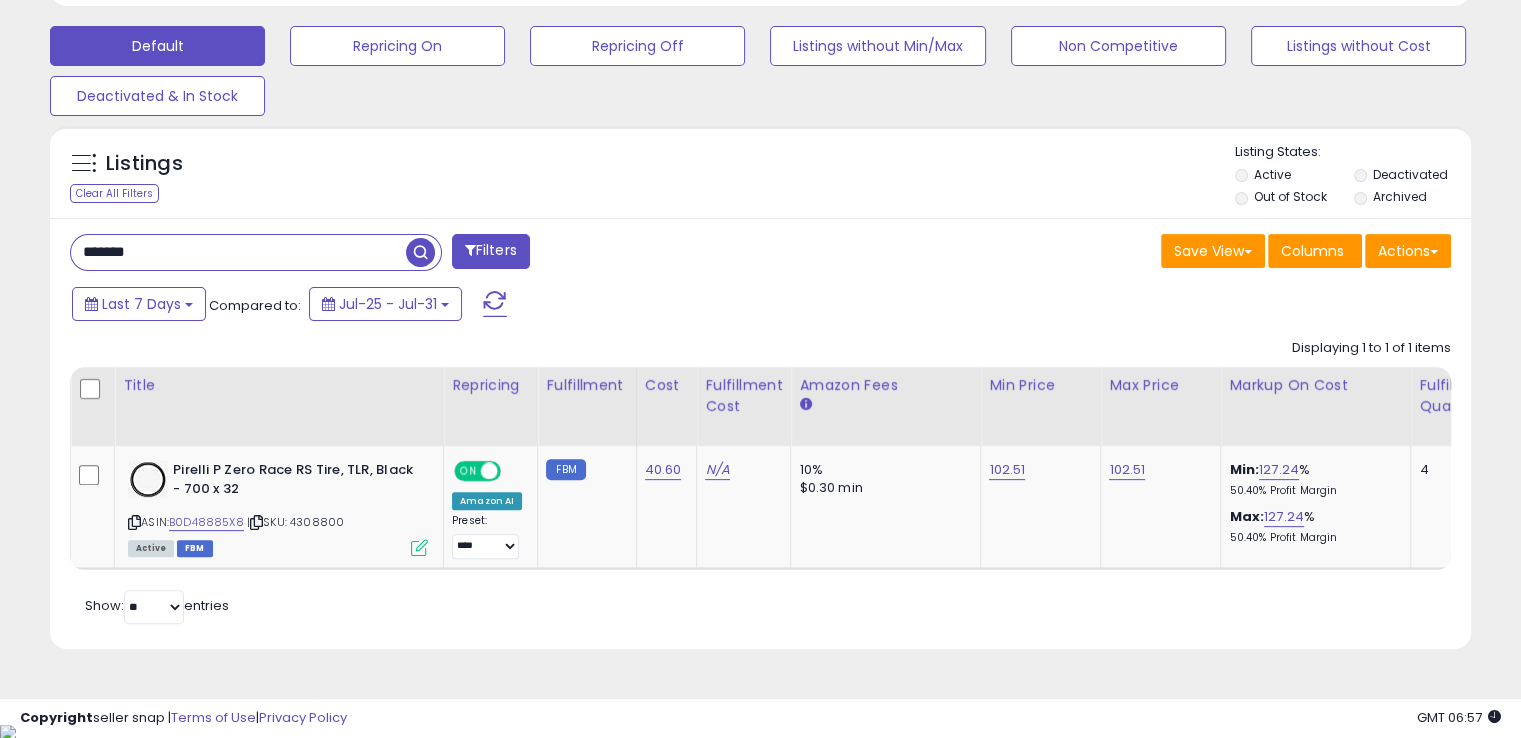 click on "*******" at bounding box center [238, 252] 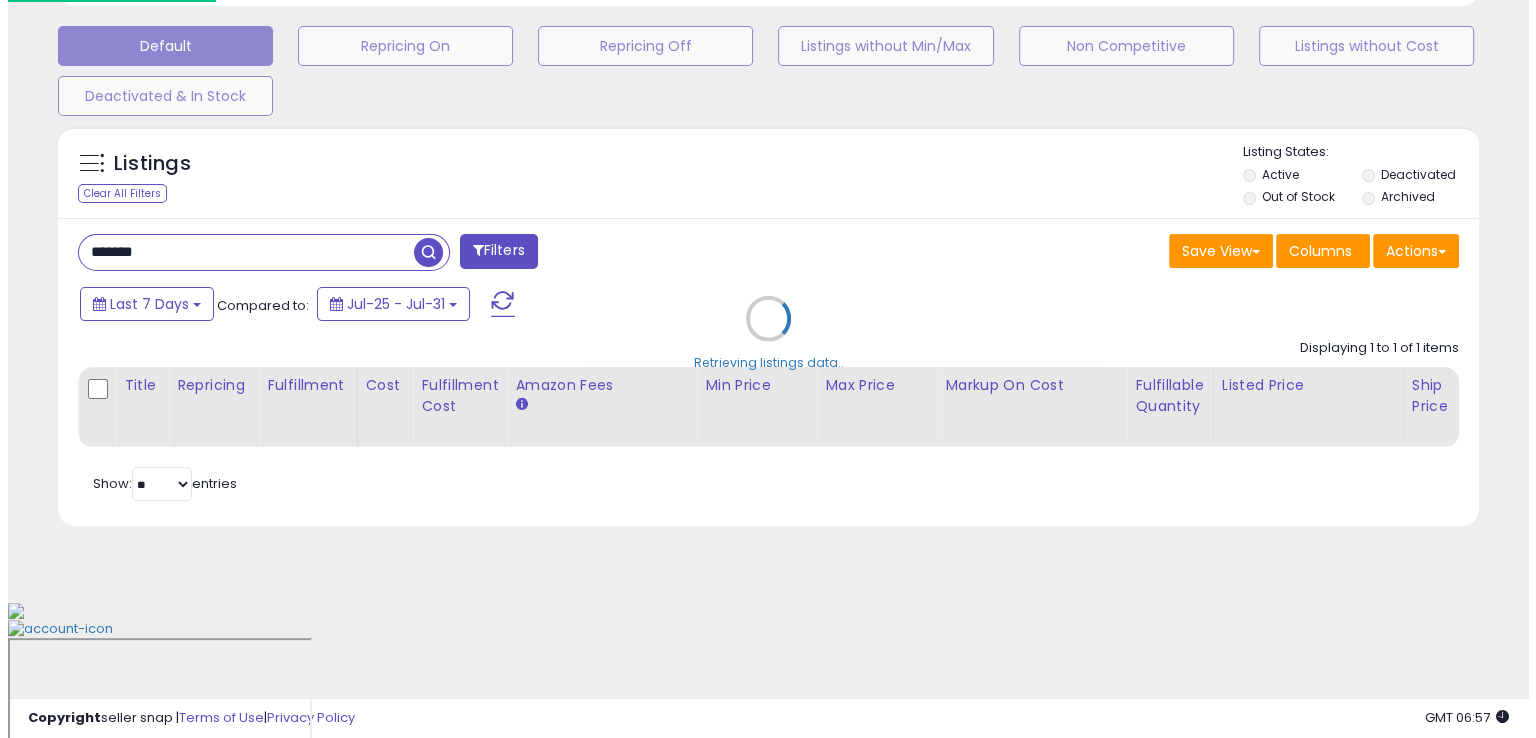 scroll, scrollTop: 481, scrollLeft: 0, axis: vertical 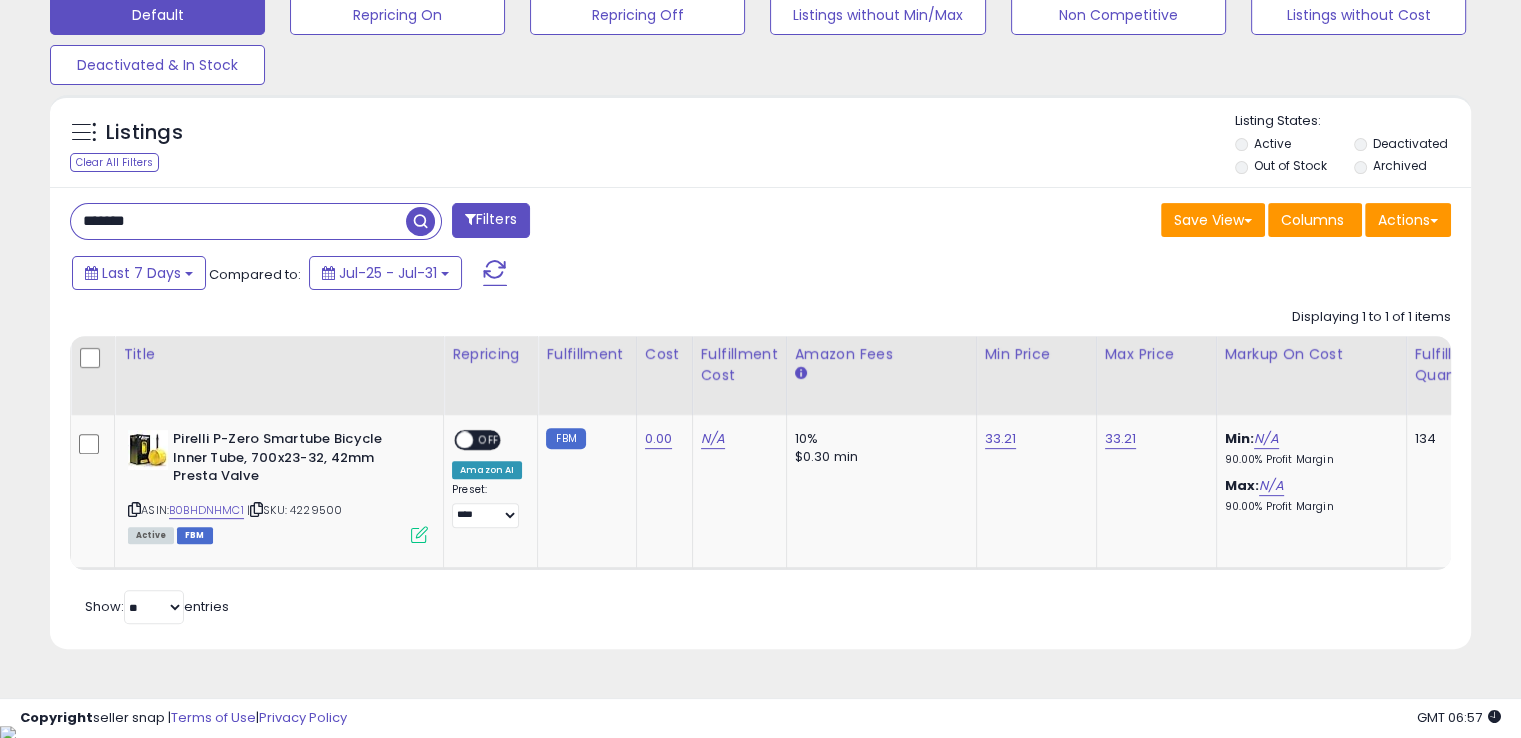 click on "*******" at bounding box center [238, 221] 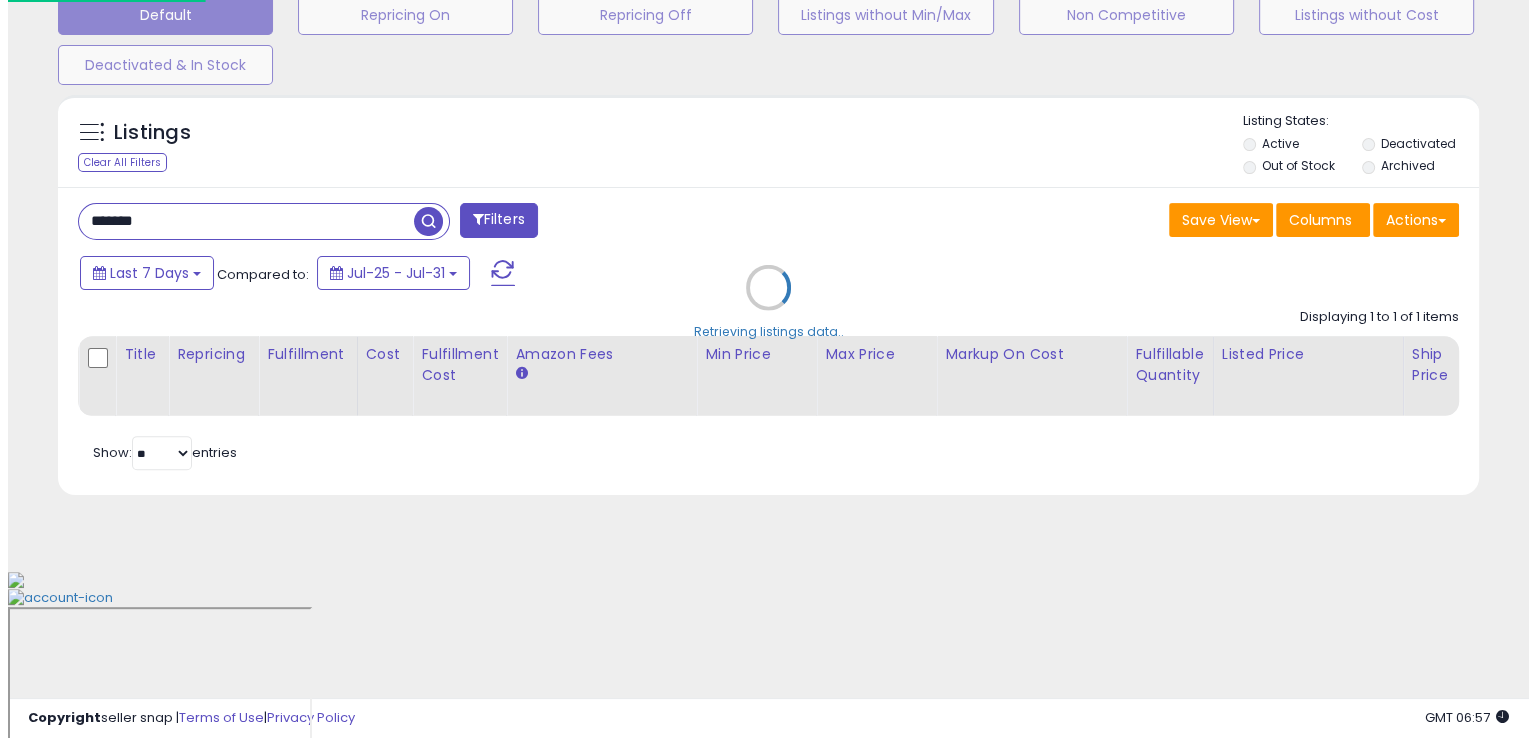 scroll, scrollTop: 481, scrollLeft: 0, axis: vertical 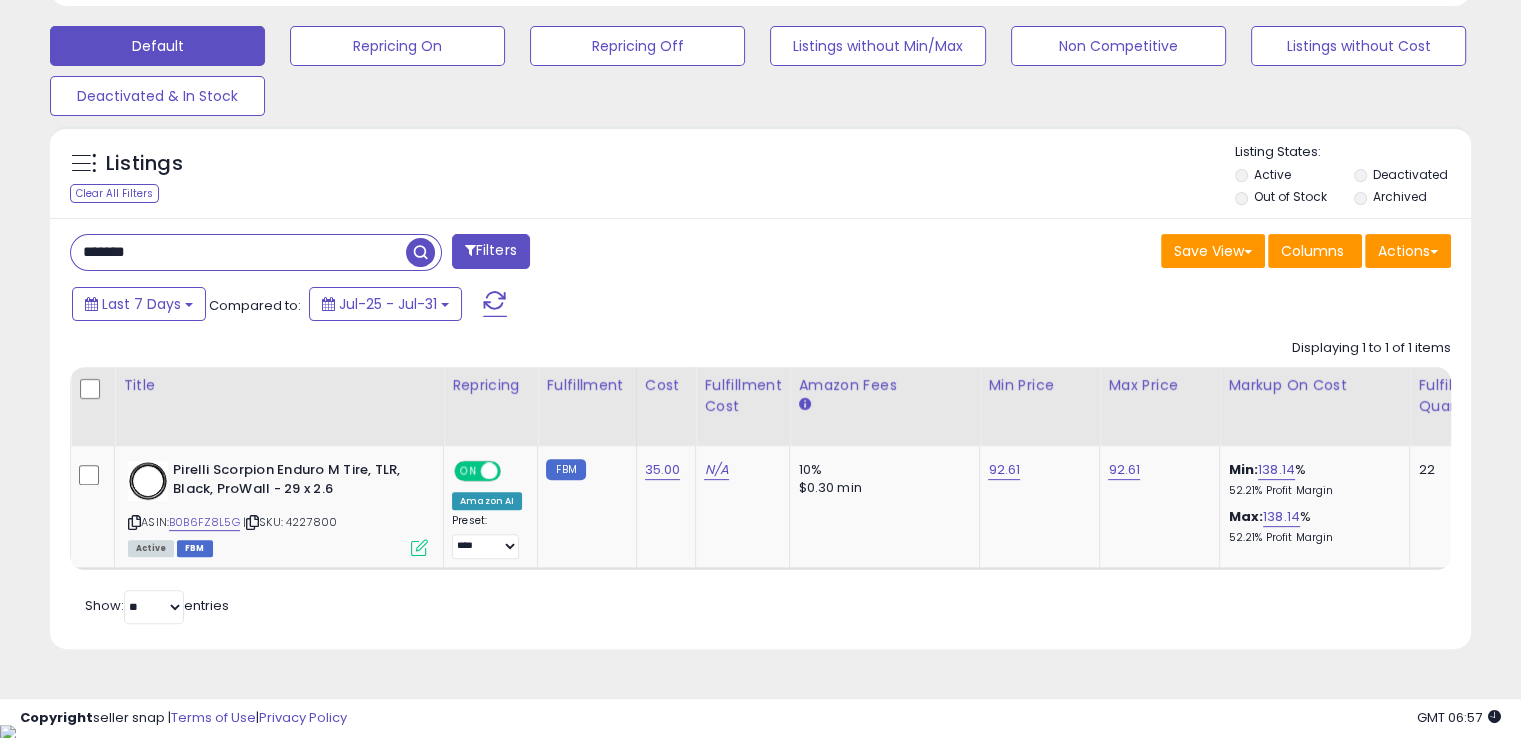 click on "*******" at bounding box center (238, 252) 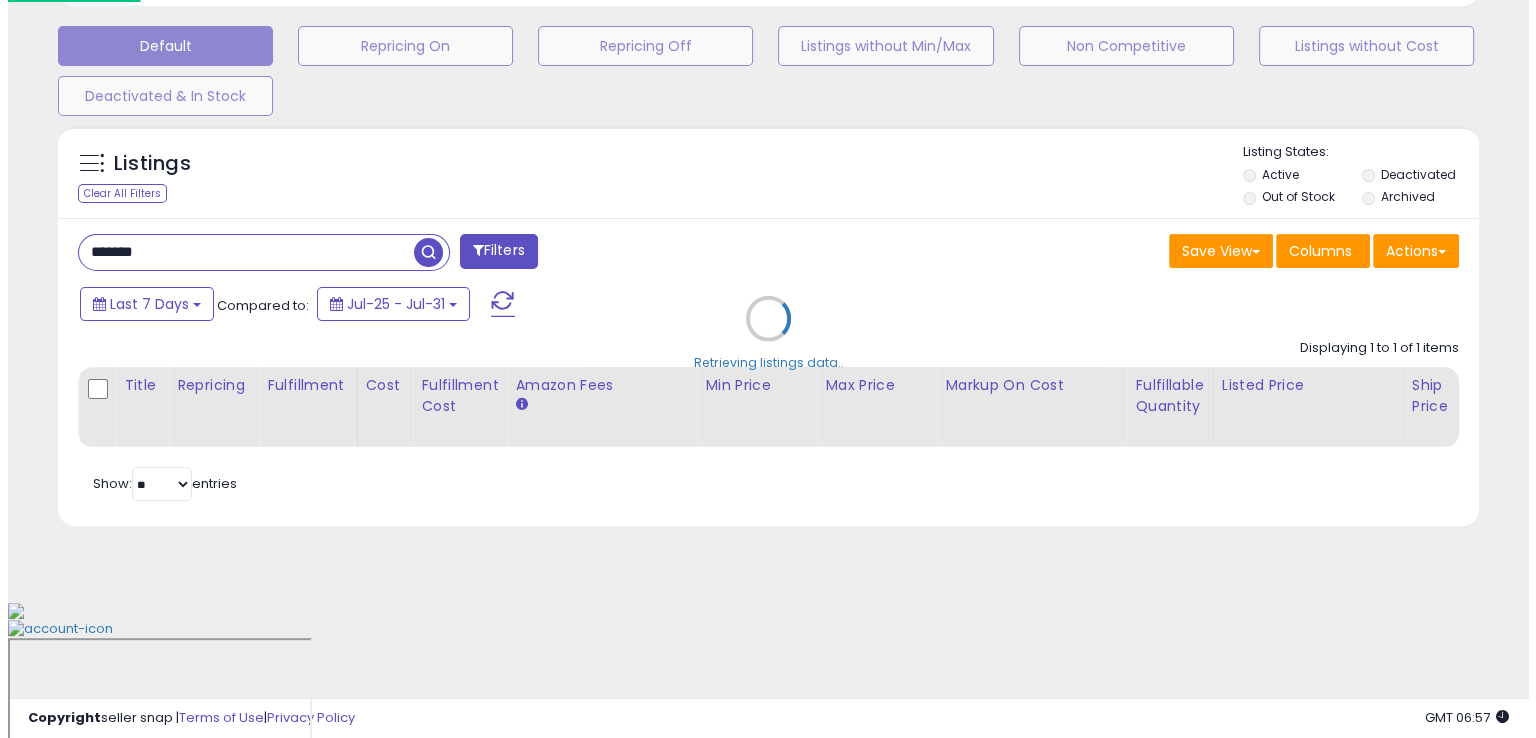scroll, scrollTop: 481, scrollLeft: 0, axis: vertical 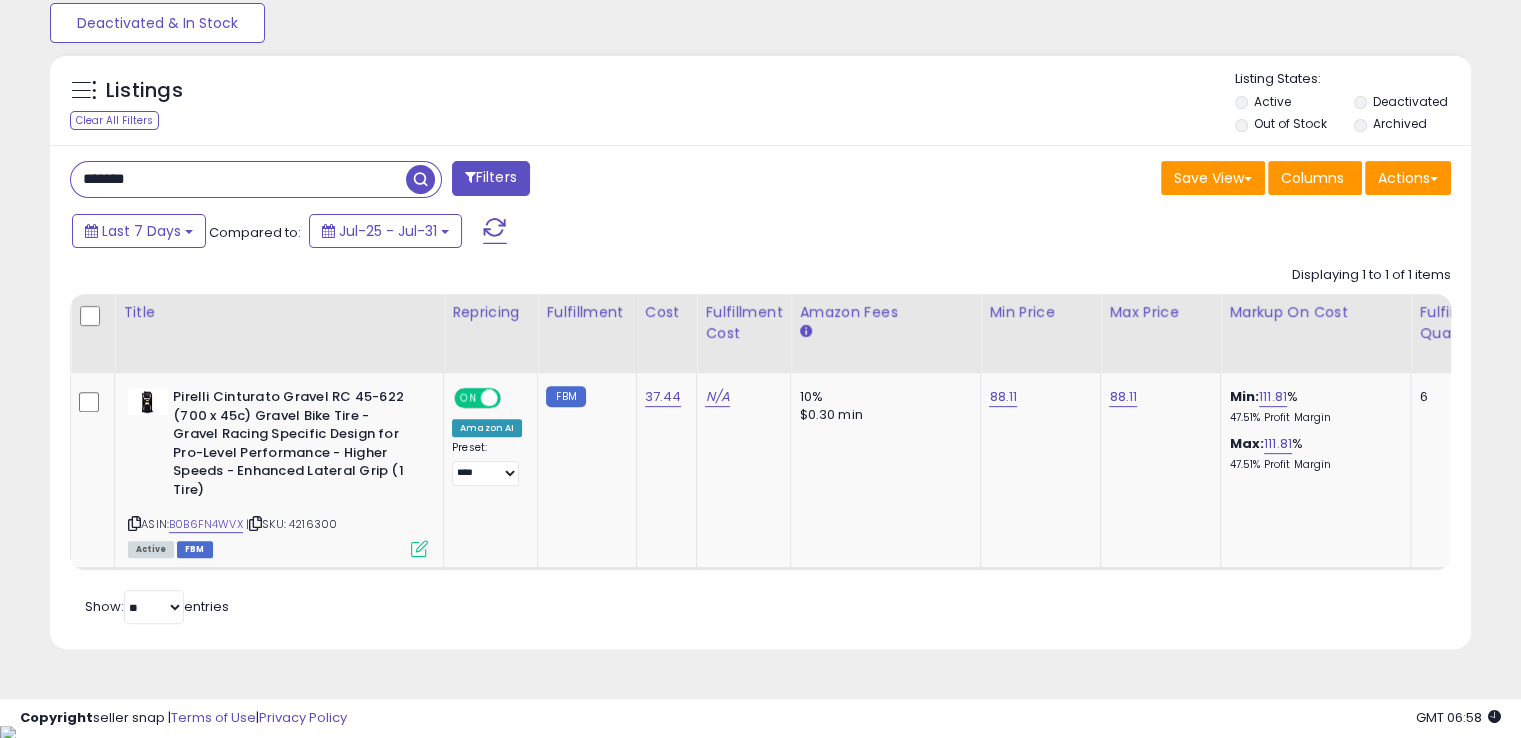 click on "*******" at bounding box center (238, 179) 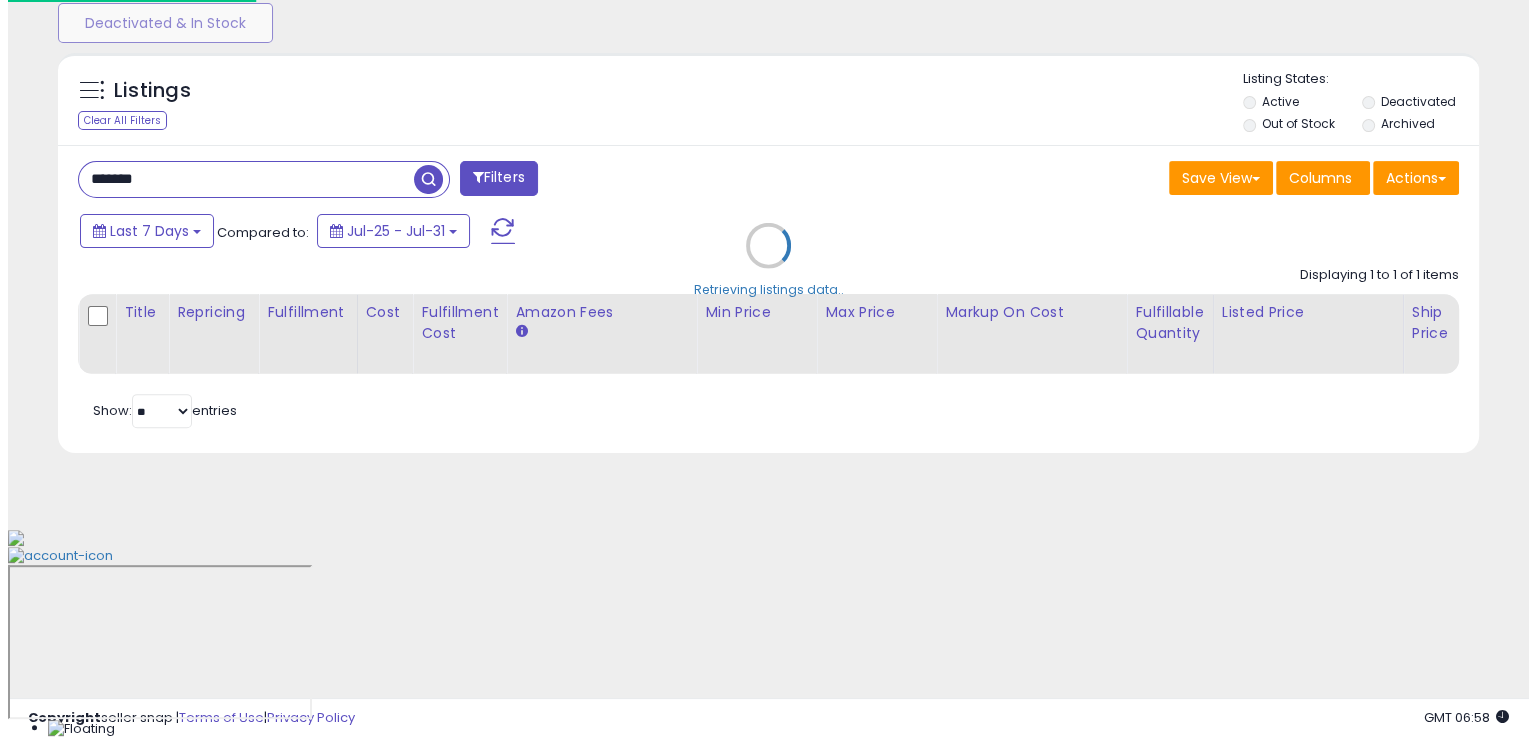 scroll, scrollTop: 481, scrollLeft: 0, axis: vertical 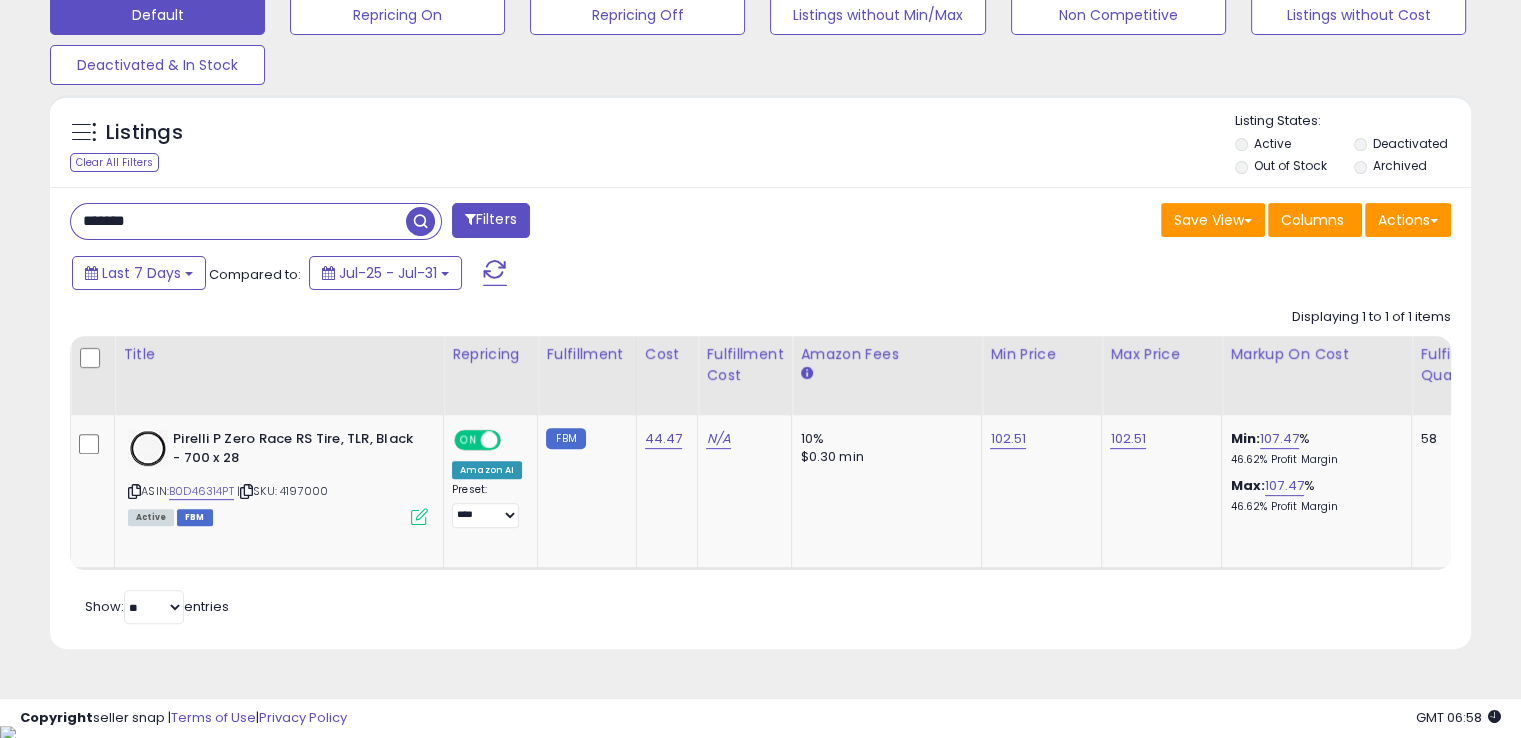 click on "*******" at bounding box center [238, 221] 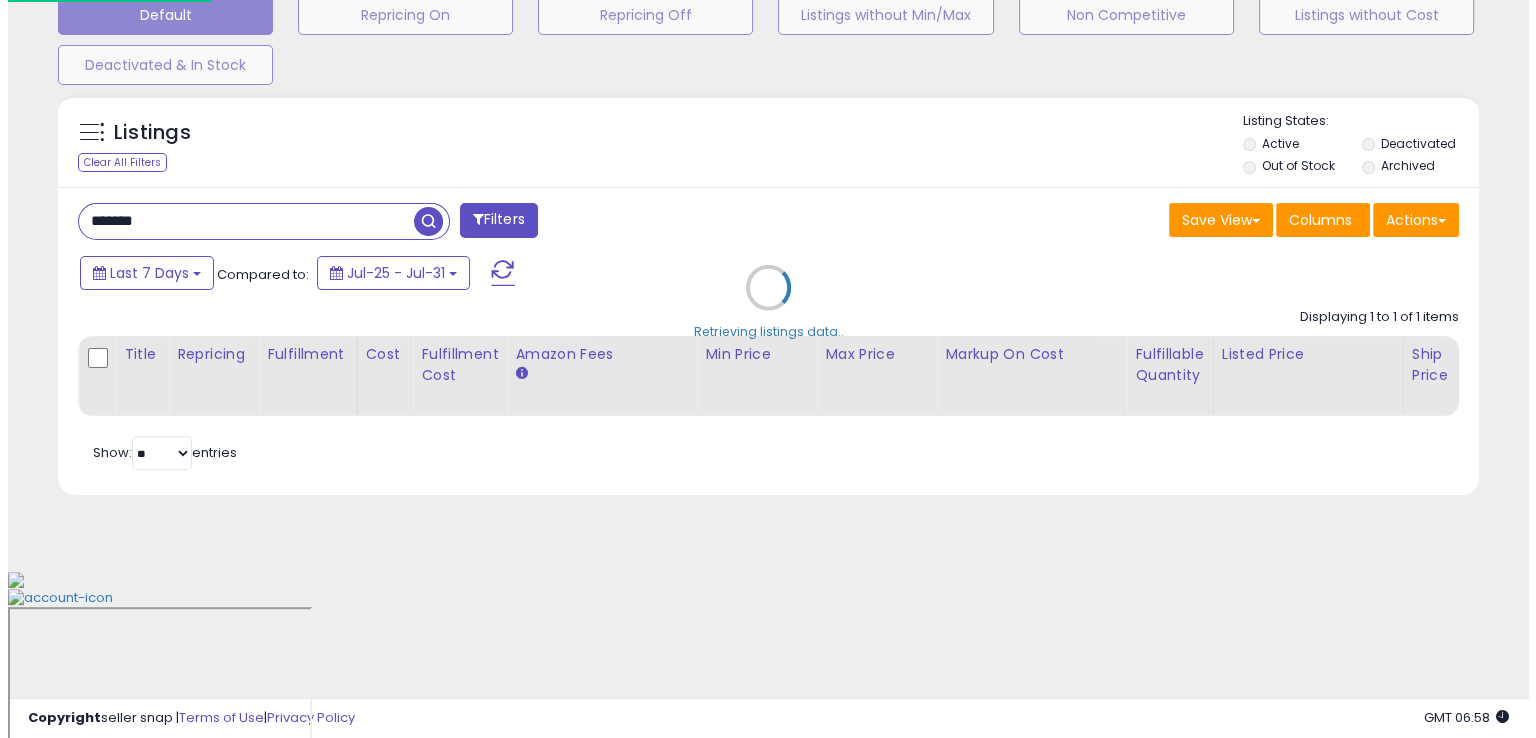 scroll, scrollTop: 481, scrollLeft: 0, axis: vertical 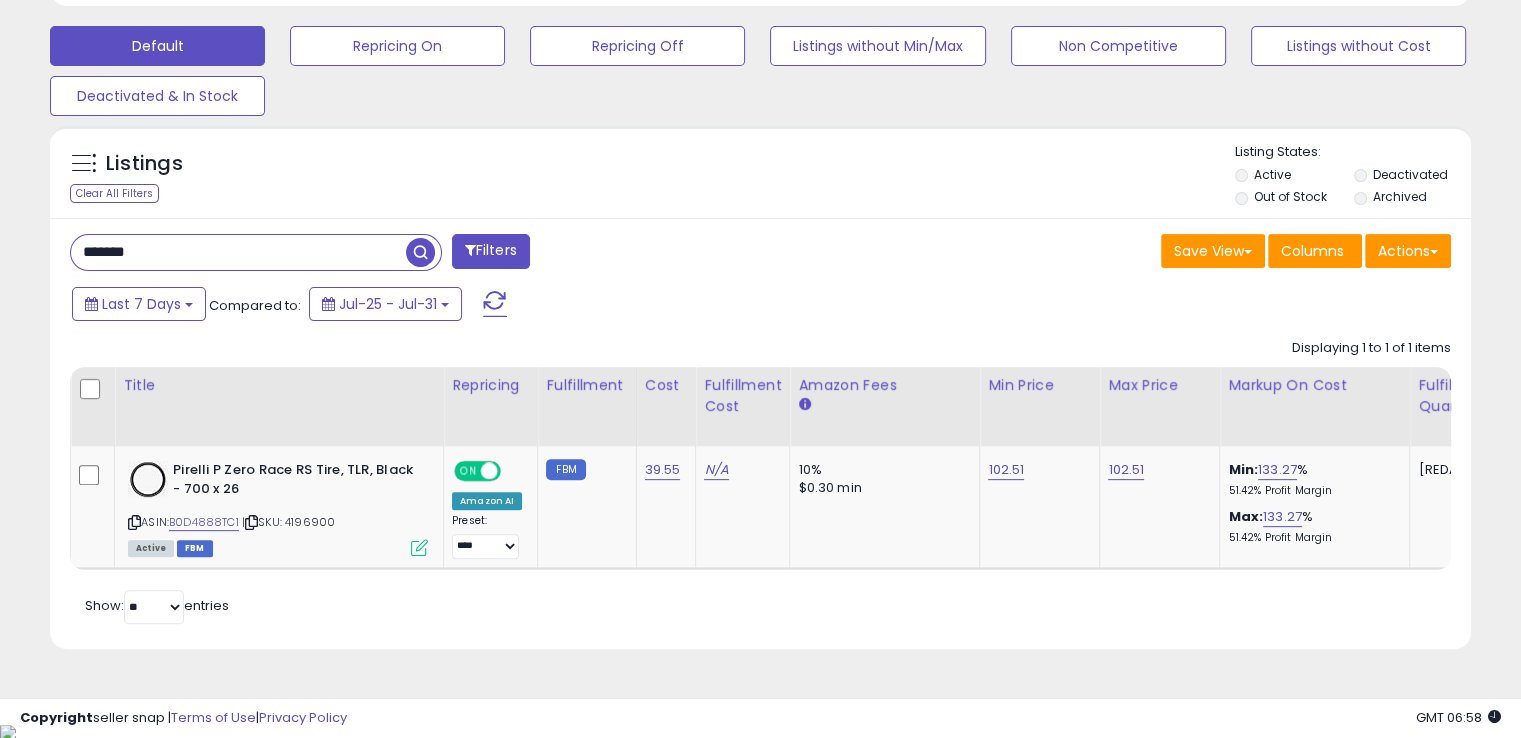 click on "*******" at bounding box center (238, 252) 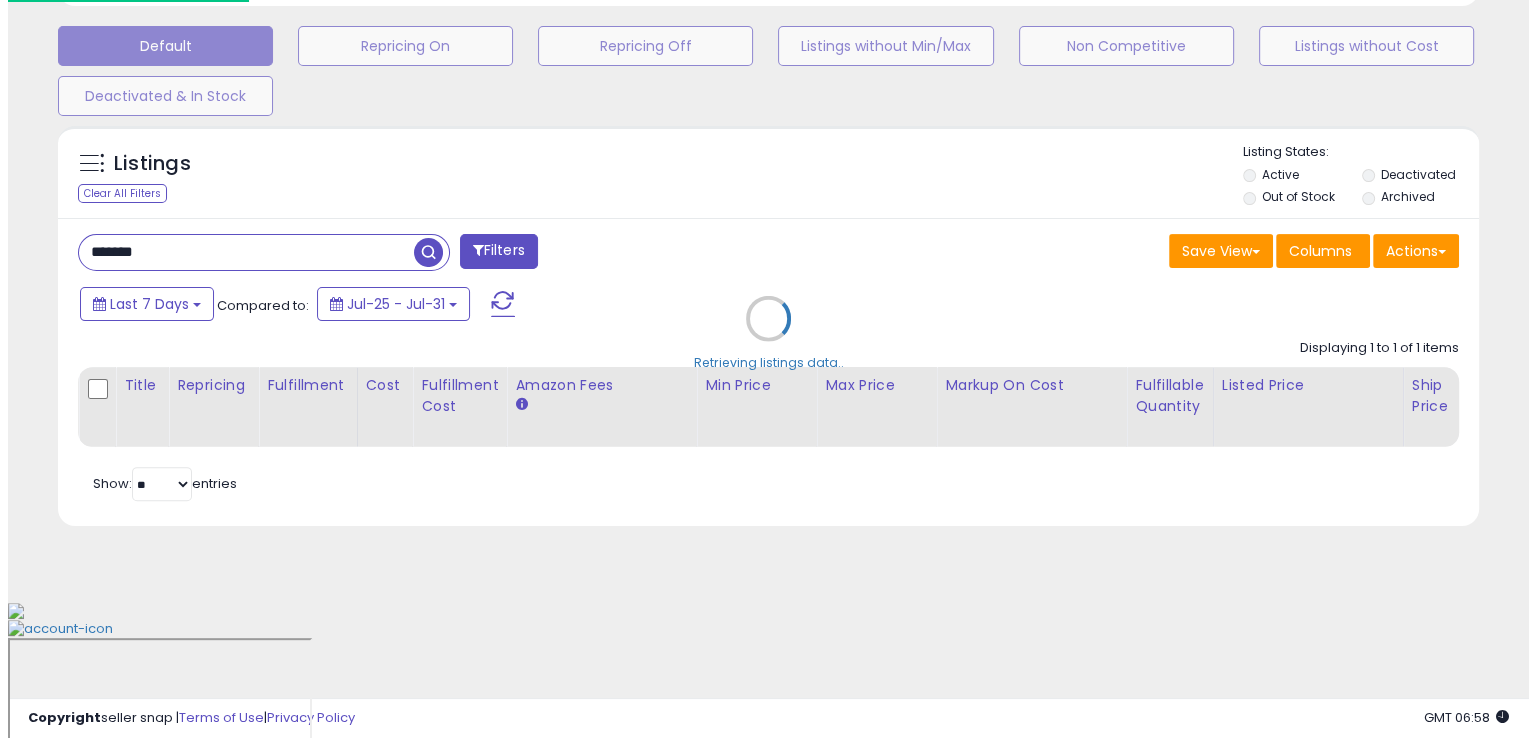 scroll, scrollTop: 481, scrollLeft: 0, axis: vertical 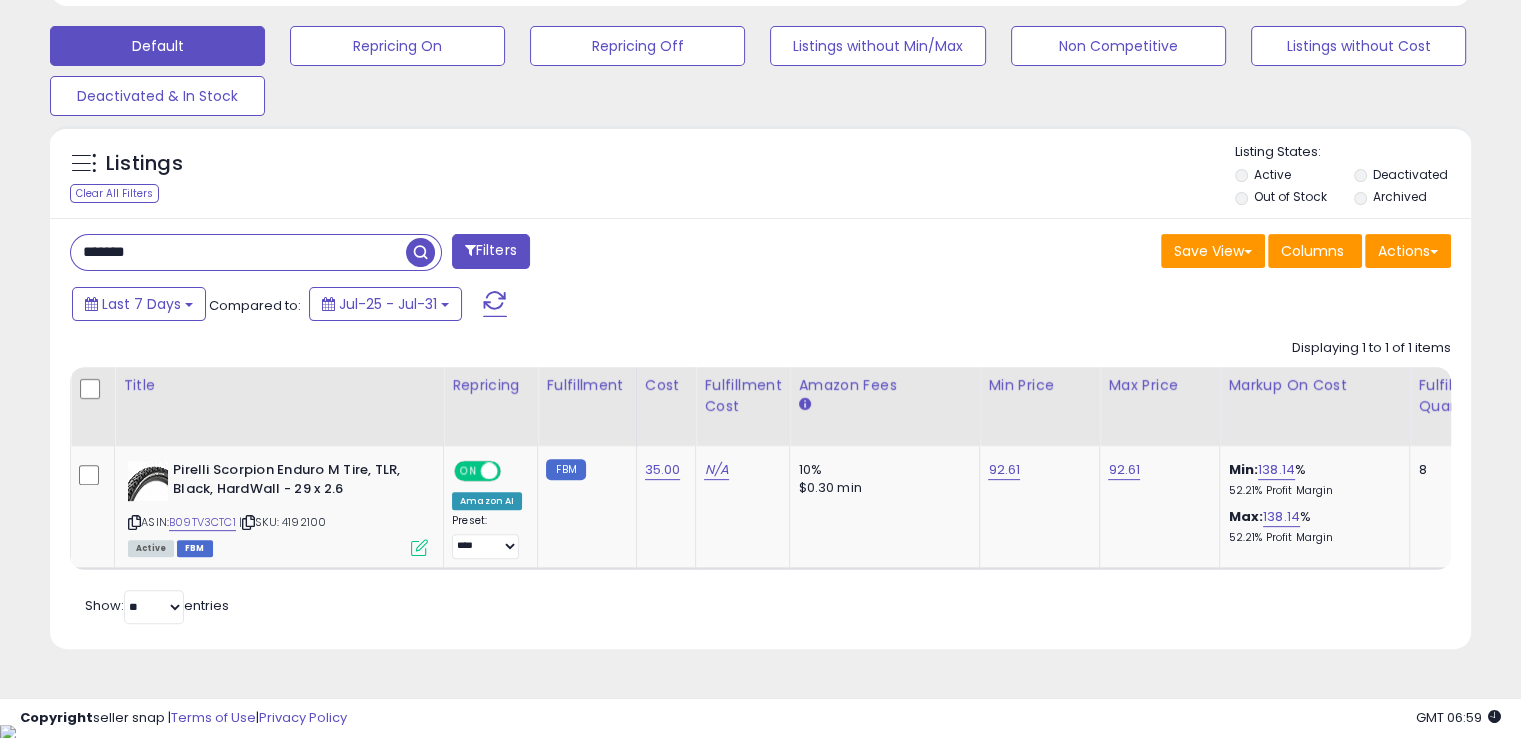 click on "*******" at bounding box center [238, 252] 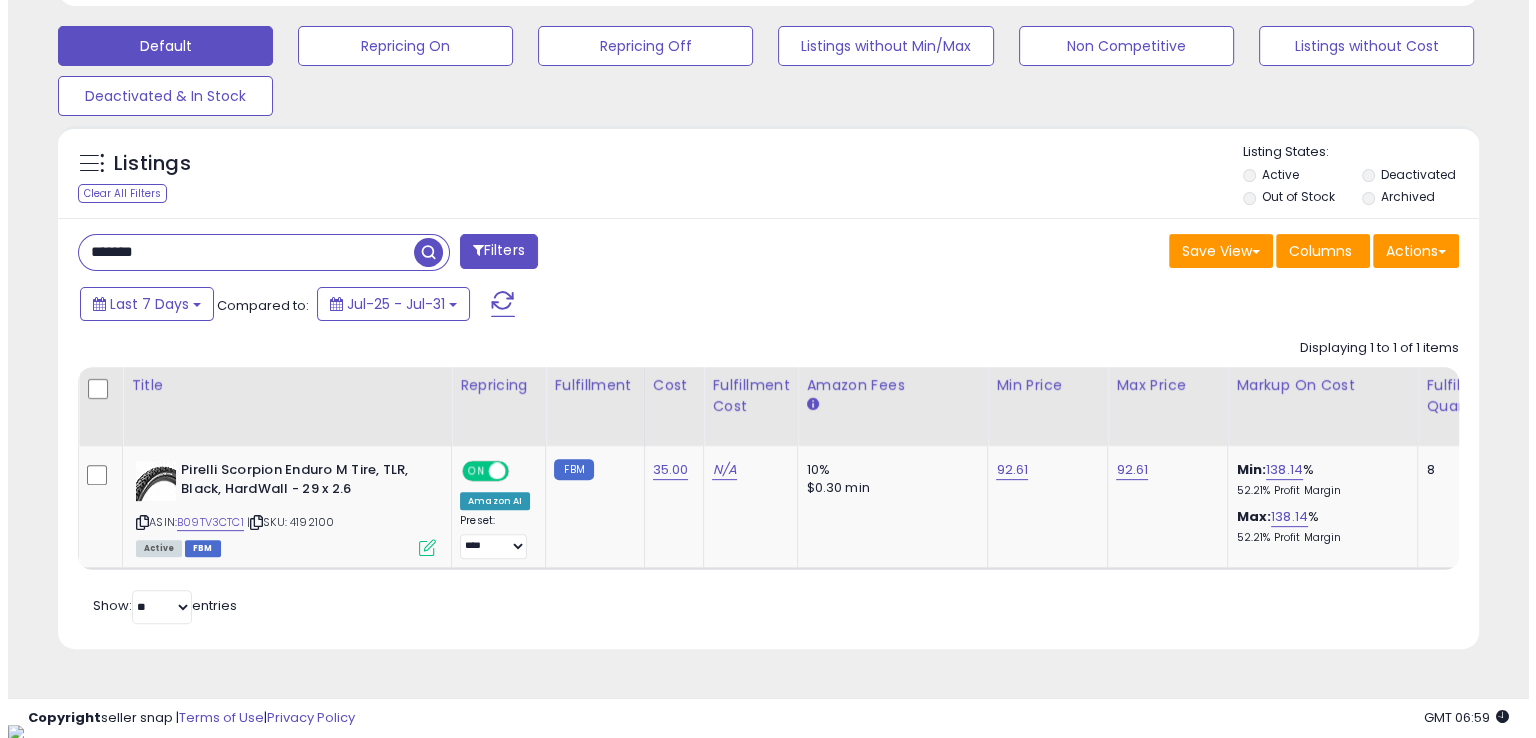 scroll, scrollTop: 481, scrollLeft: 0, axis: vertical 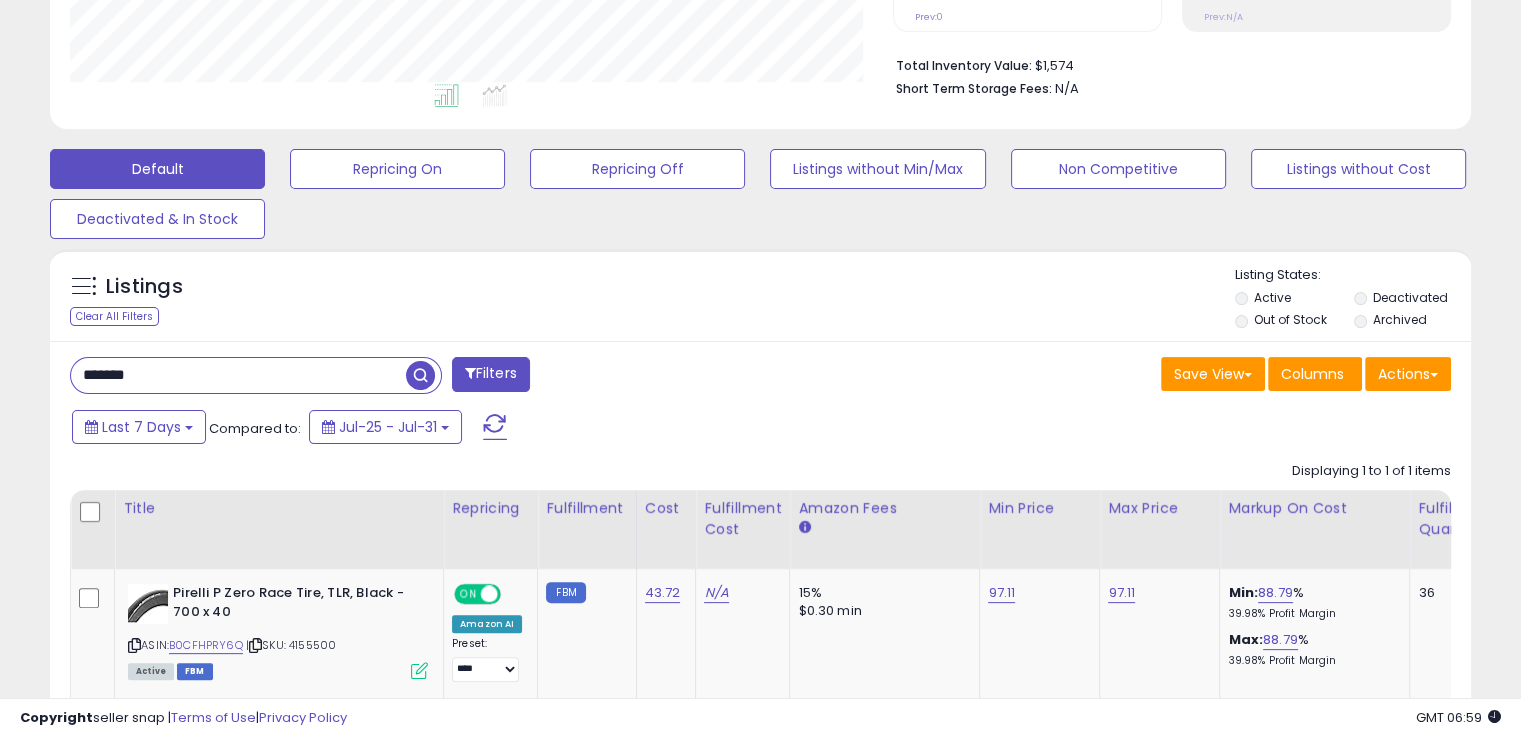 click on "*******" at bounding box center (238, 375) 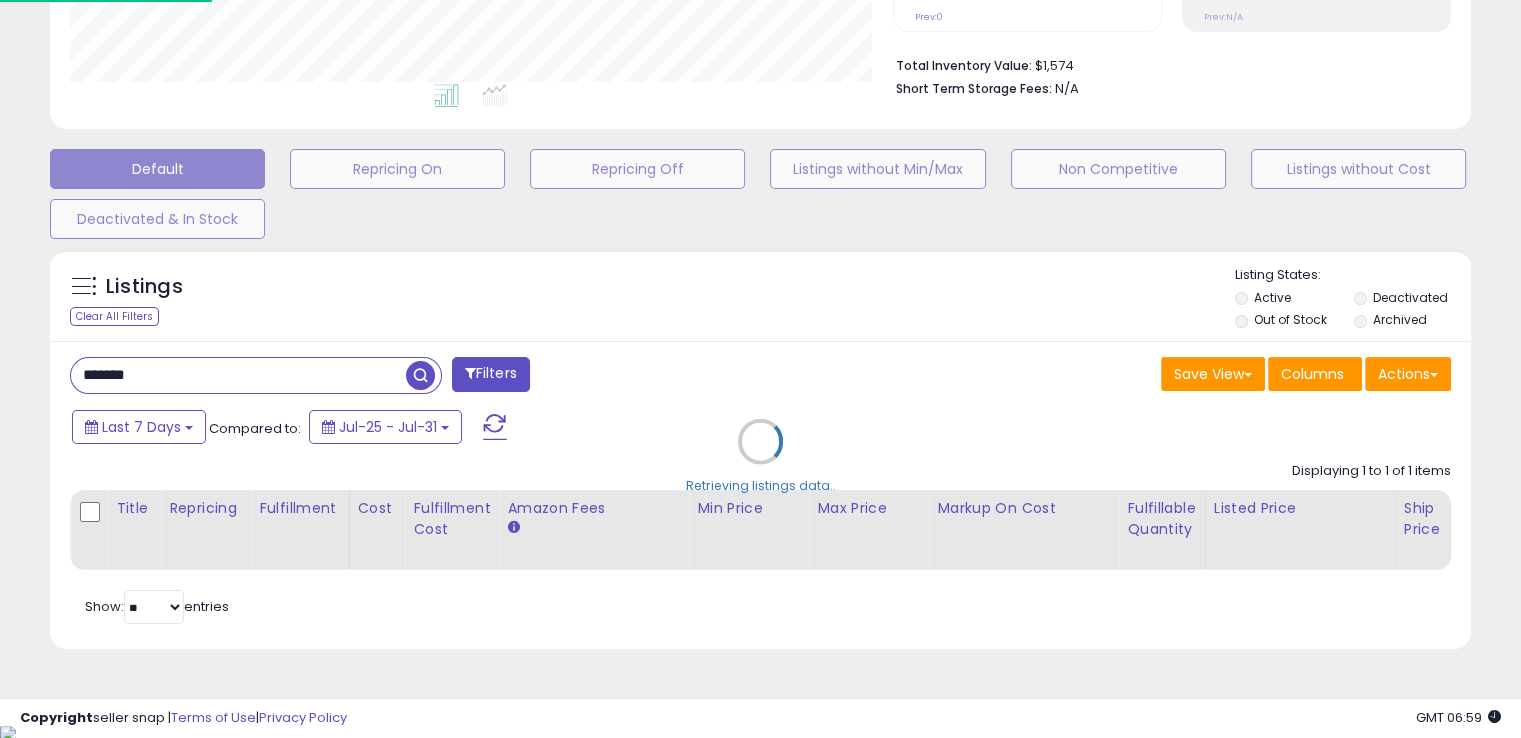 scroll, scrollTop: 999589, scrollLeft: 999168, axis: both 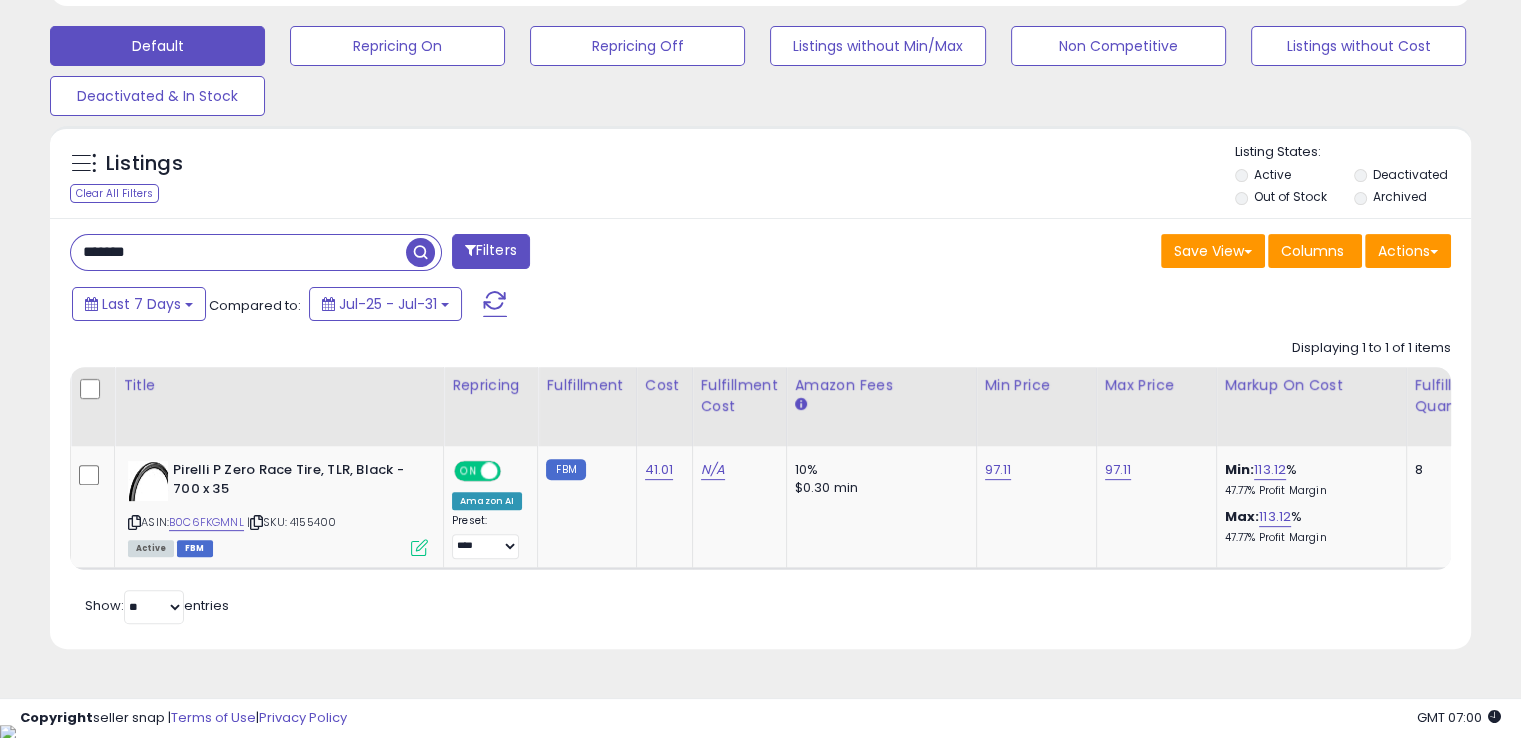 click on "*******" at bounding box center (238, 252) 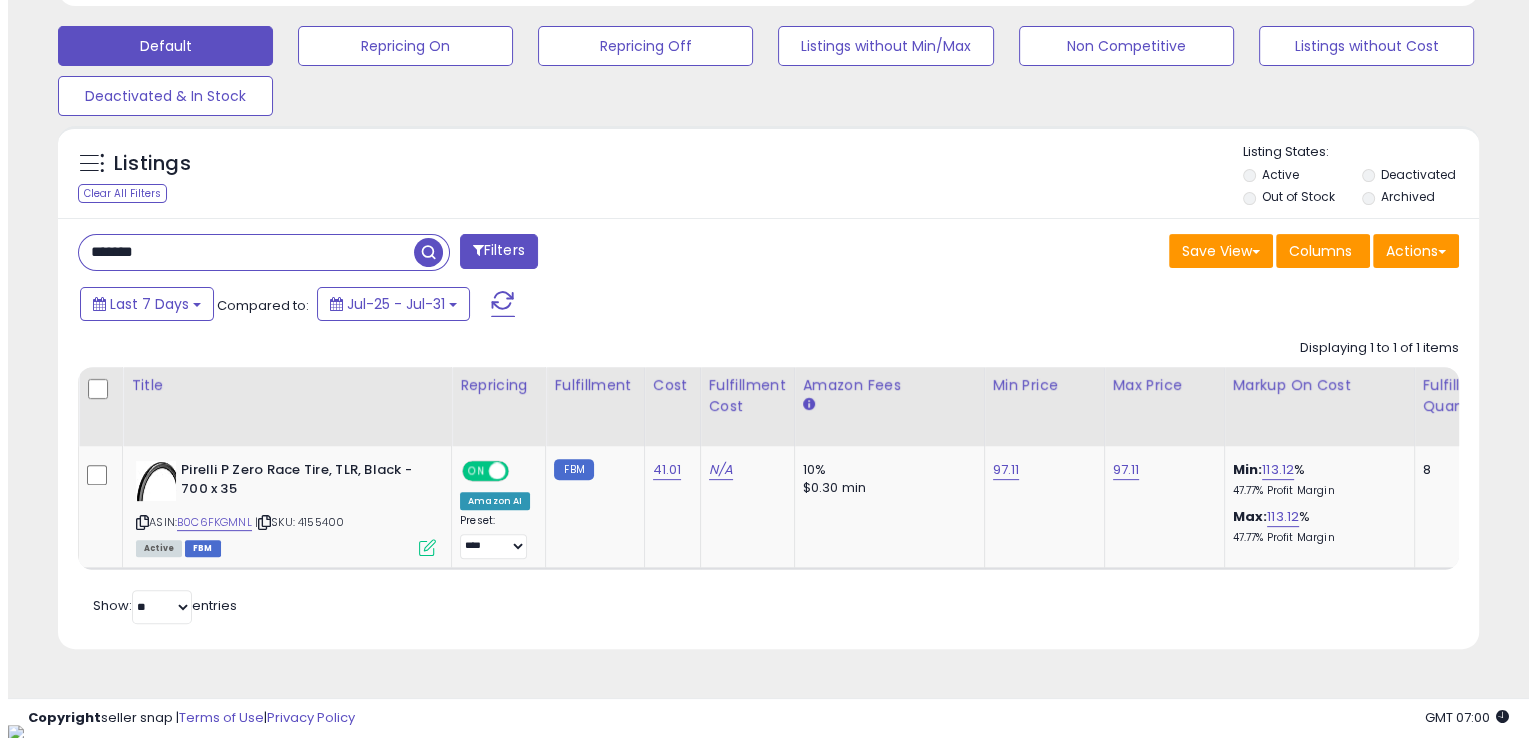 scroll, scrollTop: 481, scrollLeft: 0, axis: vertical 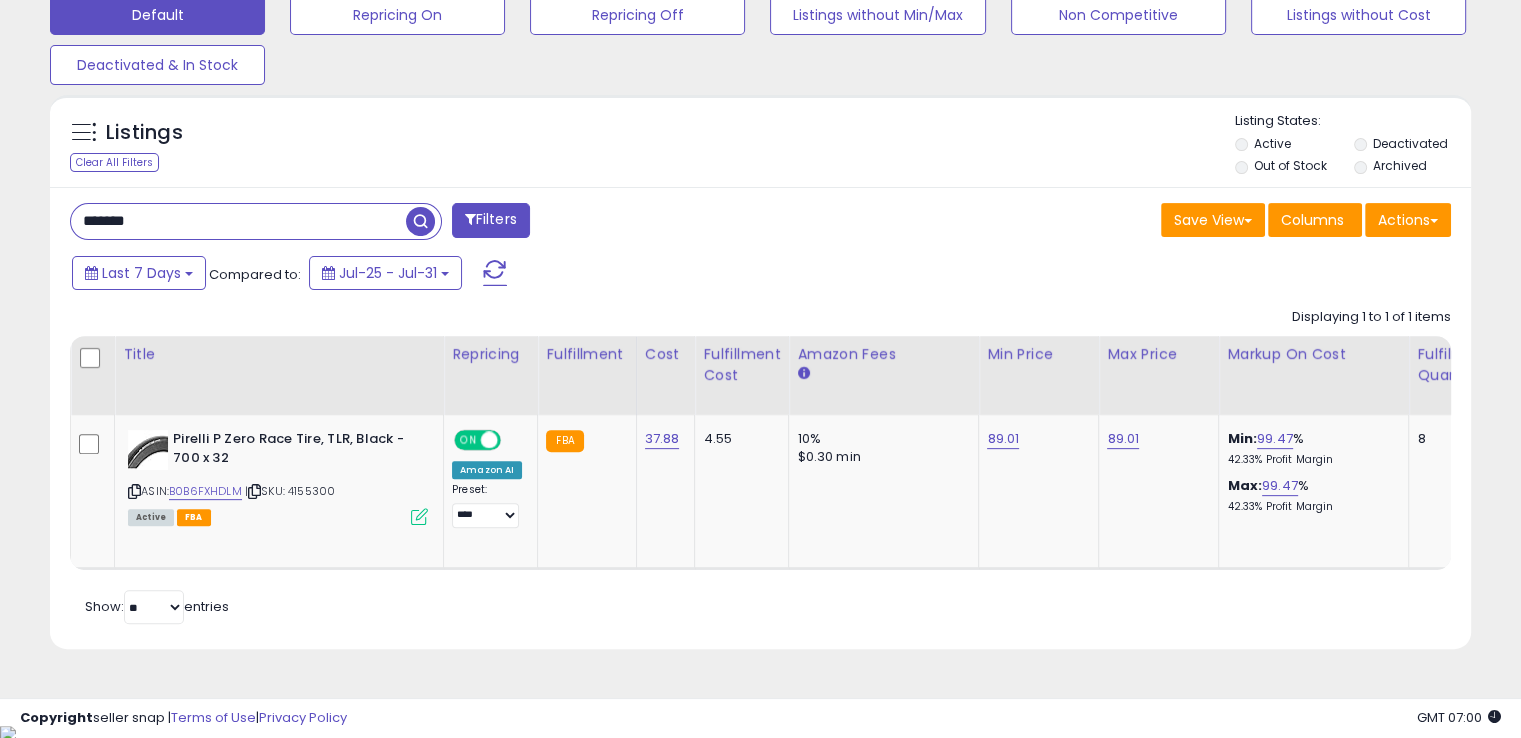 click on "*******" at bounding box center [238, 221] 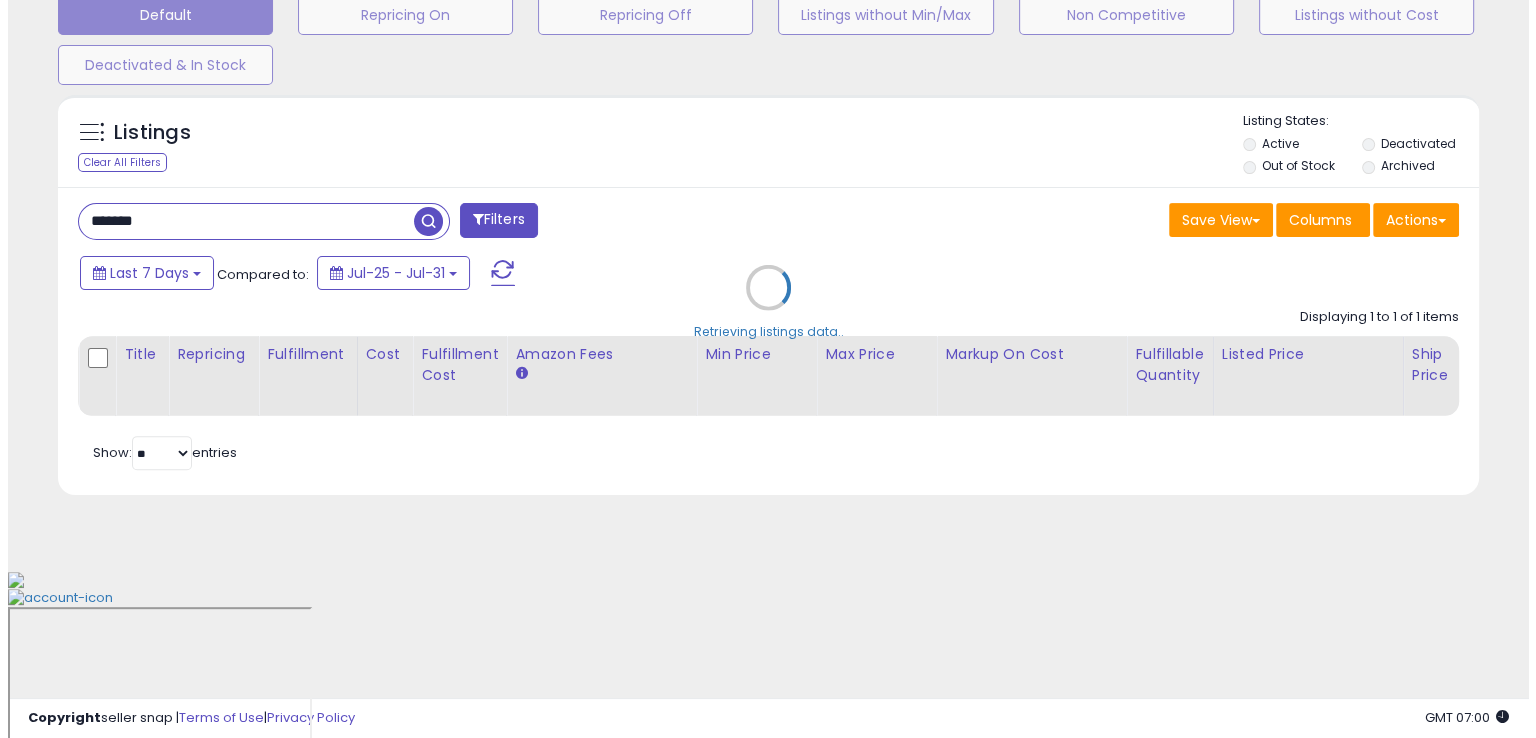 scroll, scrollTop: 481, scrollLeft: 0, axis: vertical 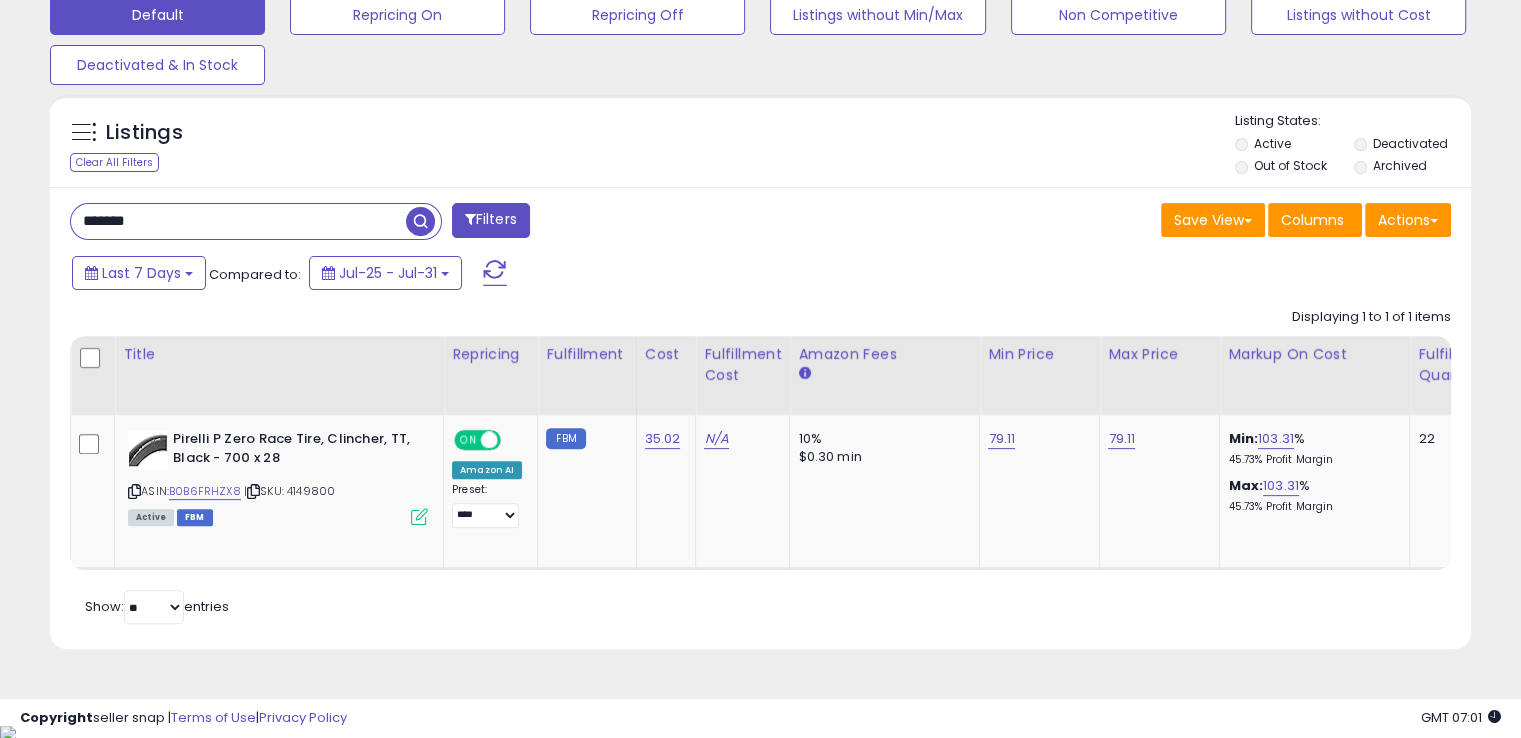 click on "*******" at bounding box center [238, 221] 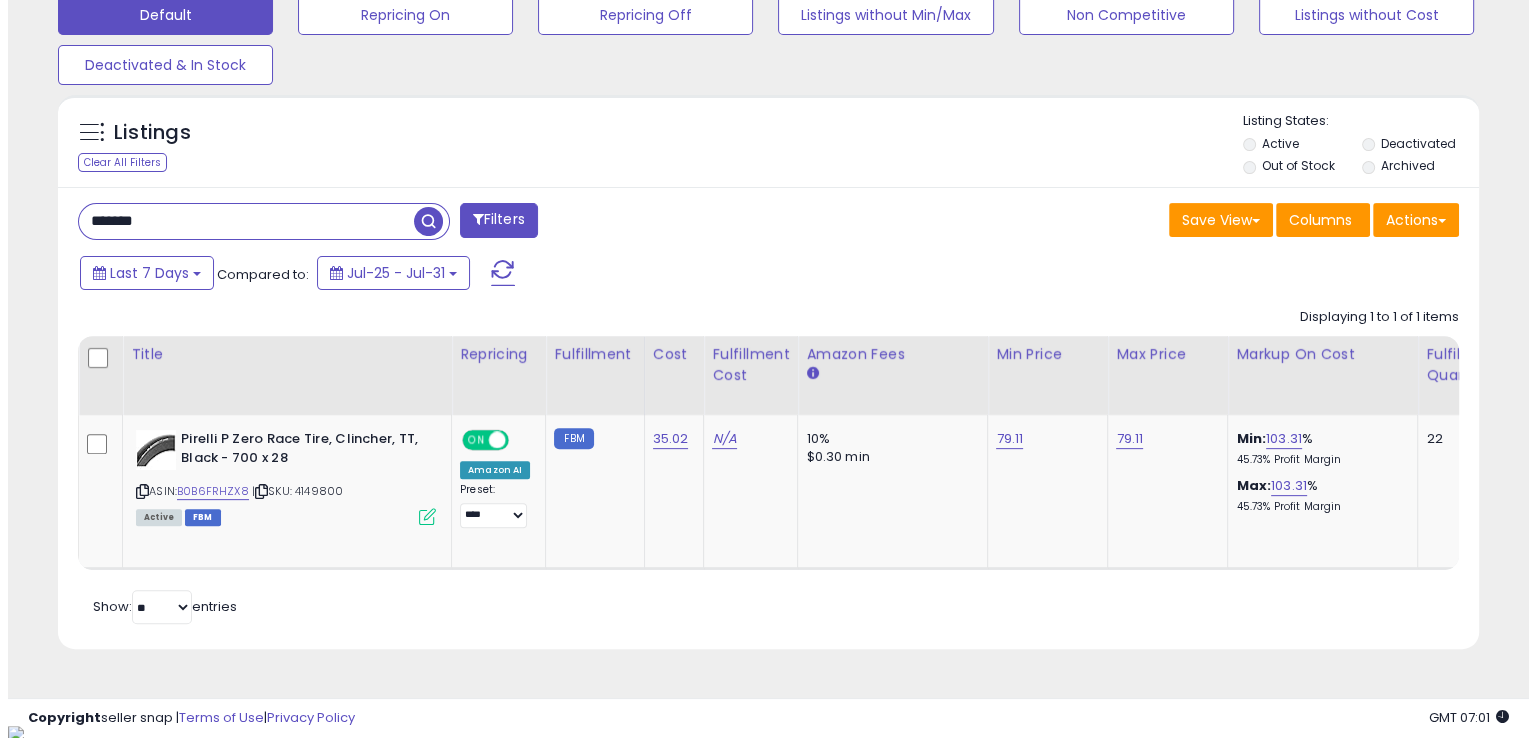 scroll, scrollTop: 481, scrollLeft: 0, axis: vertical 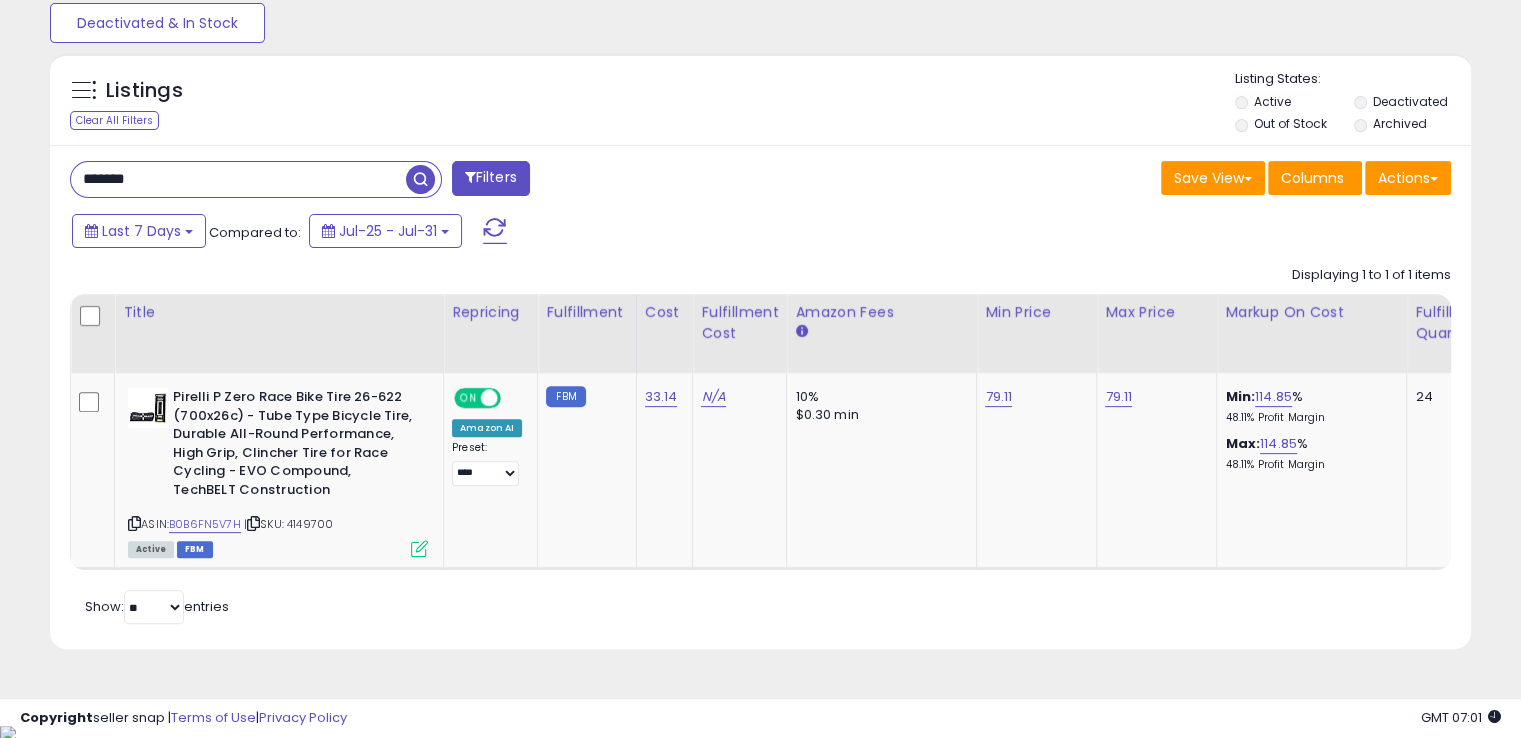 click on "*******" at bounding box center (238, 179) 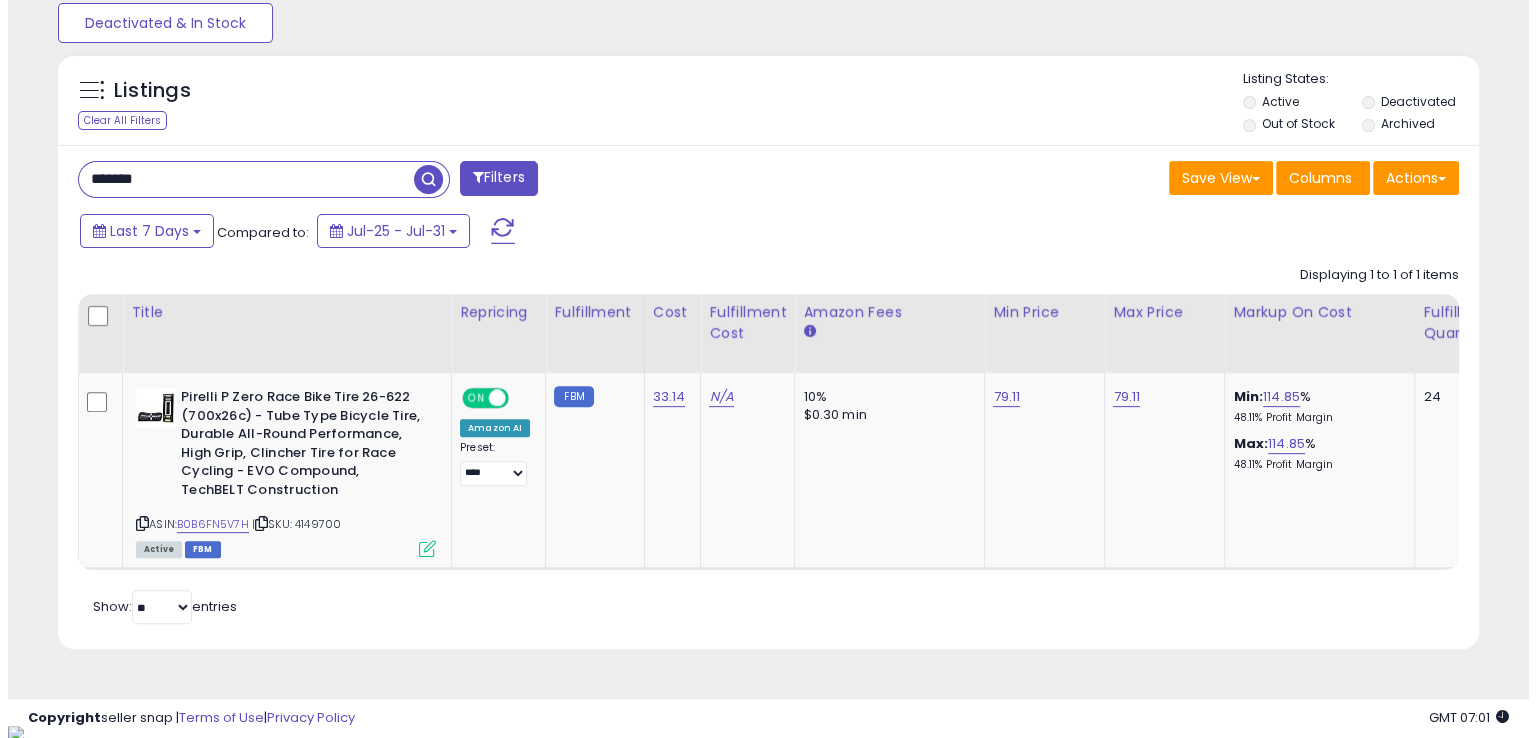 scroll, scrollTop: 481, scrollLeft: 0, axis: vertical 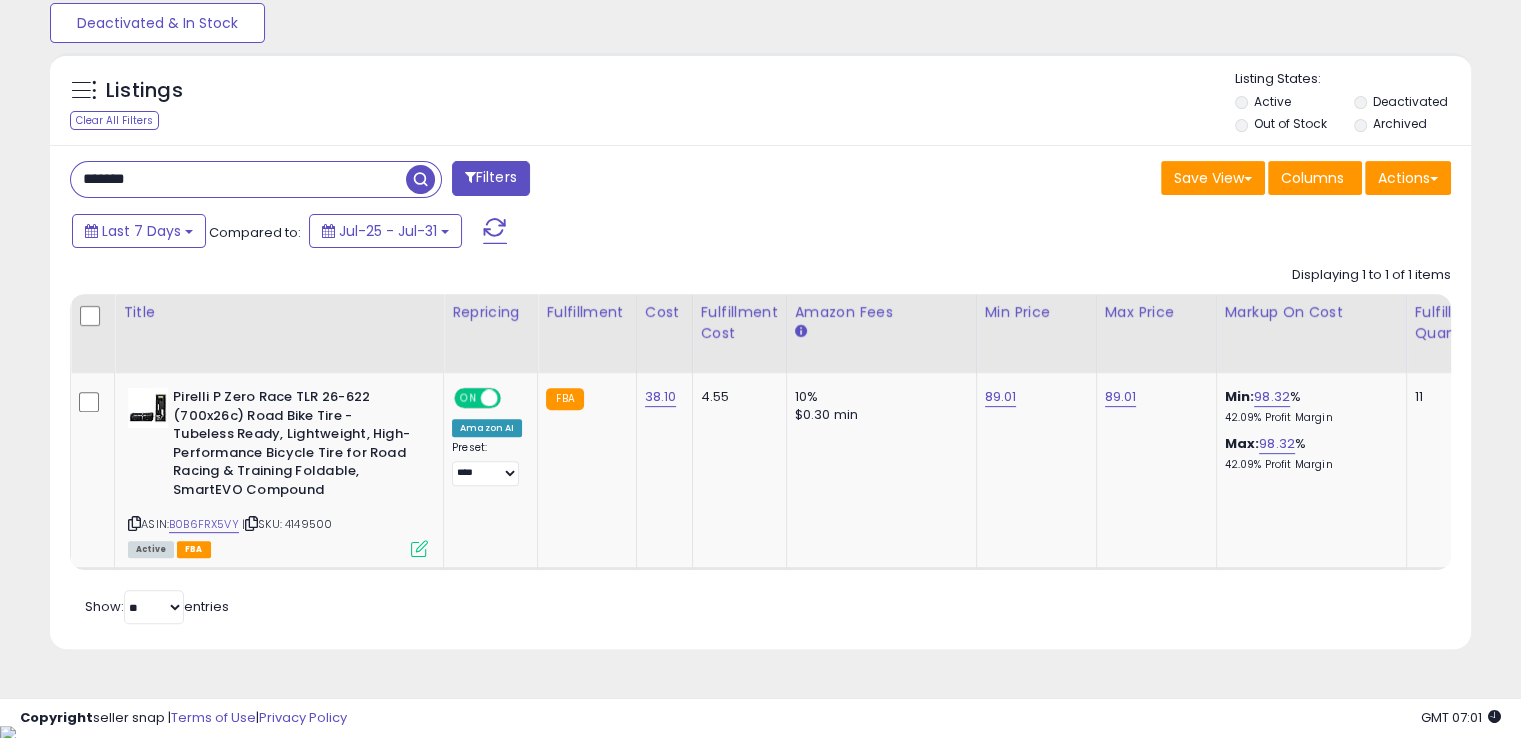 click on "*******" at bounding box center [238, 179] 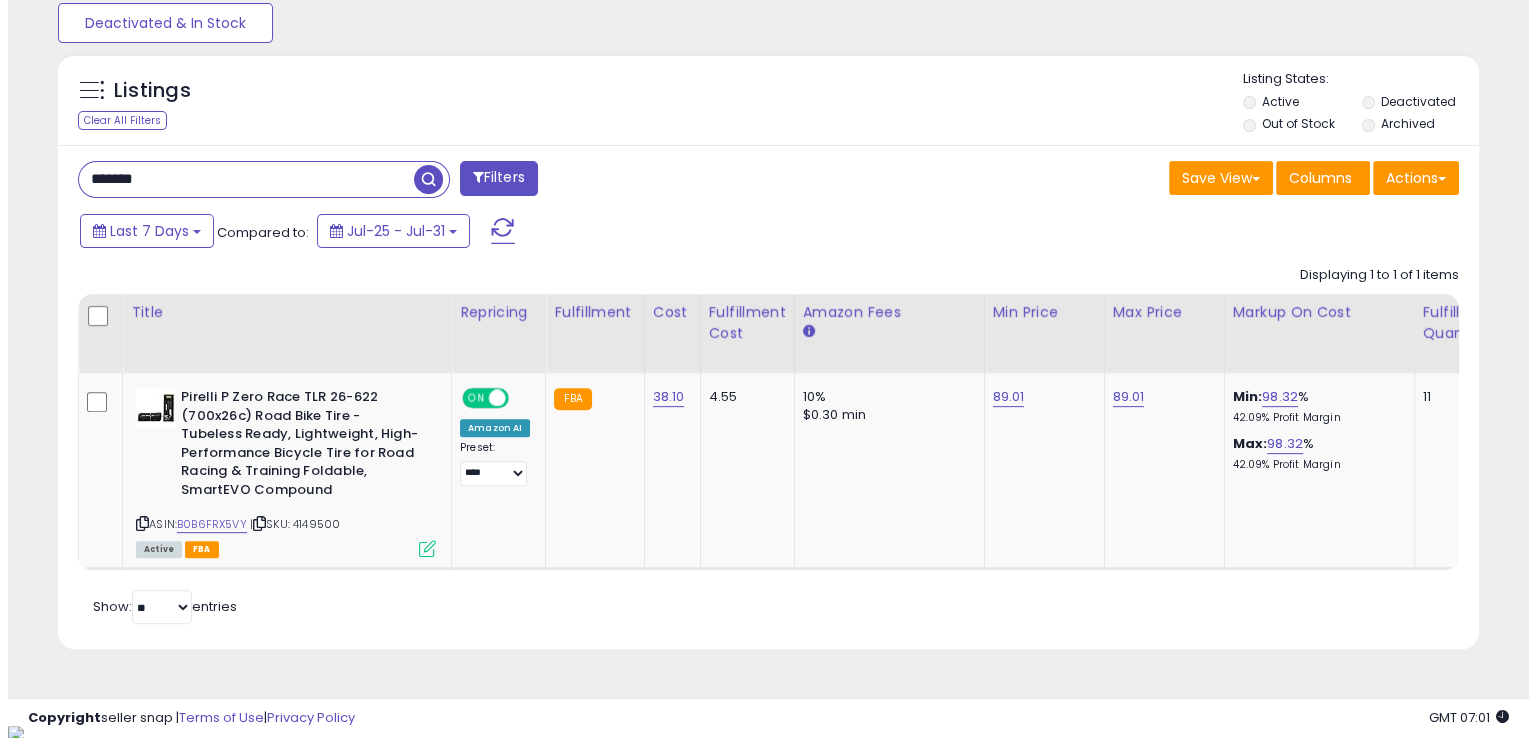 scroll, scrollTop: 481, scrollLeft: 0, axis: vertical 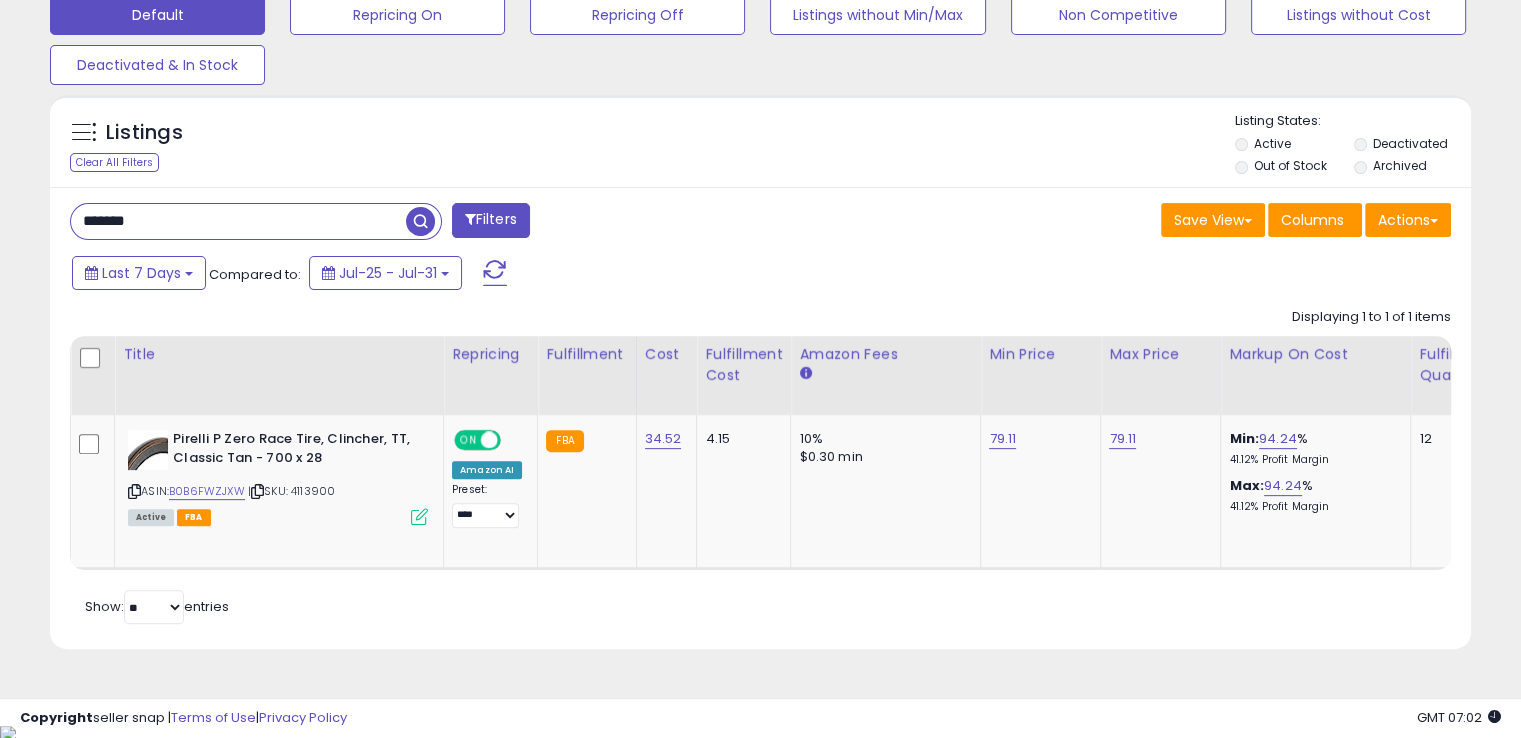 click on "*******" at bounding box center (238, 221) 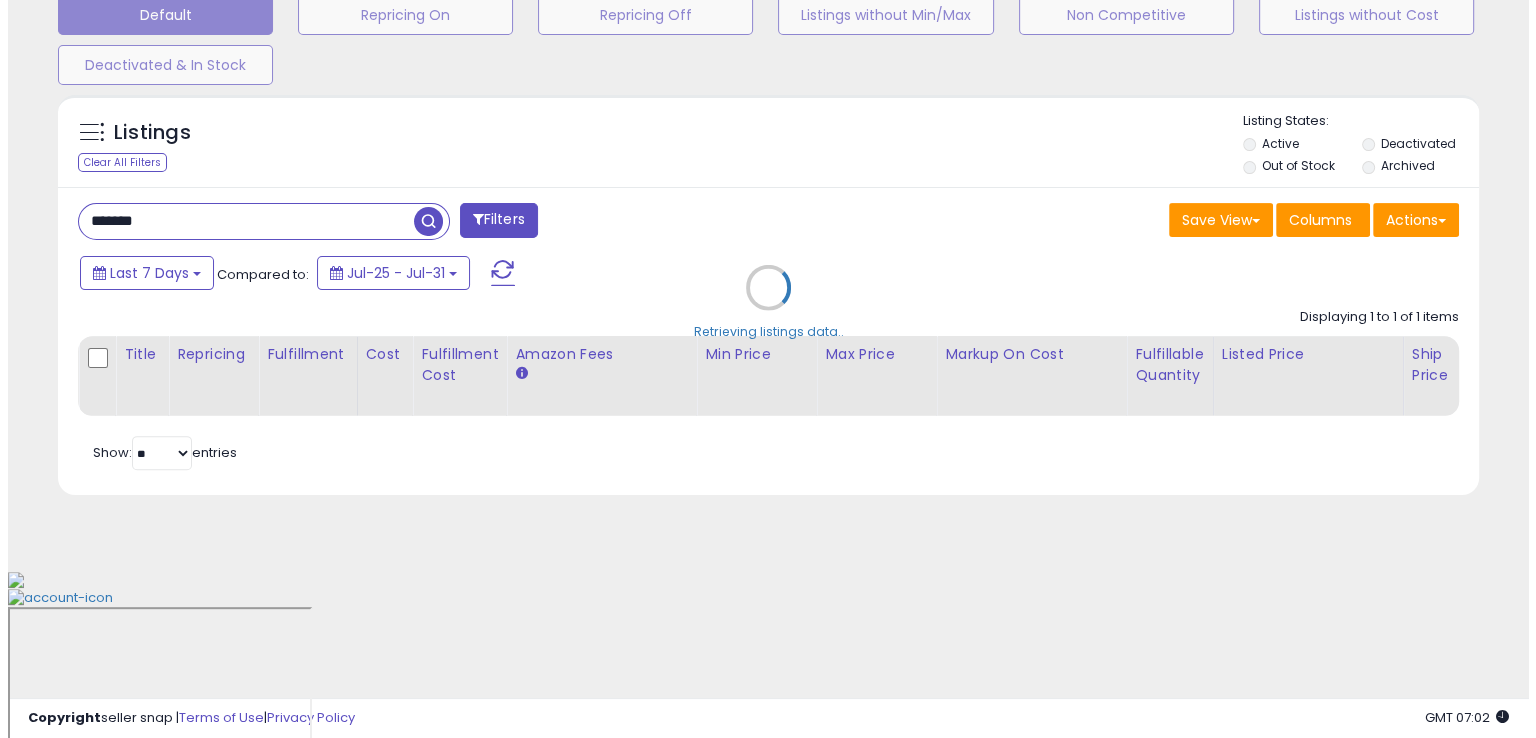 scroll, scrollTop: 481, scrollLeft: 0, axis: vertical 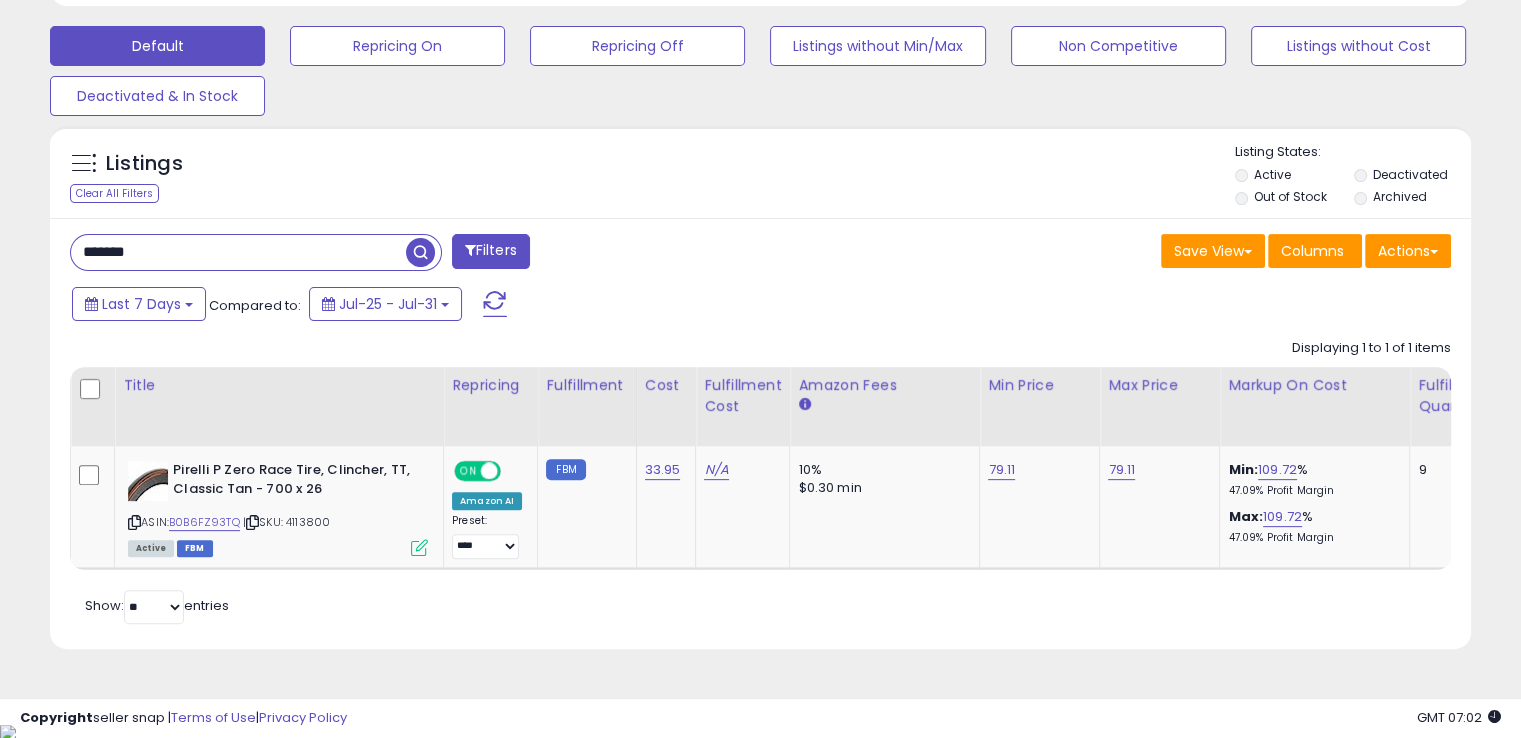 click on "*******" at bounding box center [238, 252] 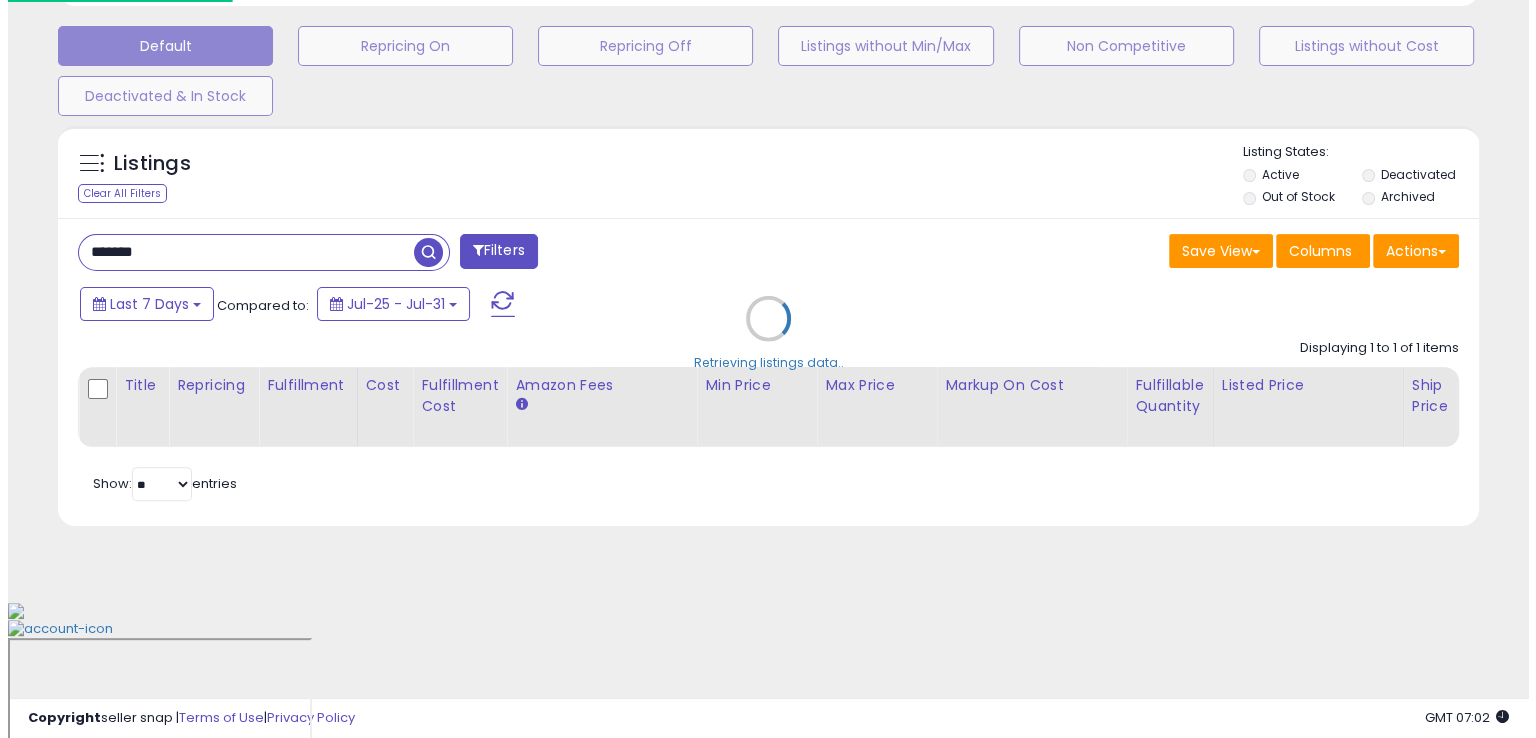 scroll, scrollTop: 481, scrollLeft: 0, axis: vertical 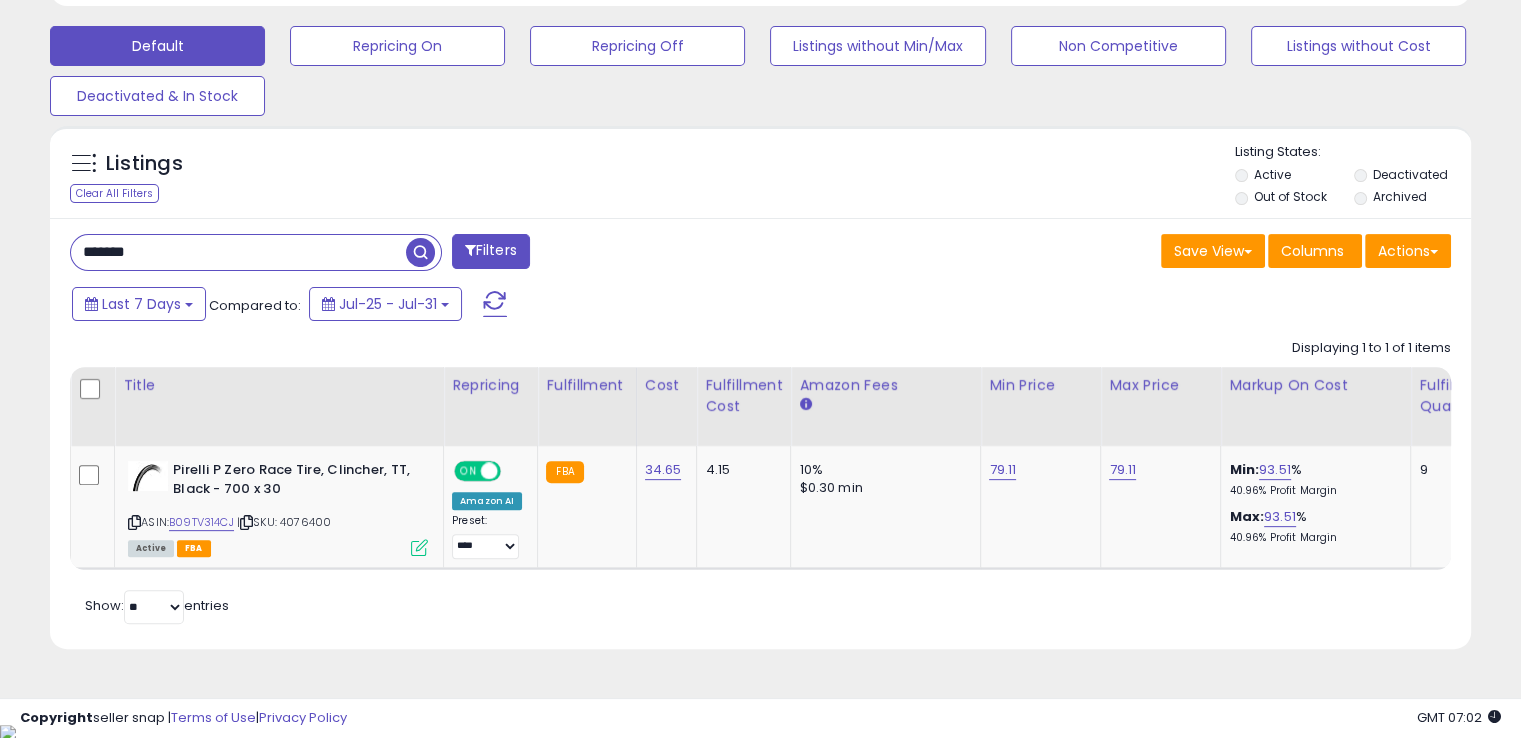 click on "*******" at bounding box center (238, 252) 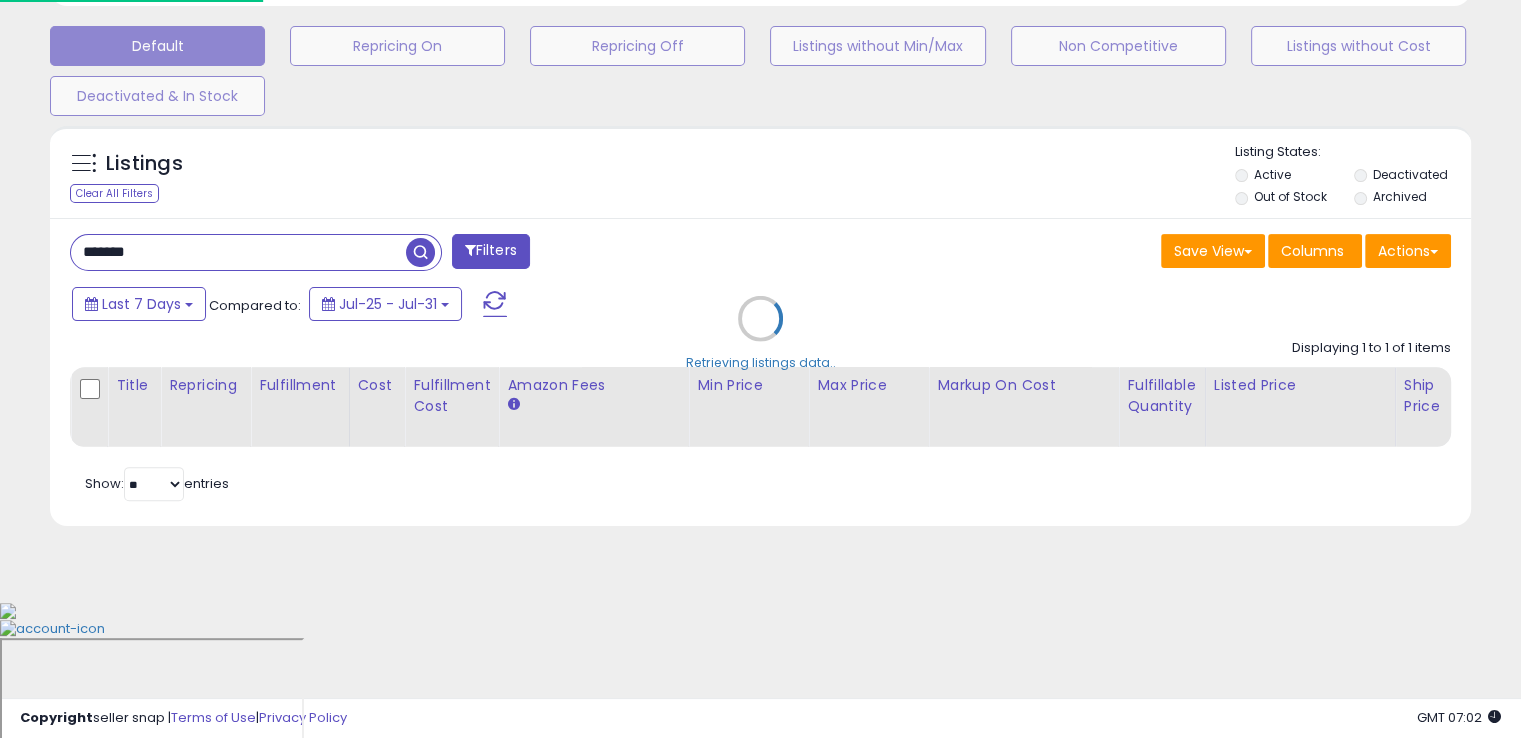 scroll, scrollTop: 999589, scrollLeft: 999168, axis: both 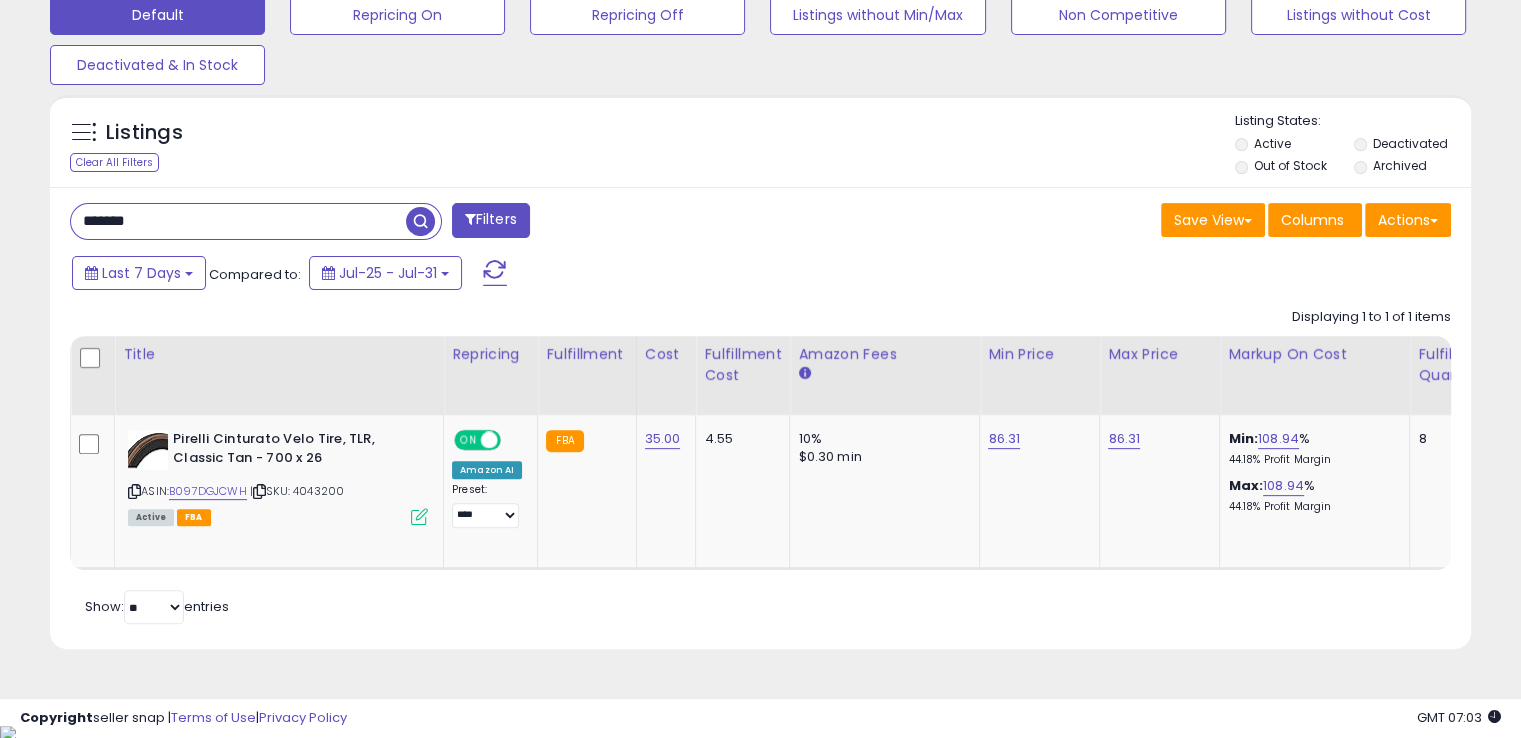 click on "*******" at bounding box center (238, 221) 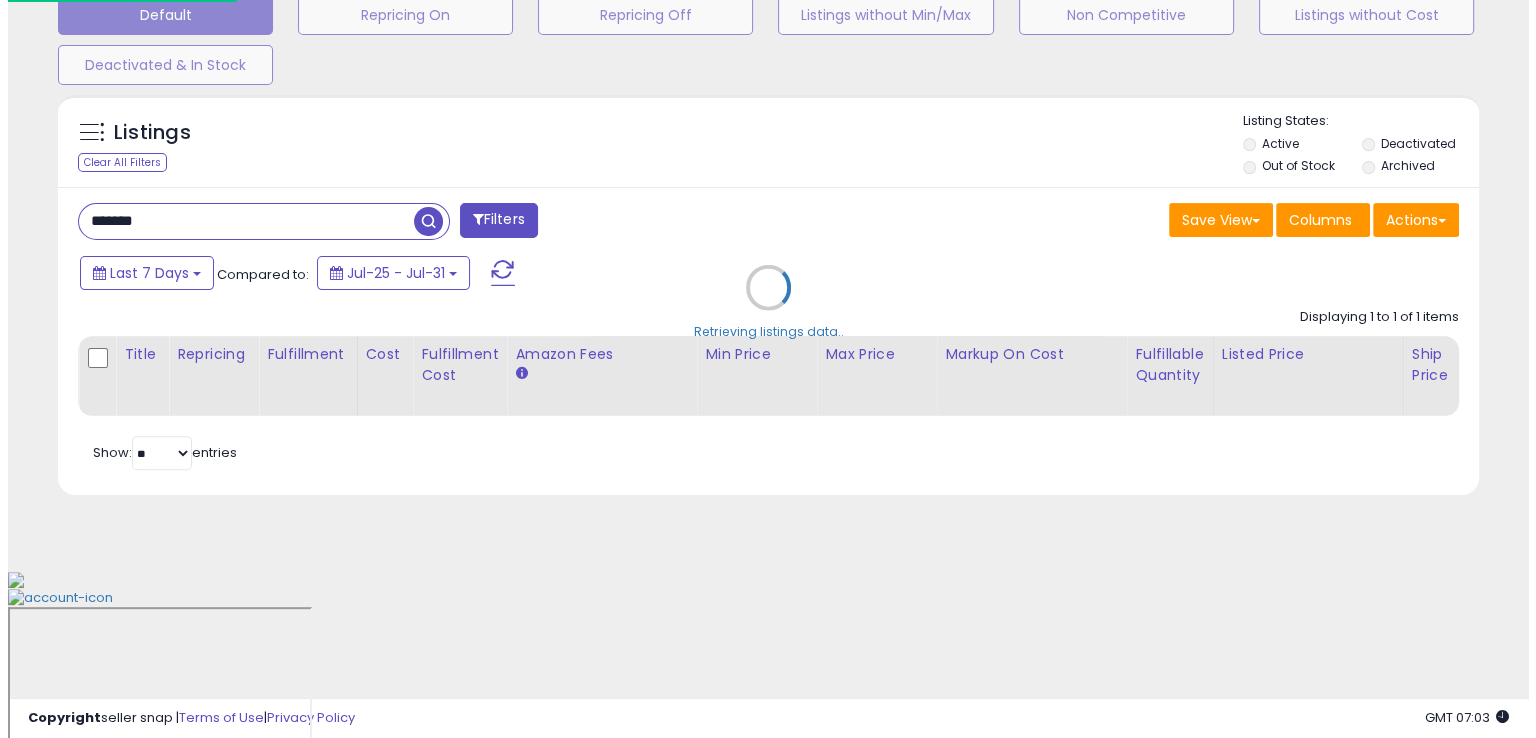 scroll, scrollTop: 481, scrollLeft: 0, axis: vertical 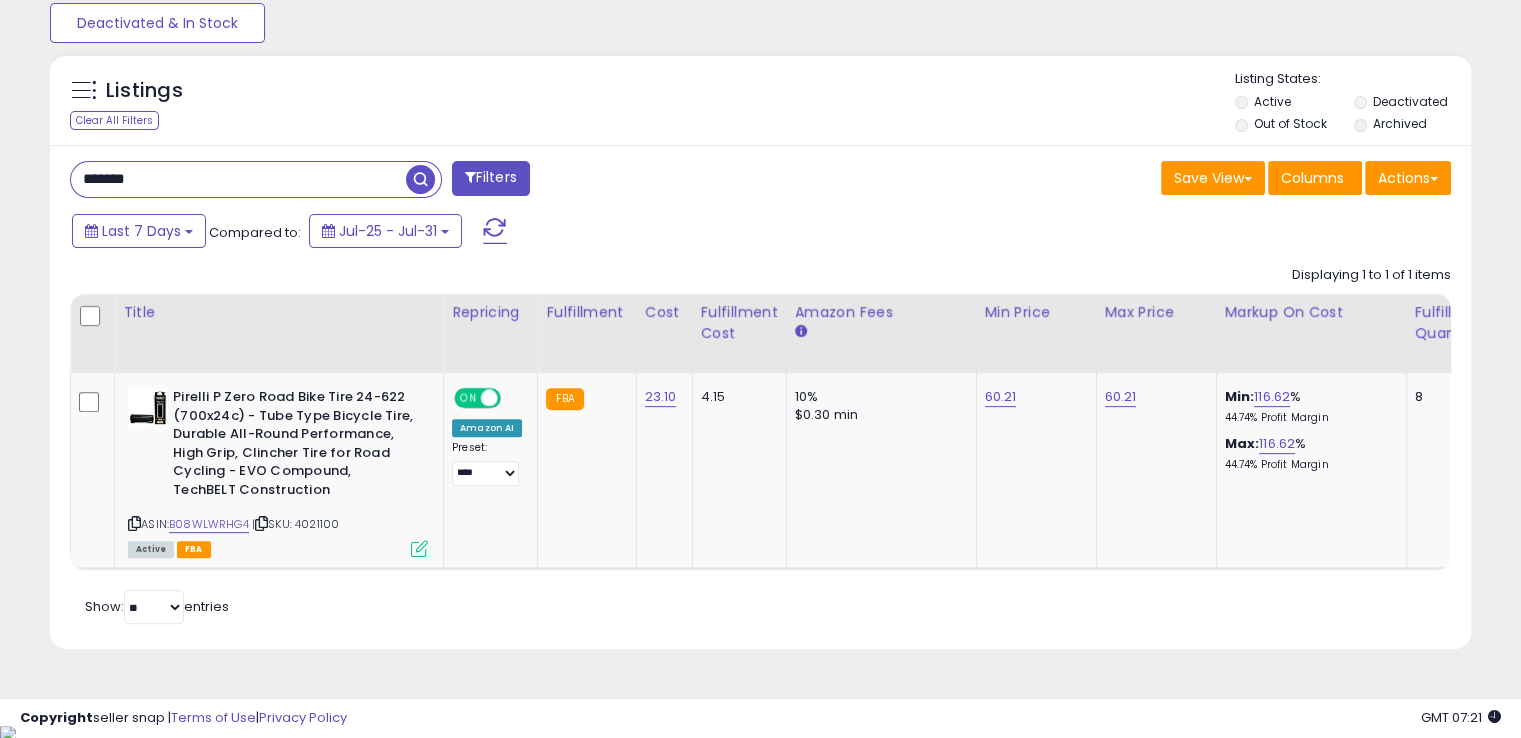 click on "*******" at bounding box center (238, 179) 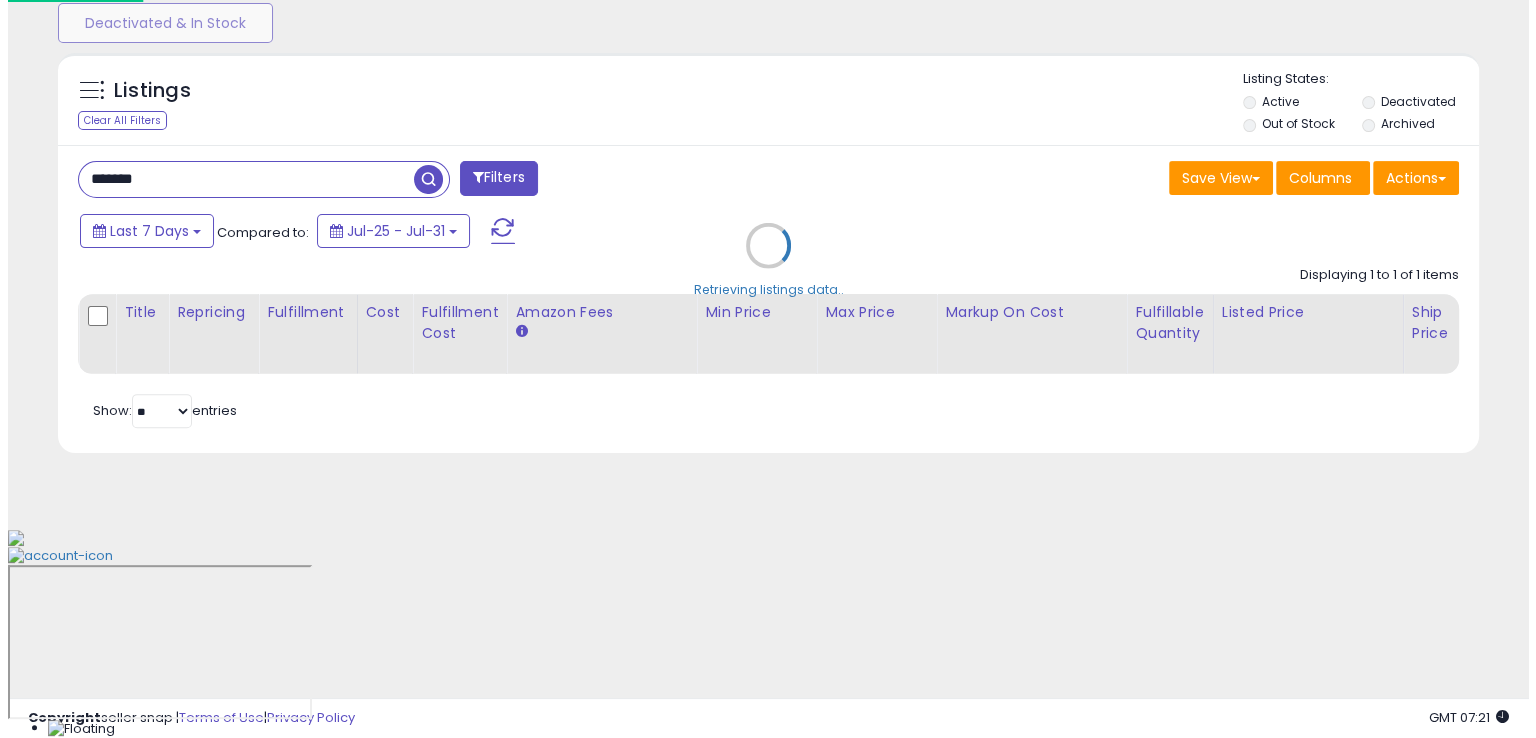 scroll, scrollTop: 481, scrollLeft: 0, axis: vertical 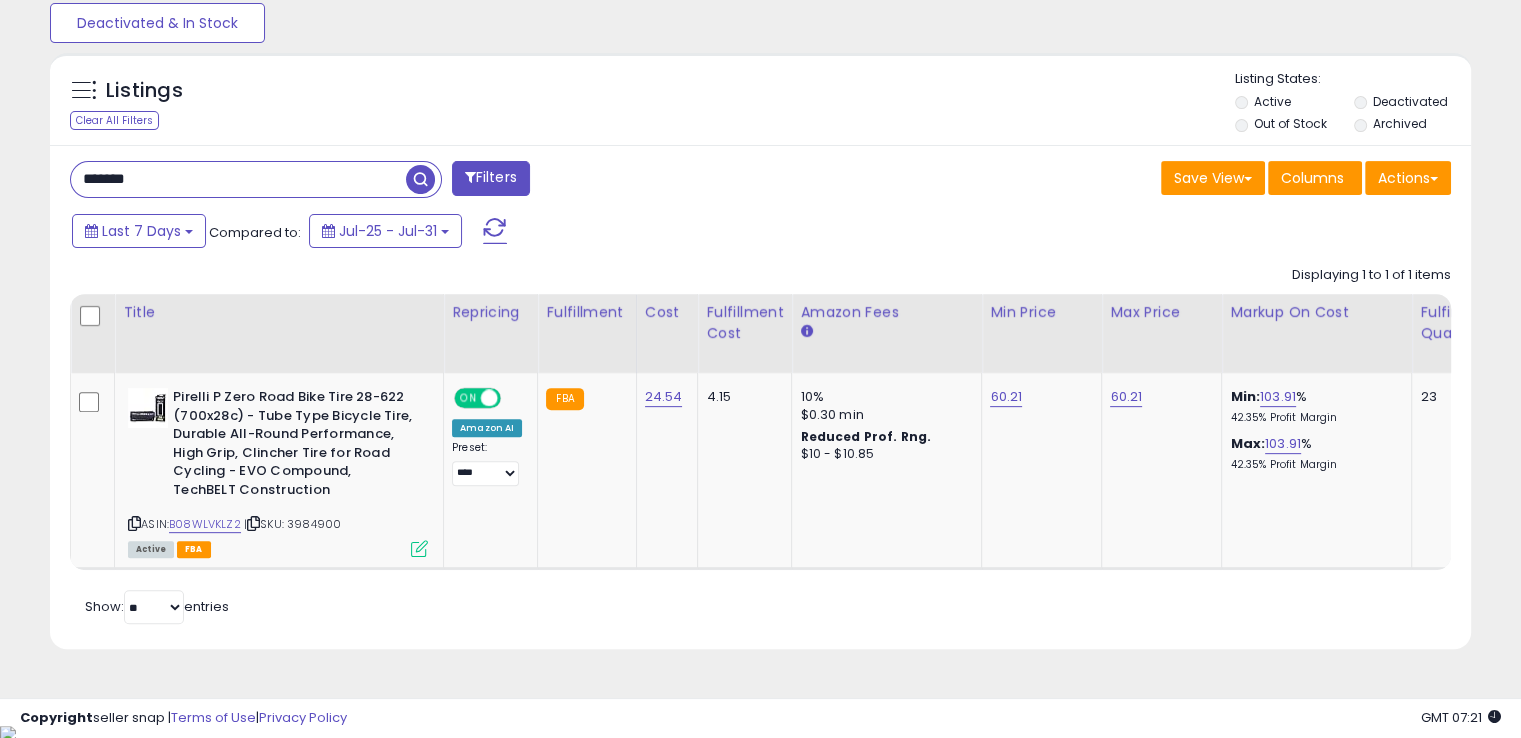 click on "*******" at bounding box center [238, 179] 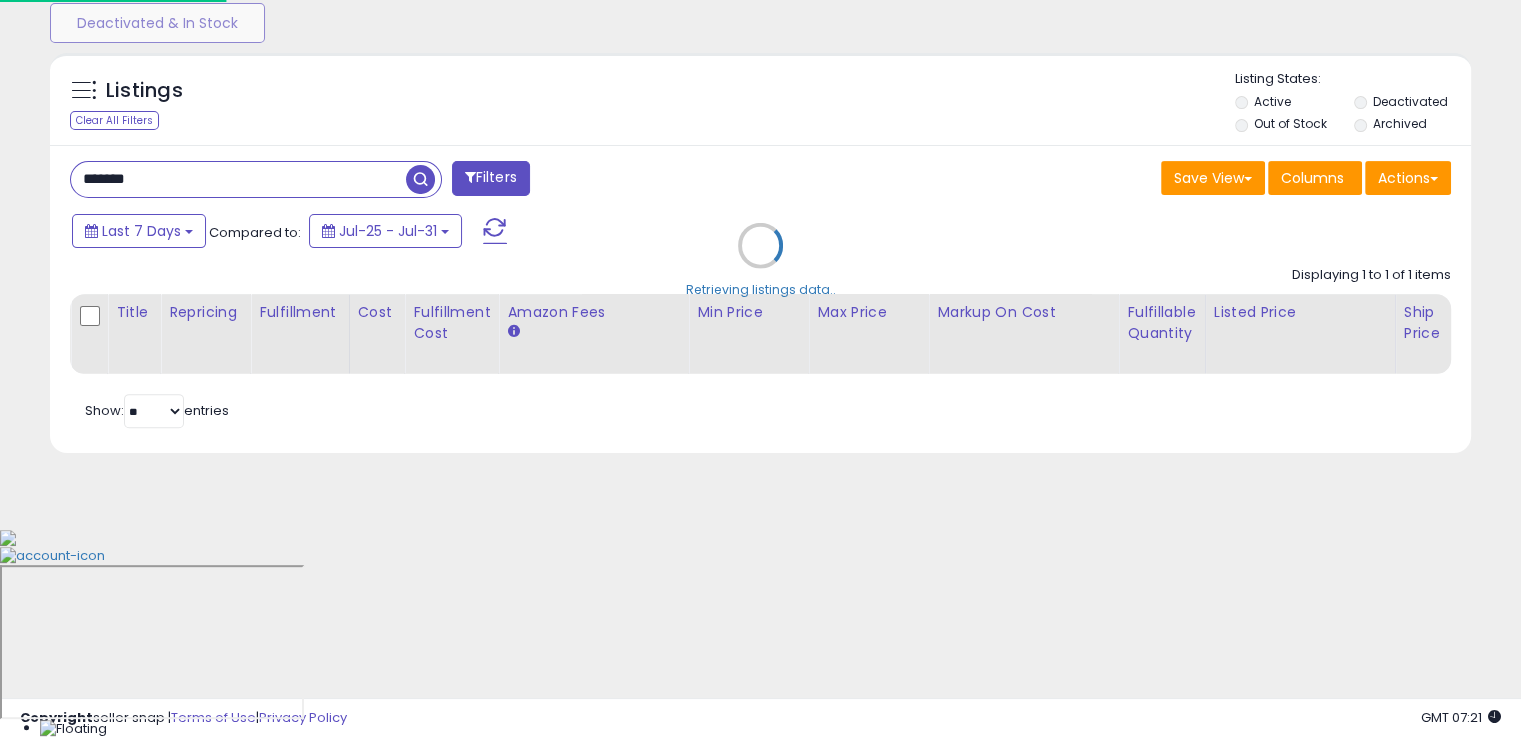 scroll, scrollTop: 999589, scrollLeft: 999168, axis: both 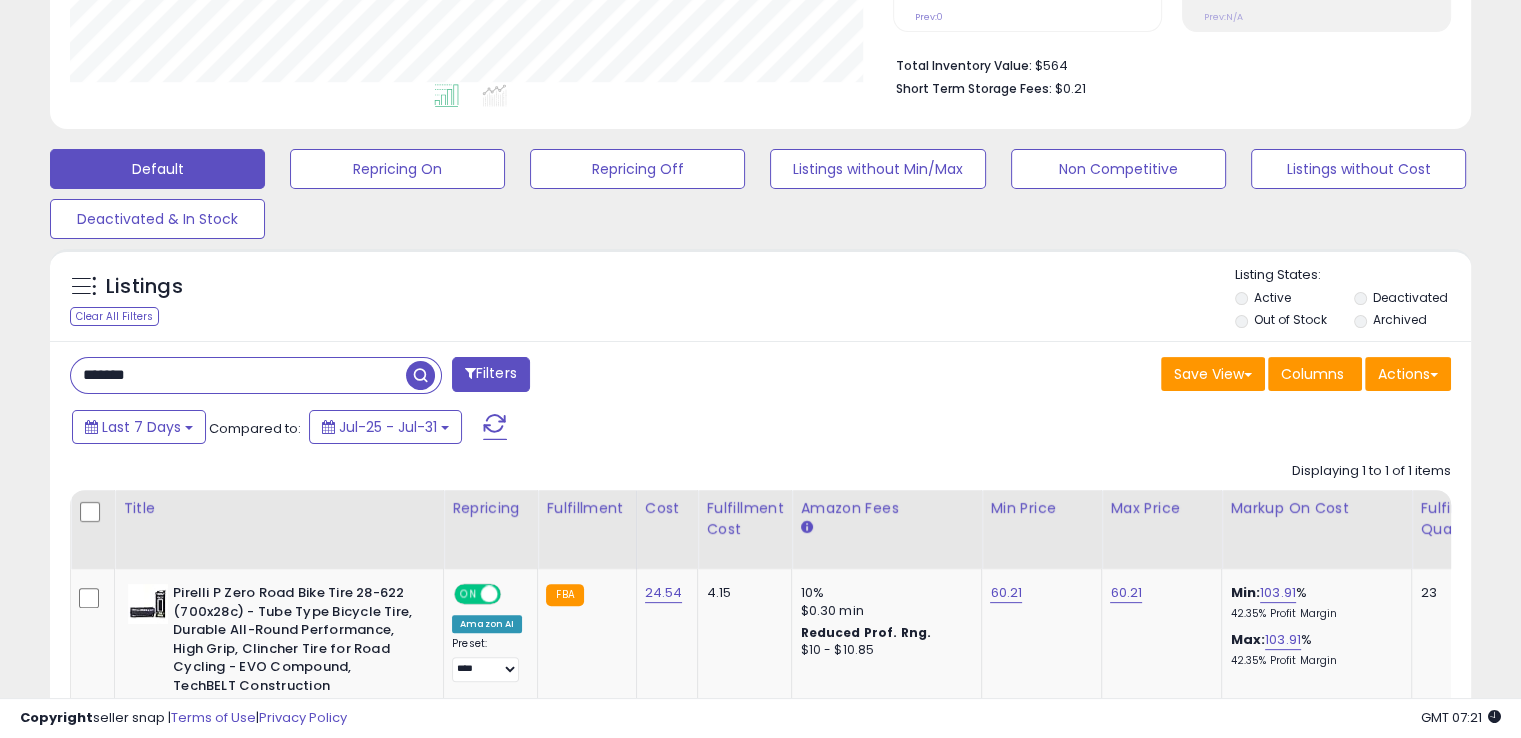 click on "*******" at bounding box center [238, 375] 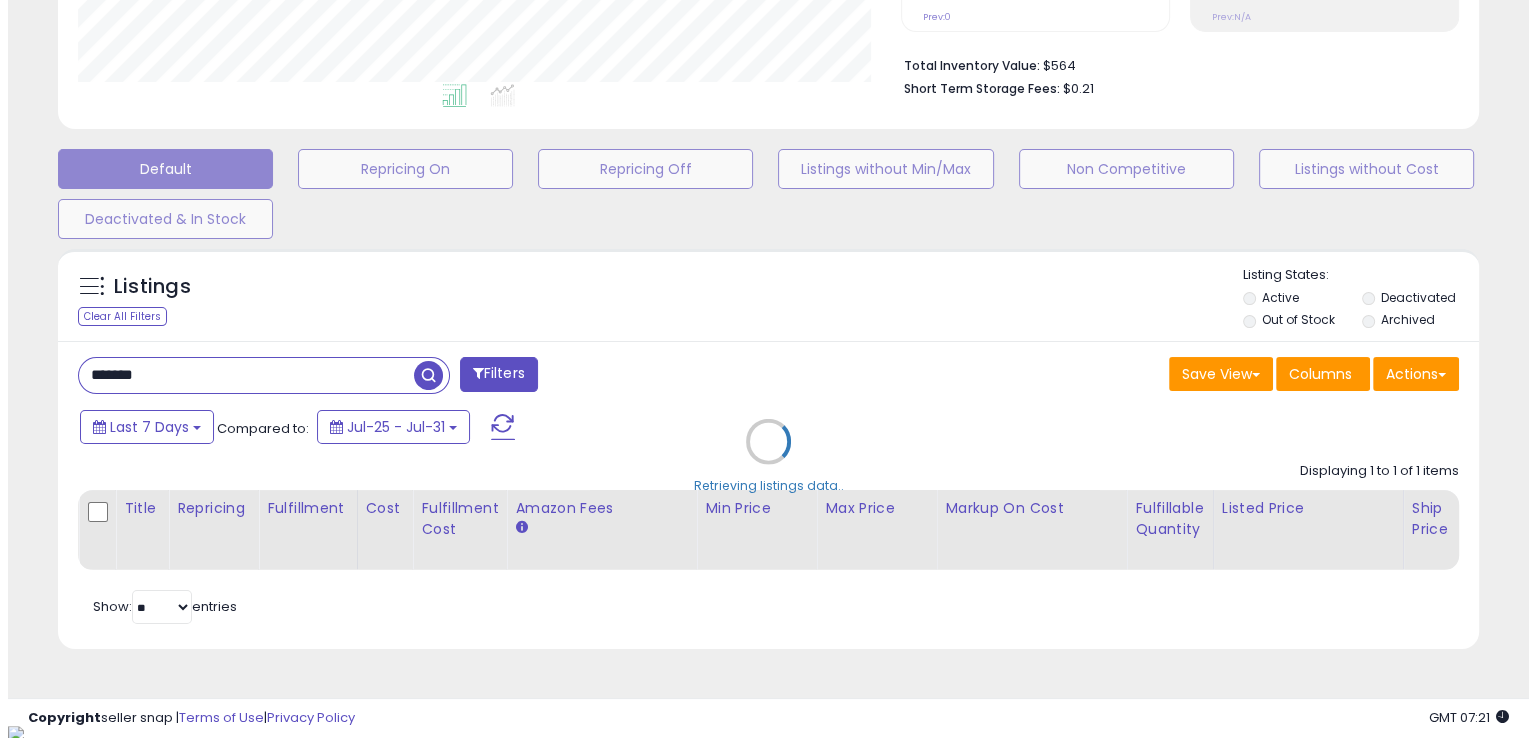 scroll, scrollTop: 999589, scrollLeft: 999168, axis: both 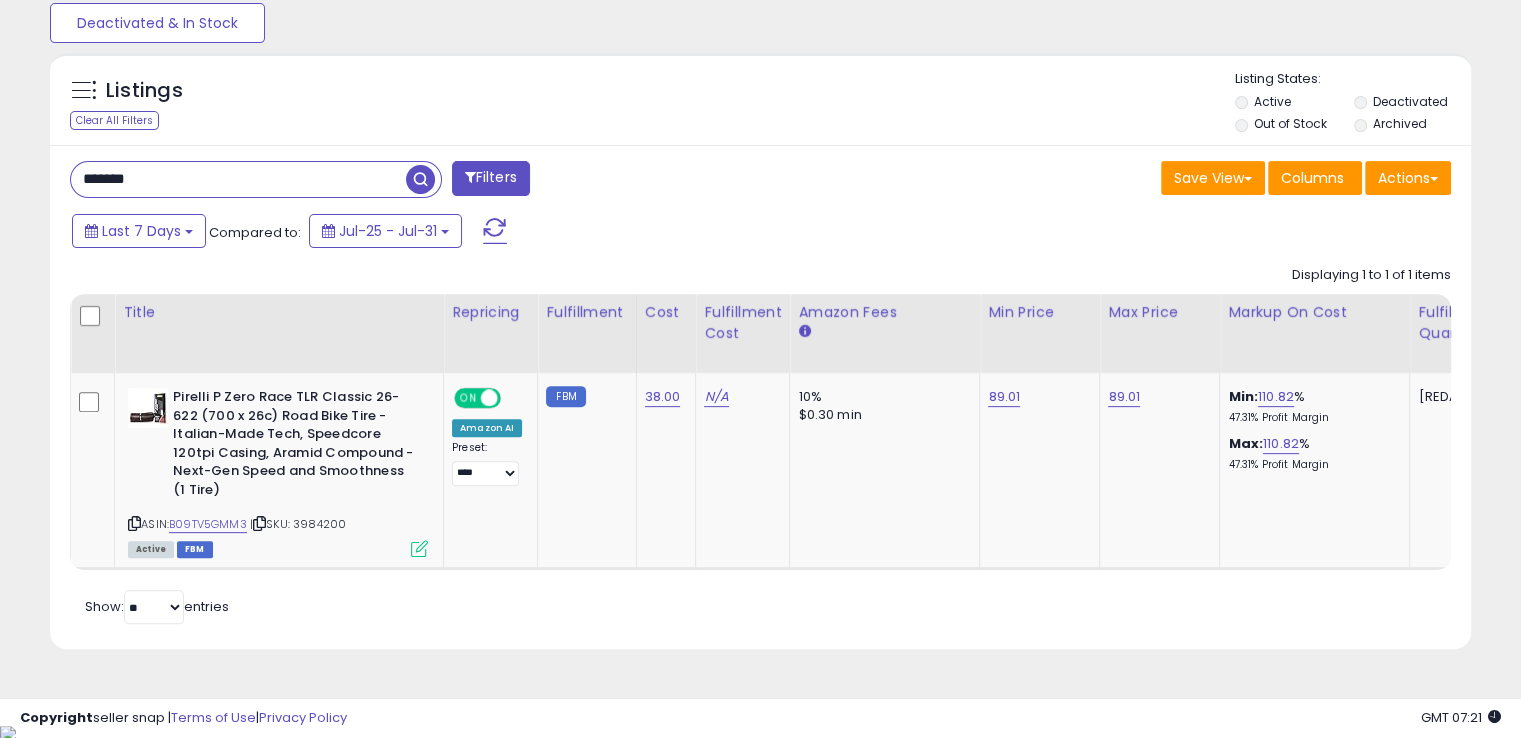 click on "*******" at bounding box center [238, 179] 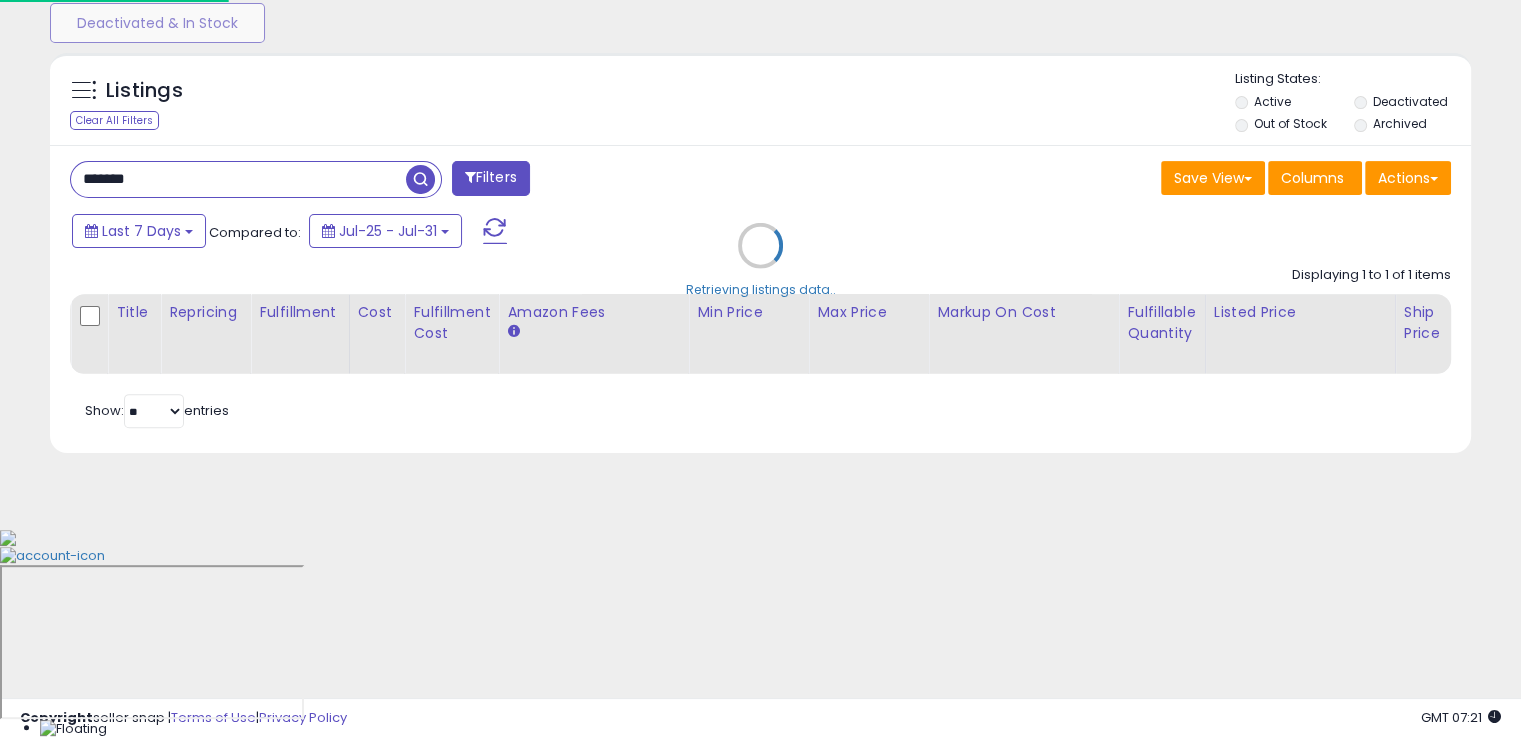 scroll, scrollTop: 999589, scrollLeft: 999168, axis: both 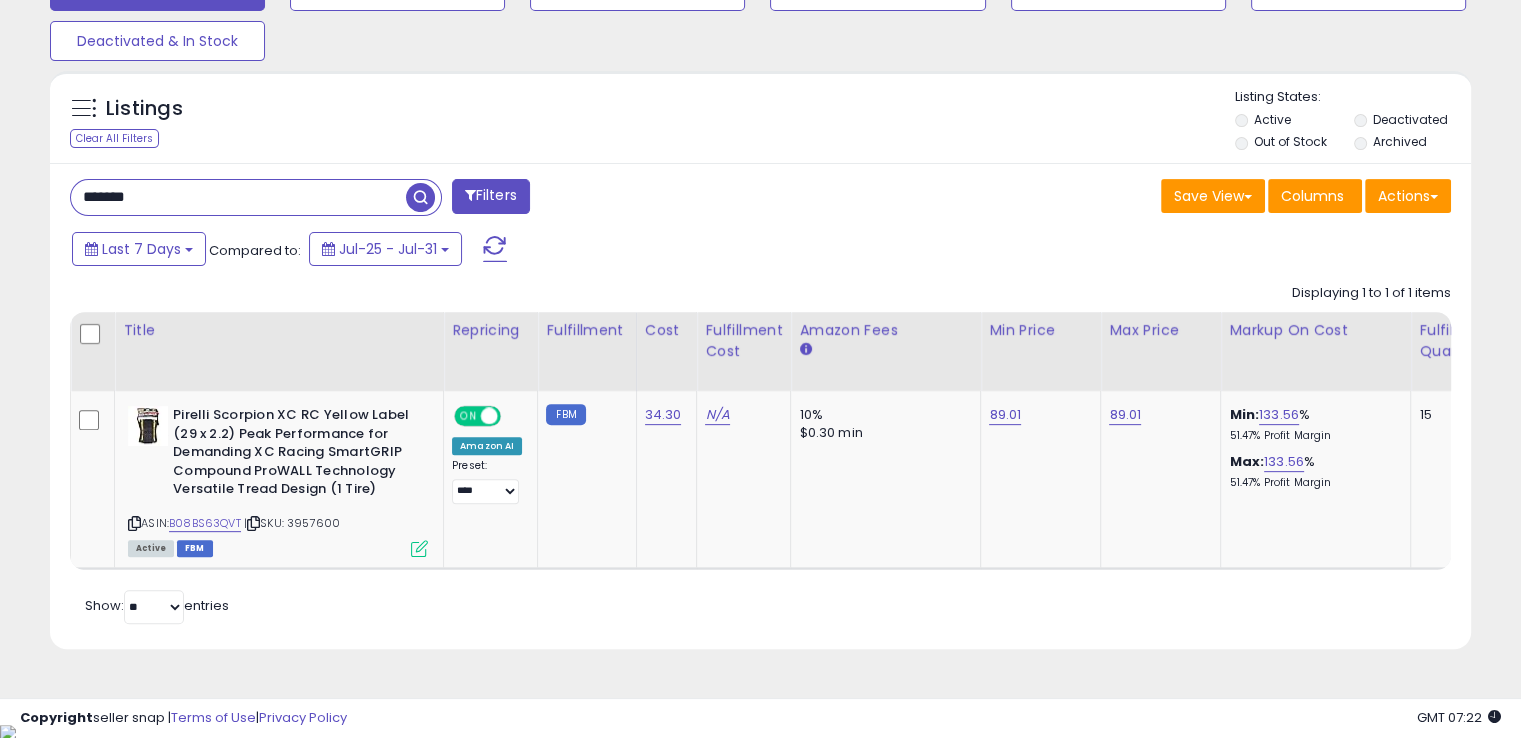 click on "*******" at bounding box center [238, 197] 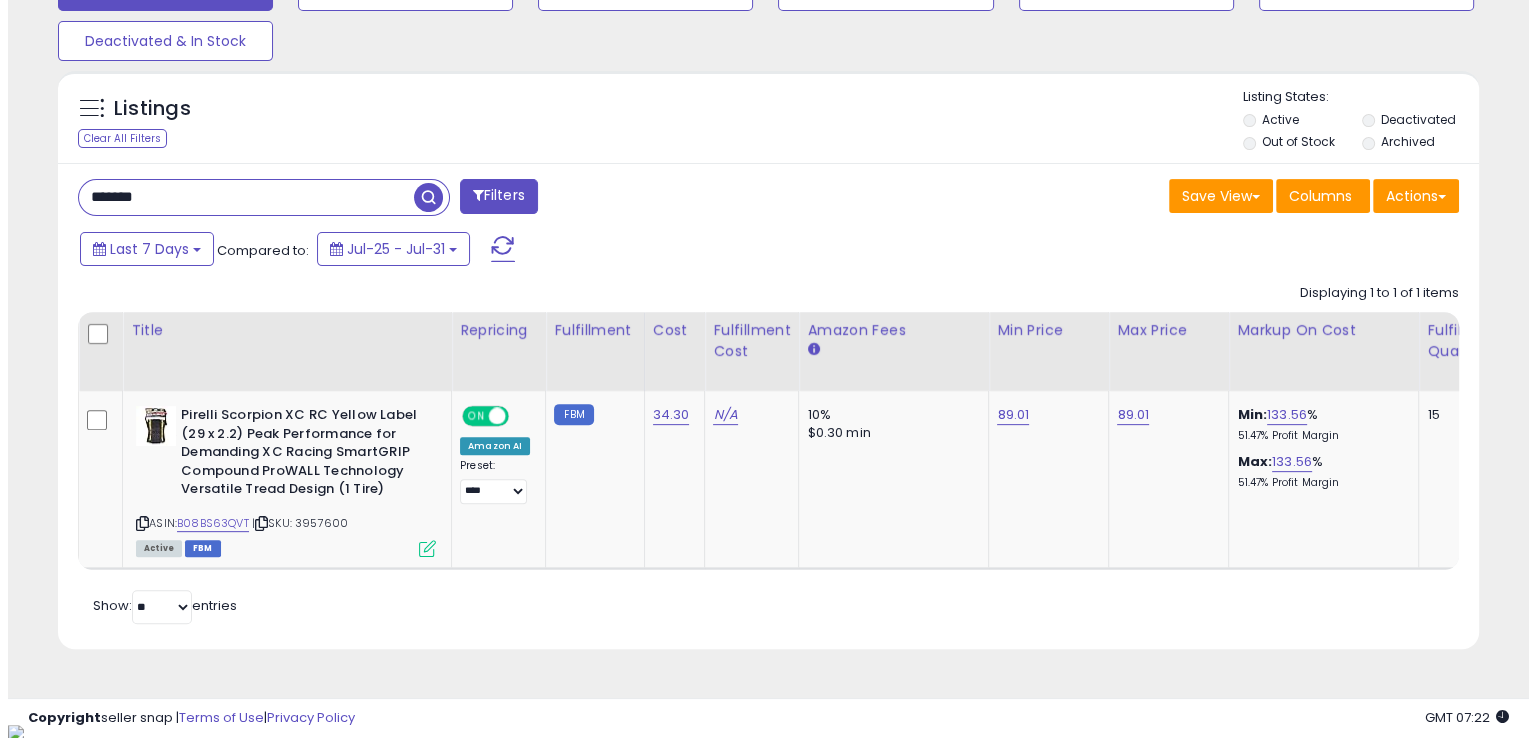 scroll, scrollTop: 481, scrollLeft: 0, axis: vertical 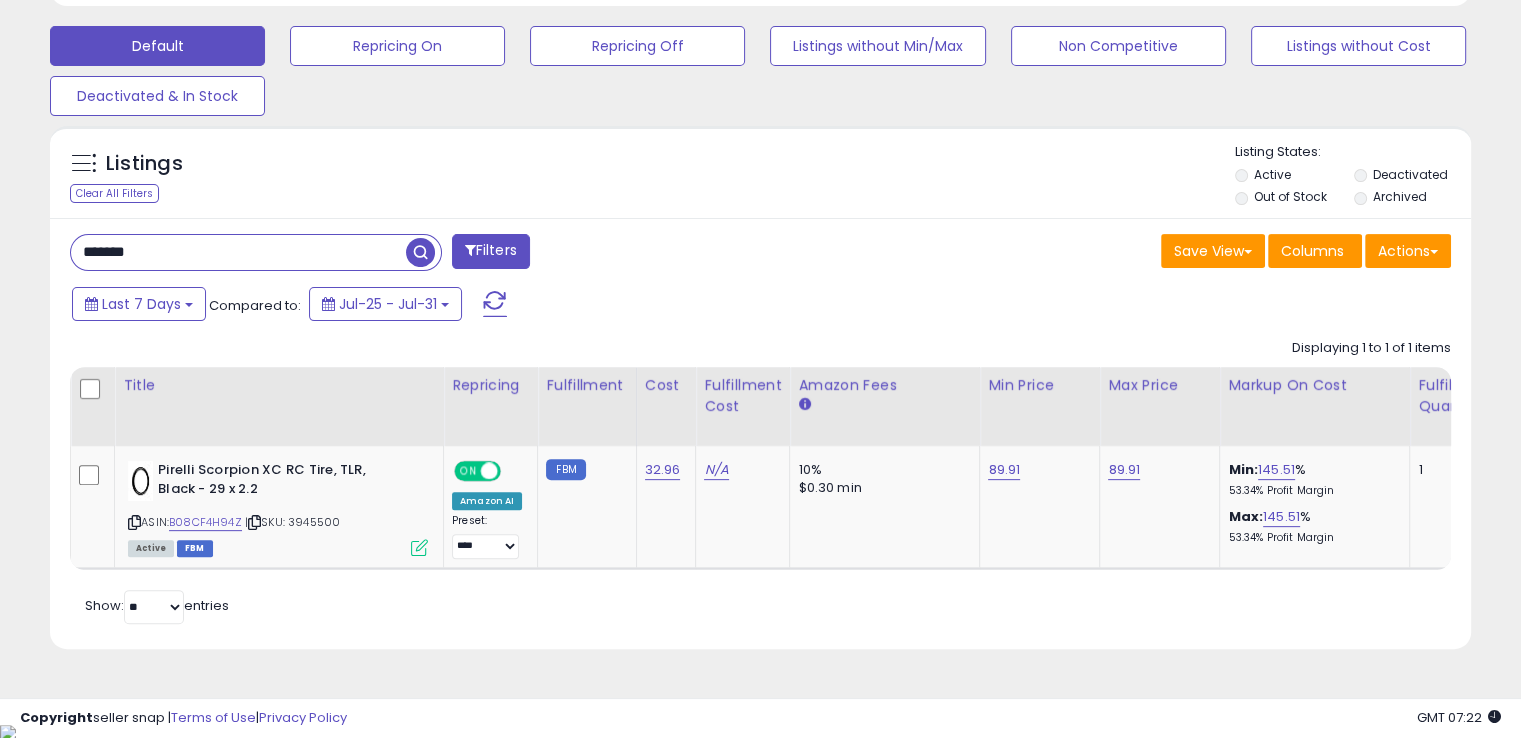 click on "*******" at bounding box center [238, 252] 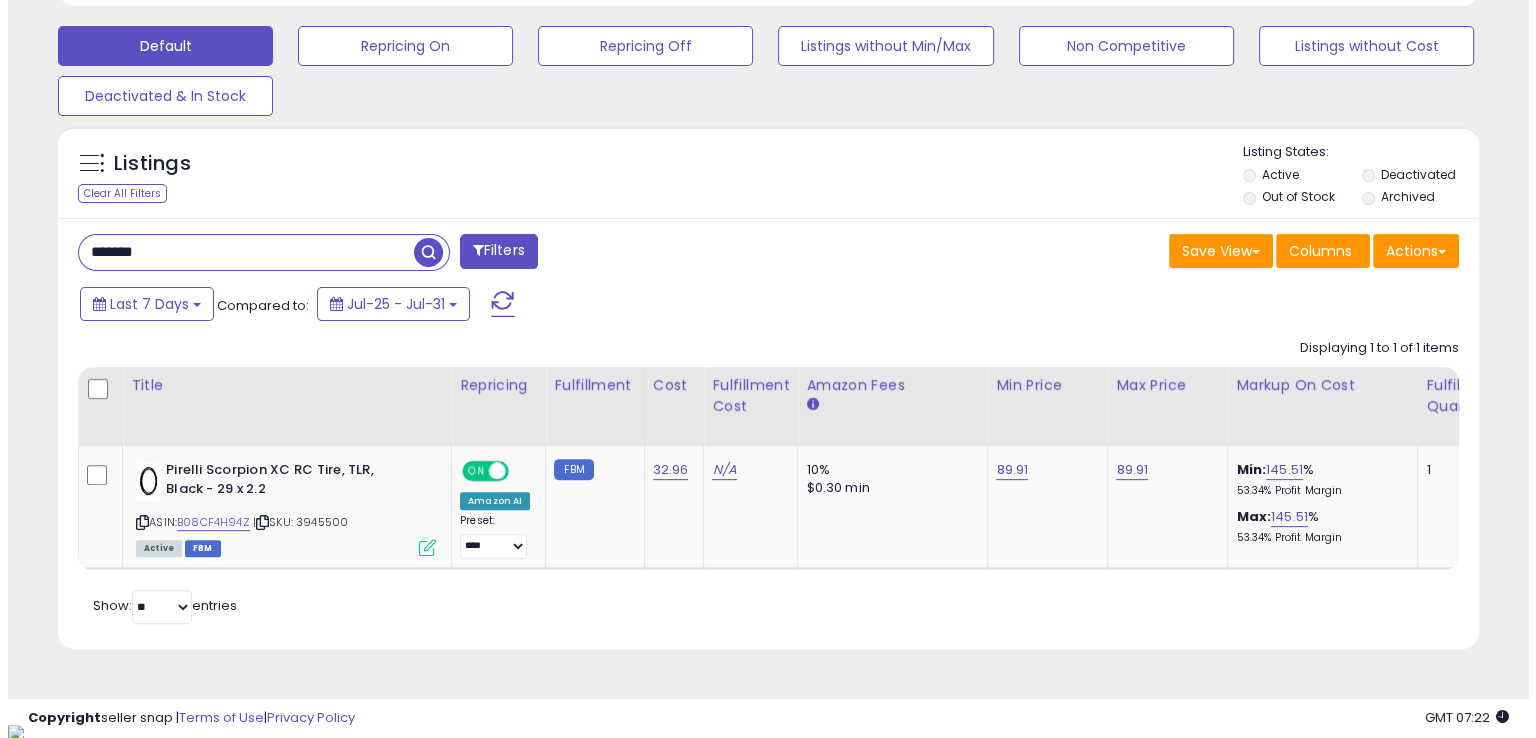 scroll, scrollTop: 481, scrollLeft: 0, axis: vertical 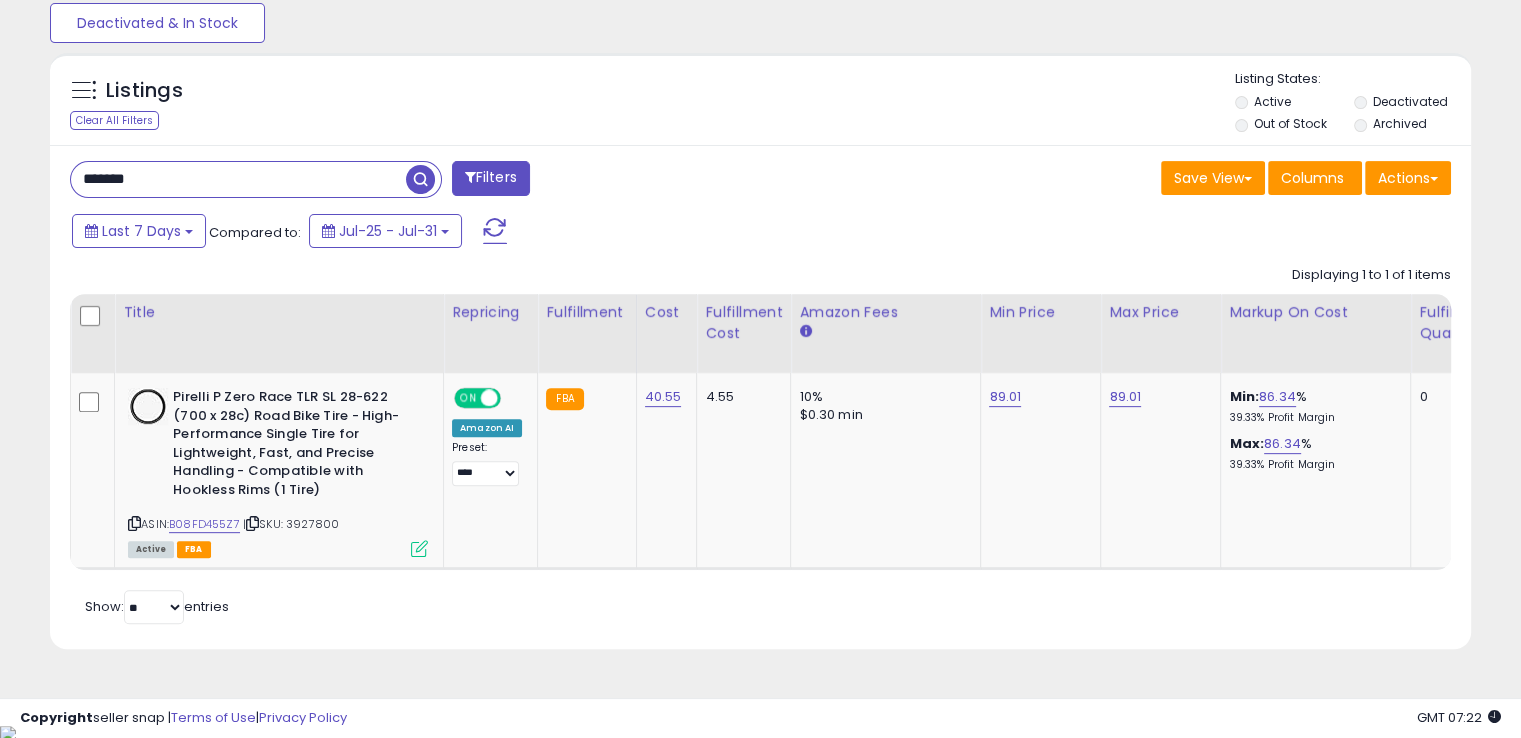 click on "*******" at bounding box center [238, 179] 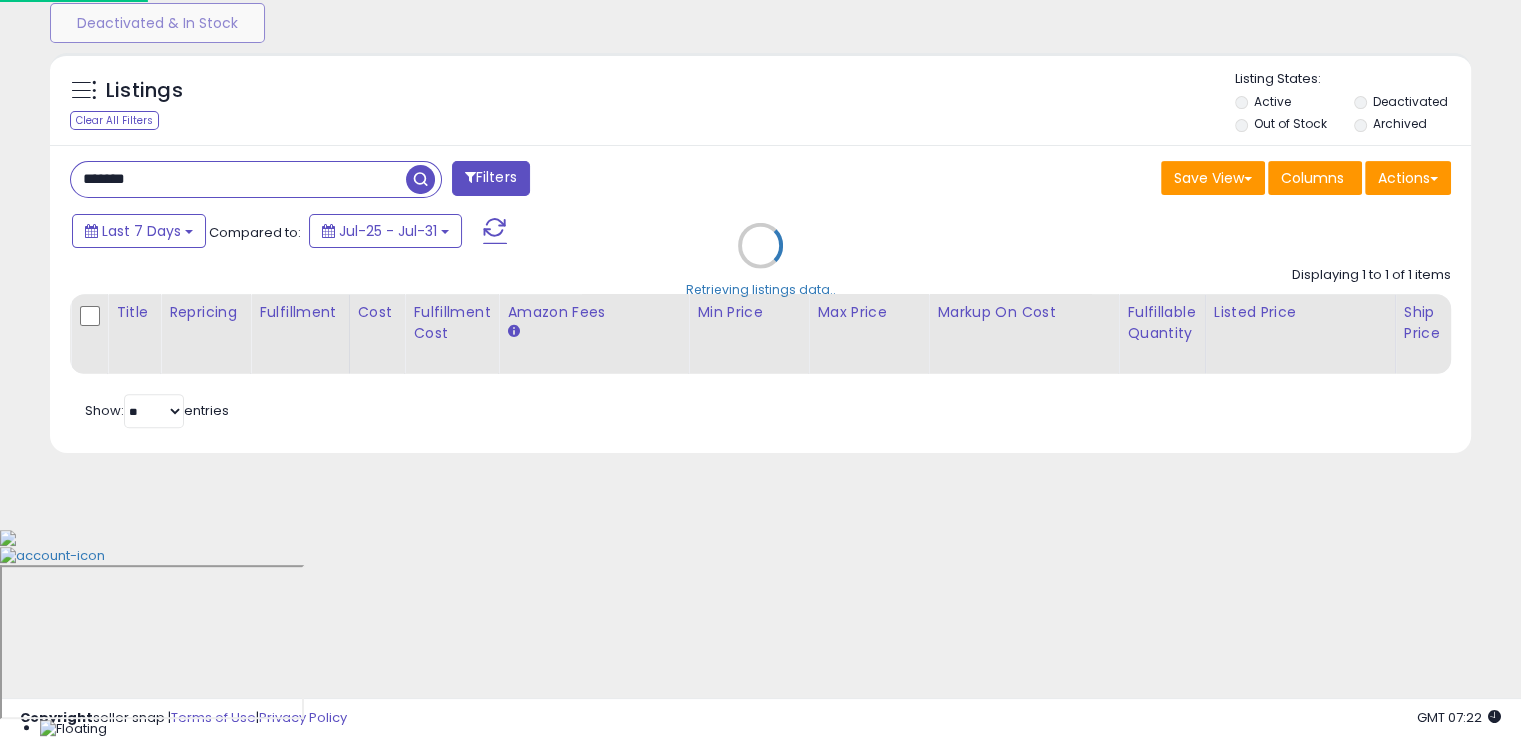 scroll, scrollTop: 999589, scrollLeft: 999168, axis: both 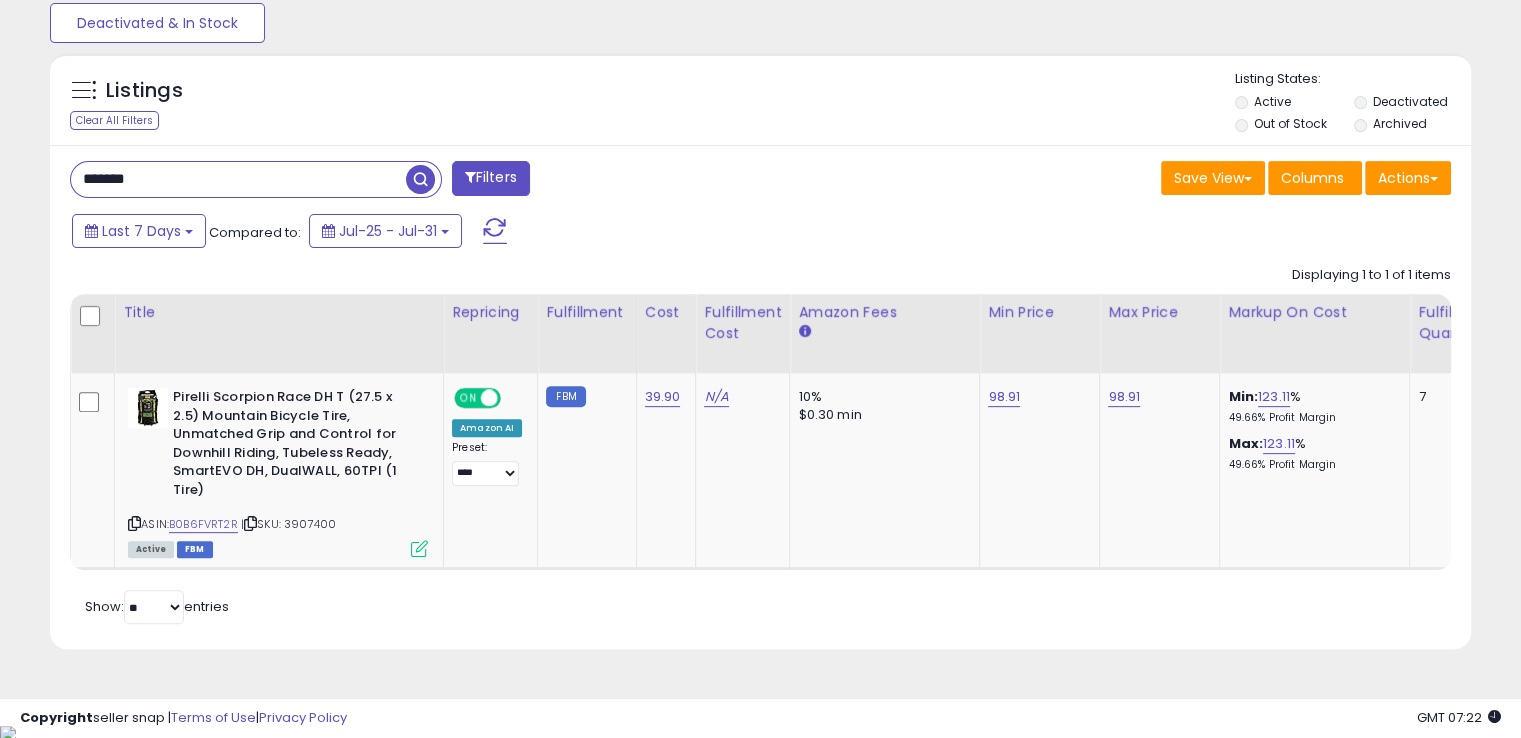 click on "*******" at bounding box center [238, 179] 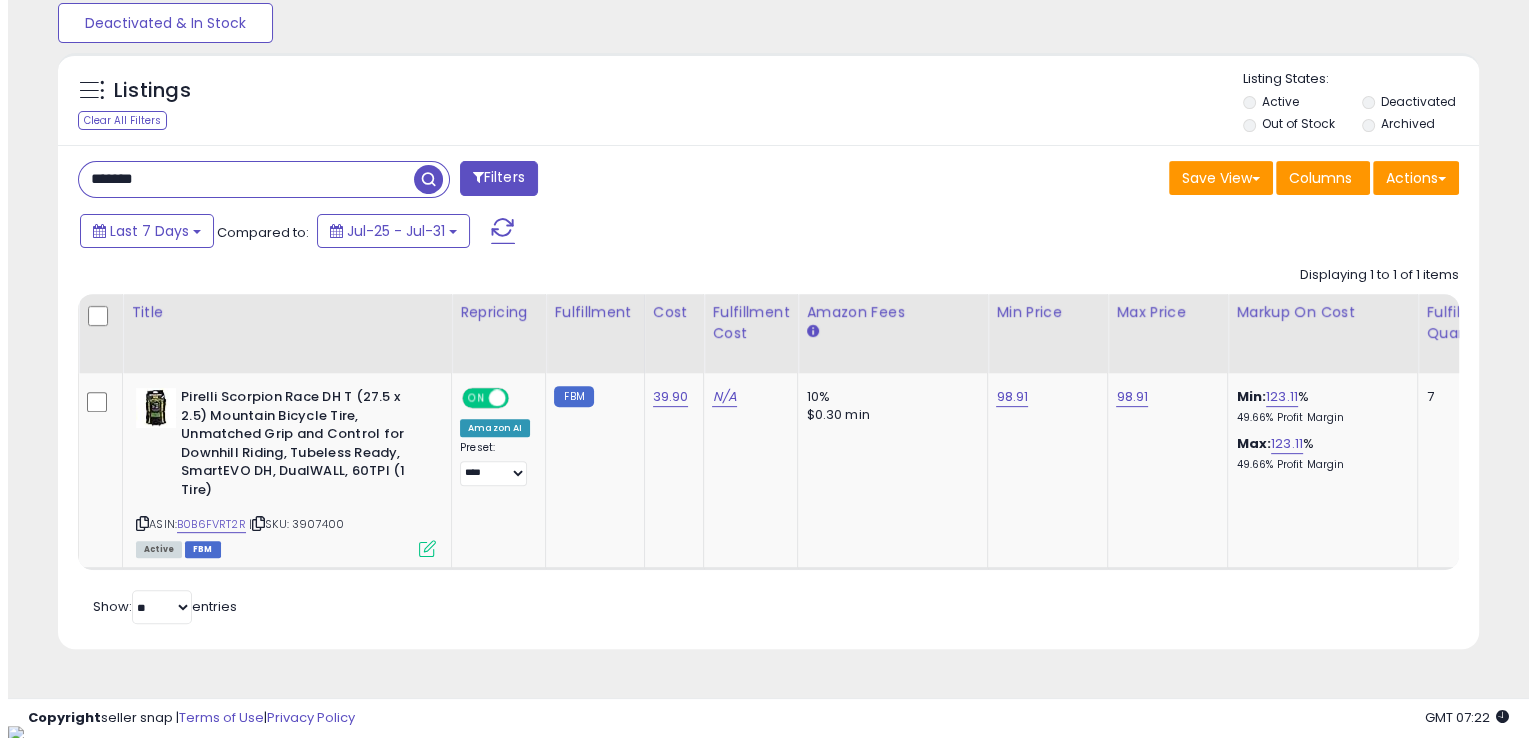 scroll, scrollTop: 481, scrollLeft: 0, axis: vertical 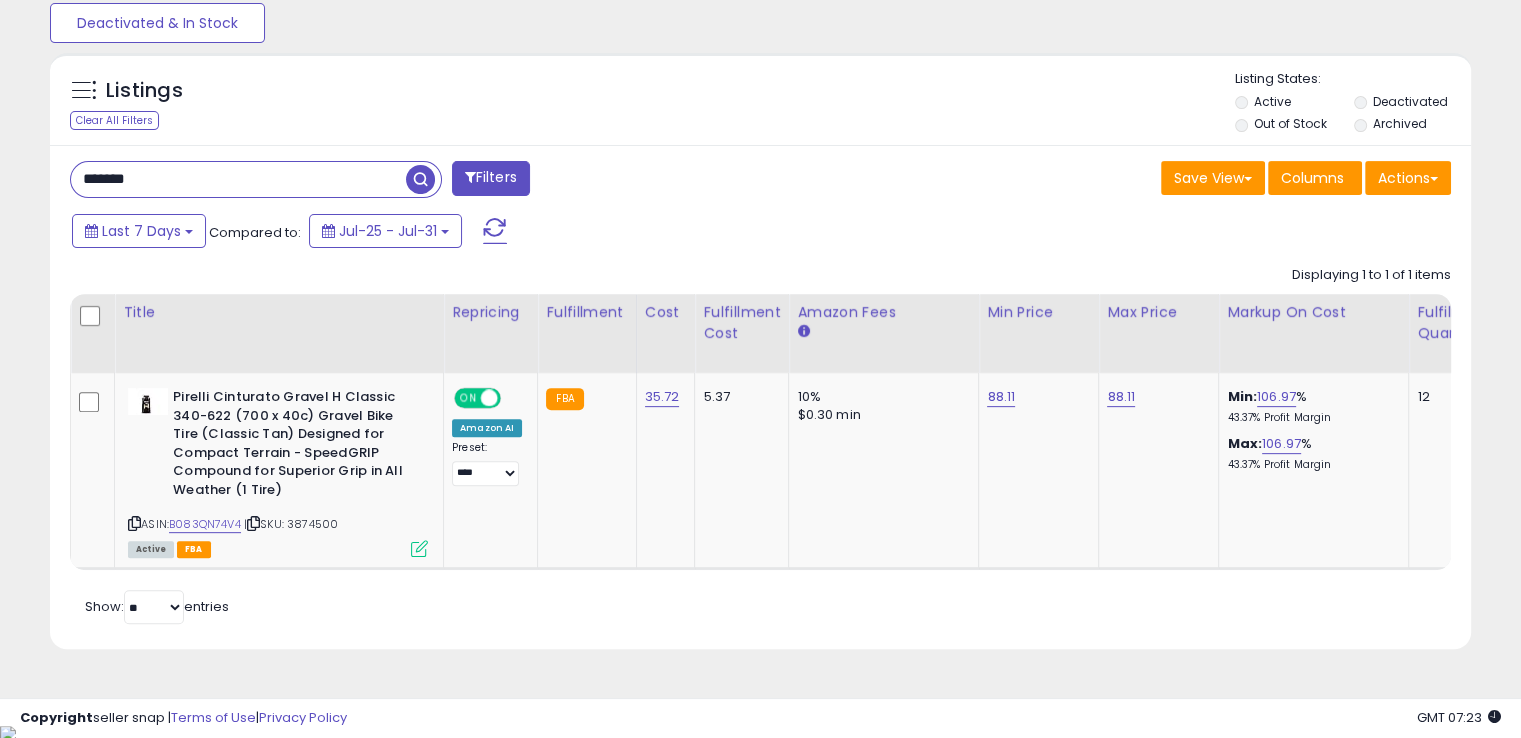 click on "*******" at bounding box center [238, 179] 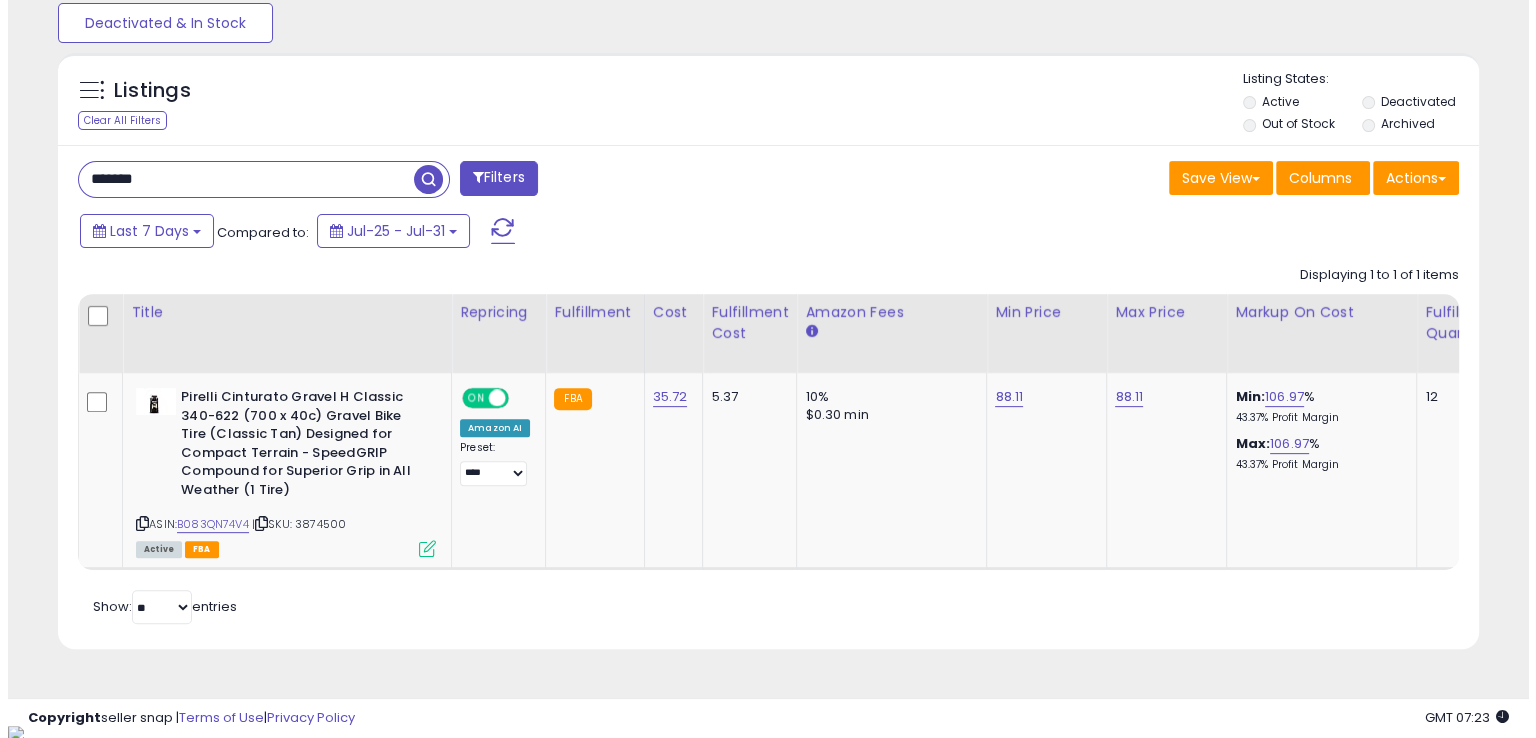 scroll, scrollTop: 481, scrollLeft: 0, axis: vertical 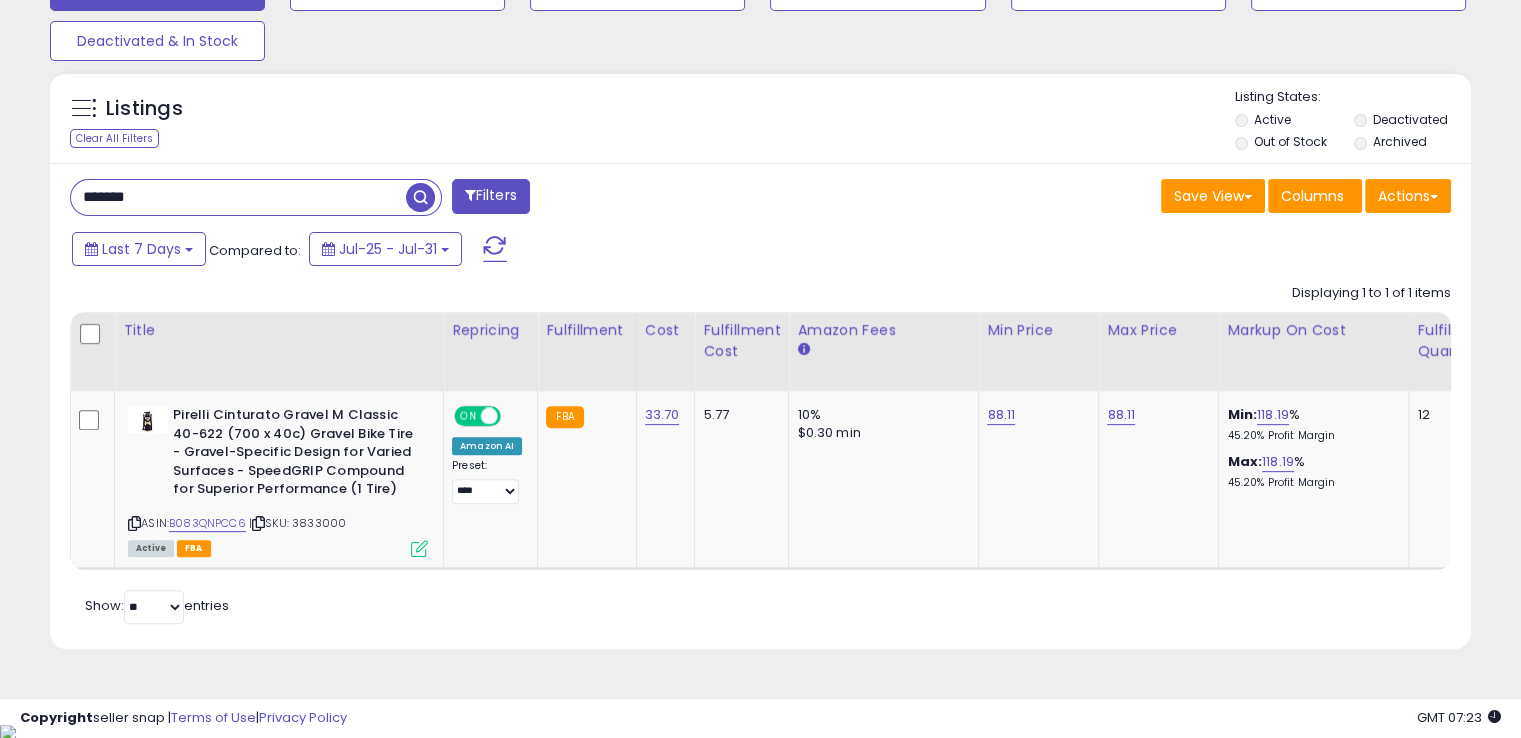 click on "*******" at bounding box center [238, 197] 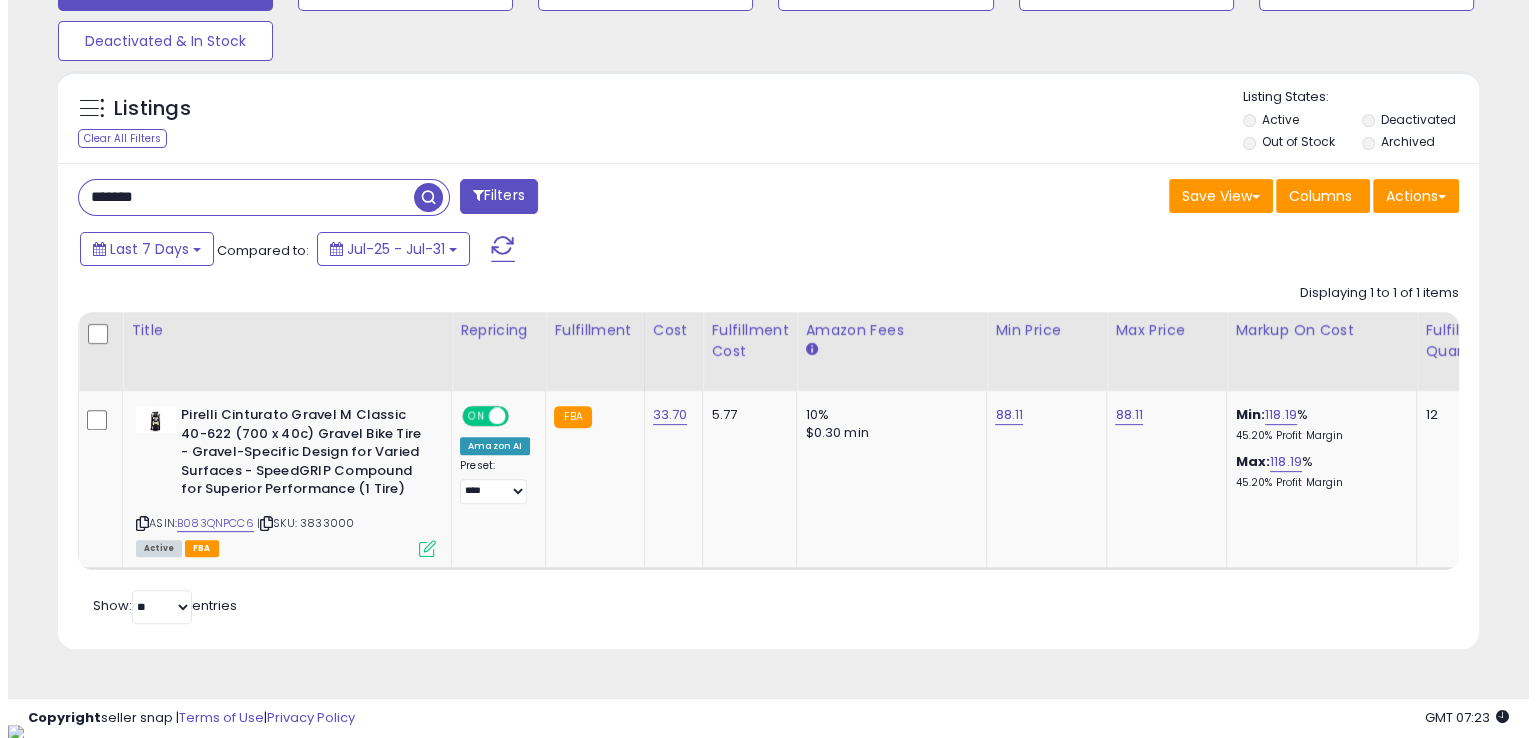 scroll, scrollTop: 481, scrollLeft: 0, axis: vertical 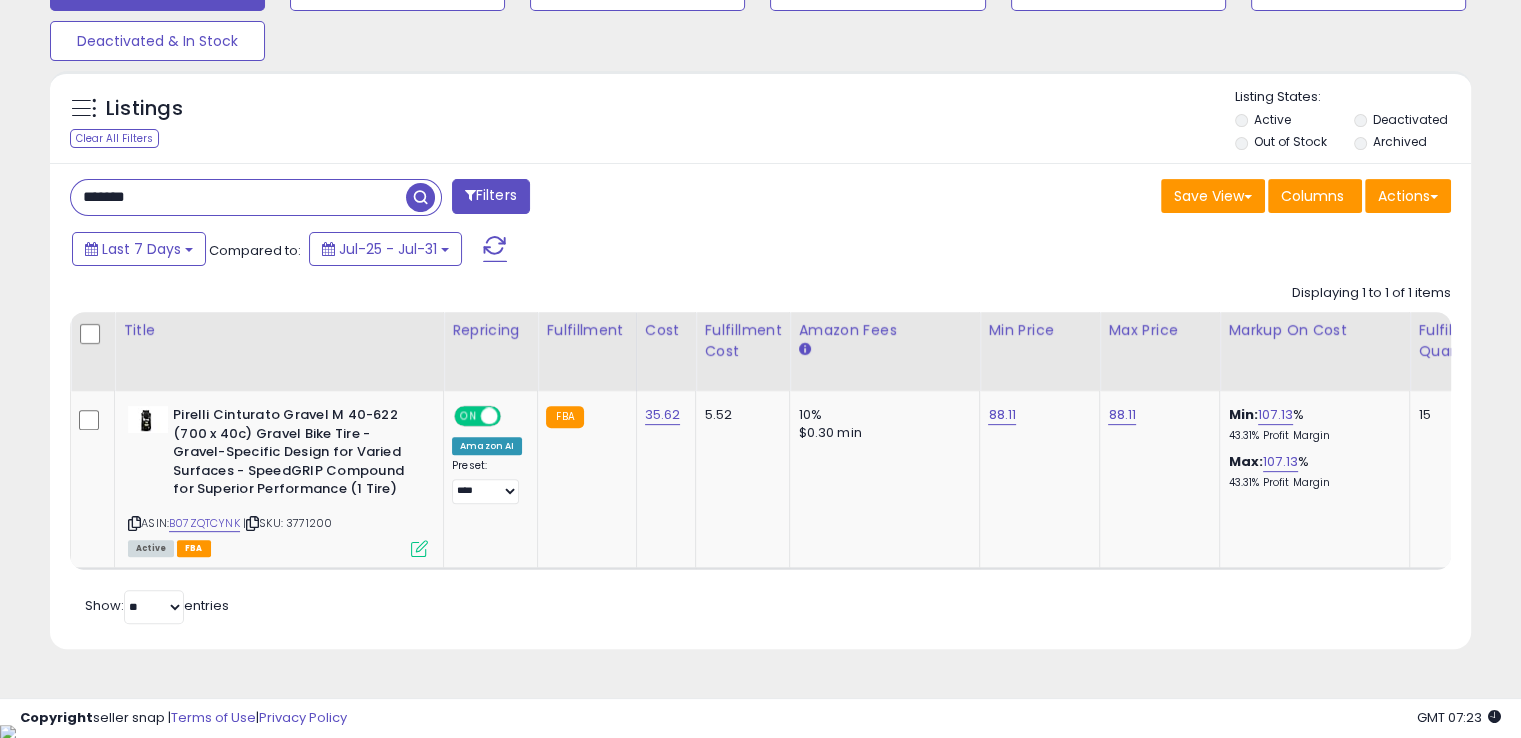 click on "*******" at bounding box center (238, 197) 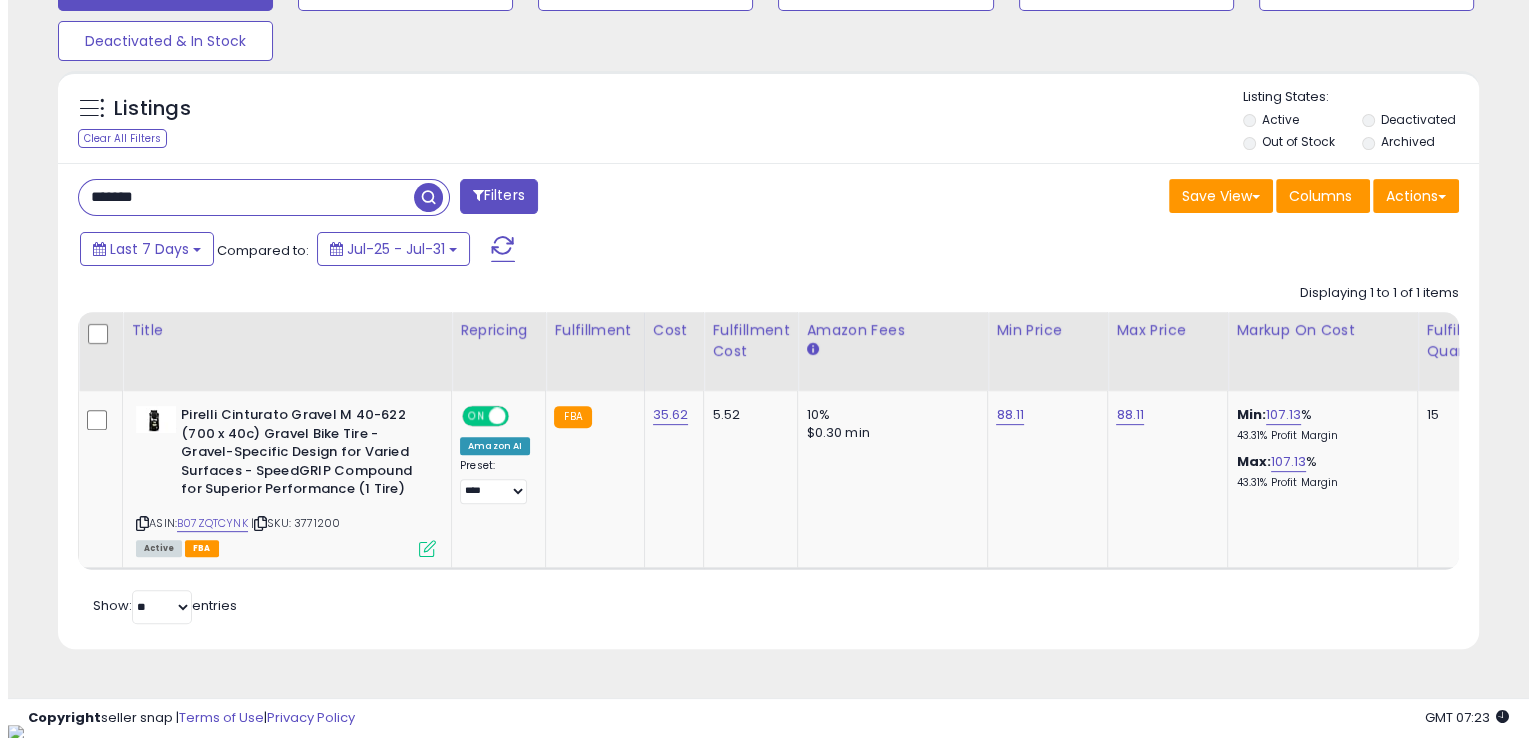 scroll, scrollTop: 481, scrollLeft: 0, axis: vertical 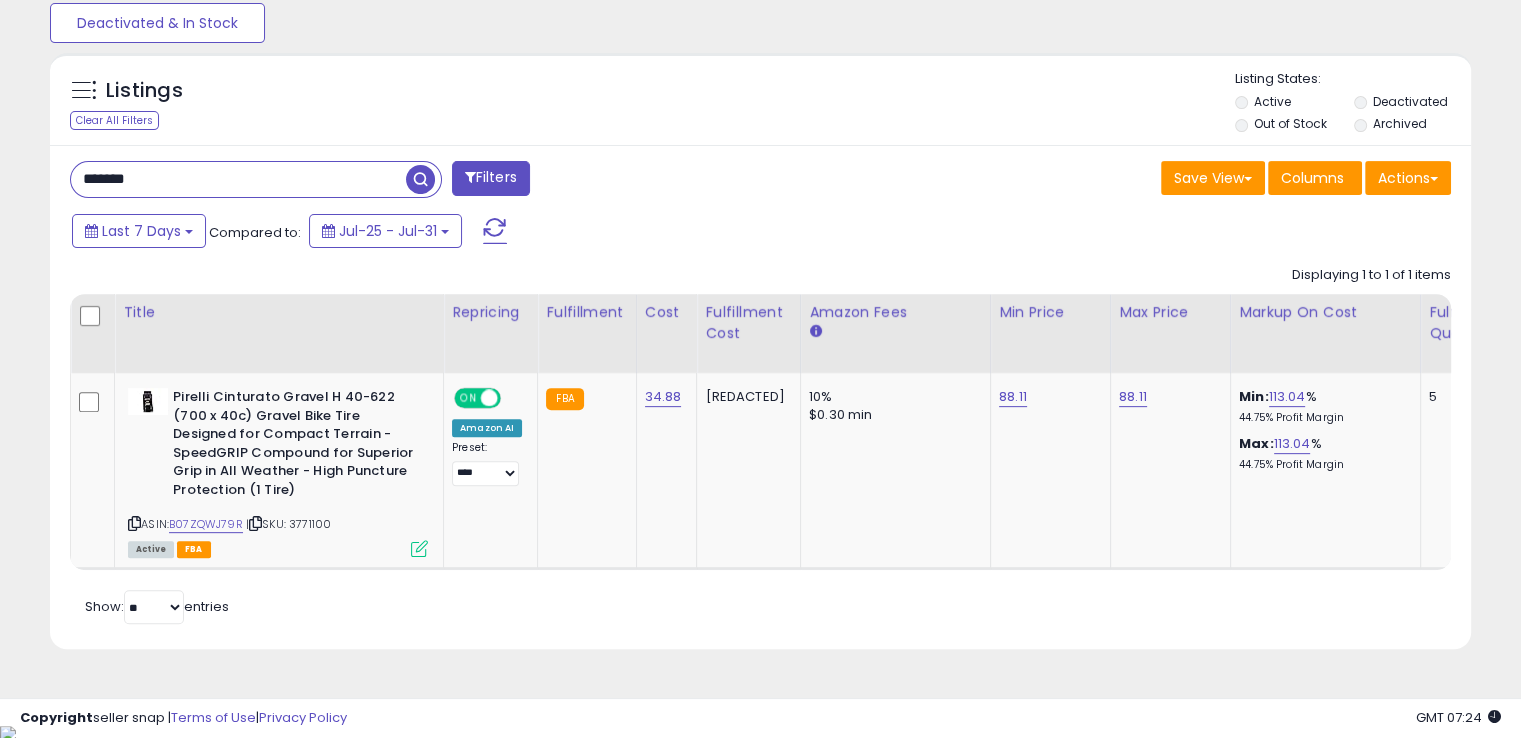 click on "*******" at bounding box center [238, 179] 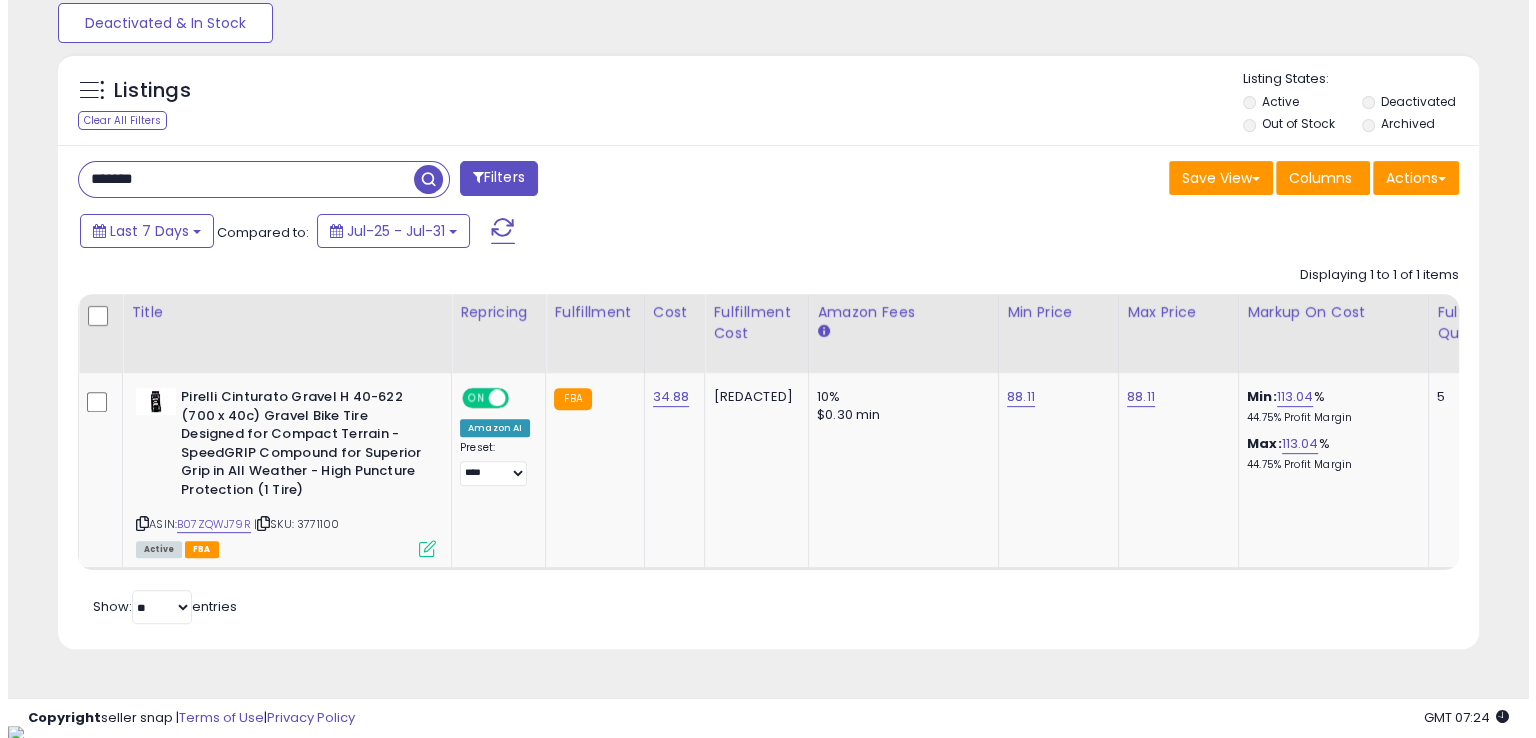 scroll, scrollTop: 481, scrollLeft: 0, axis: vertical 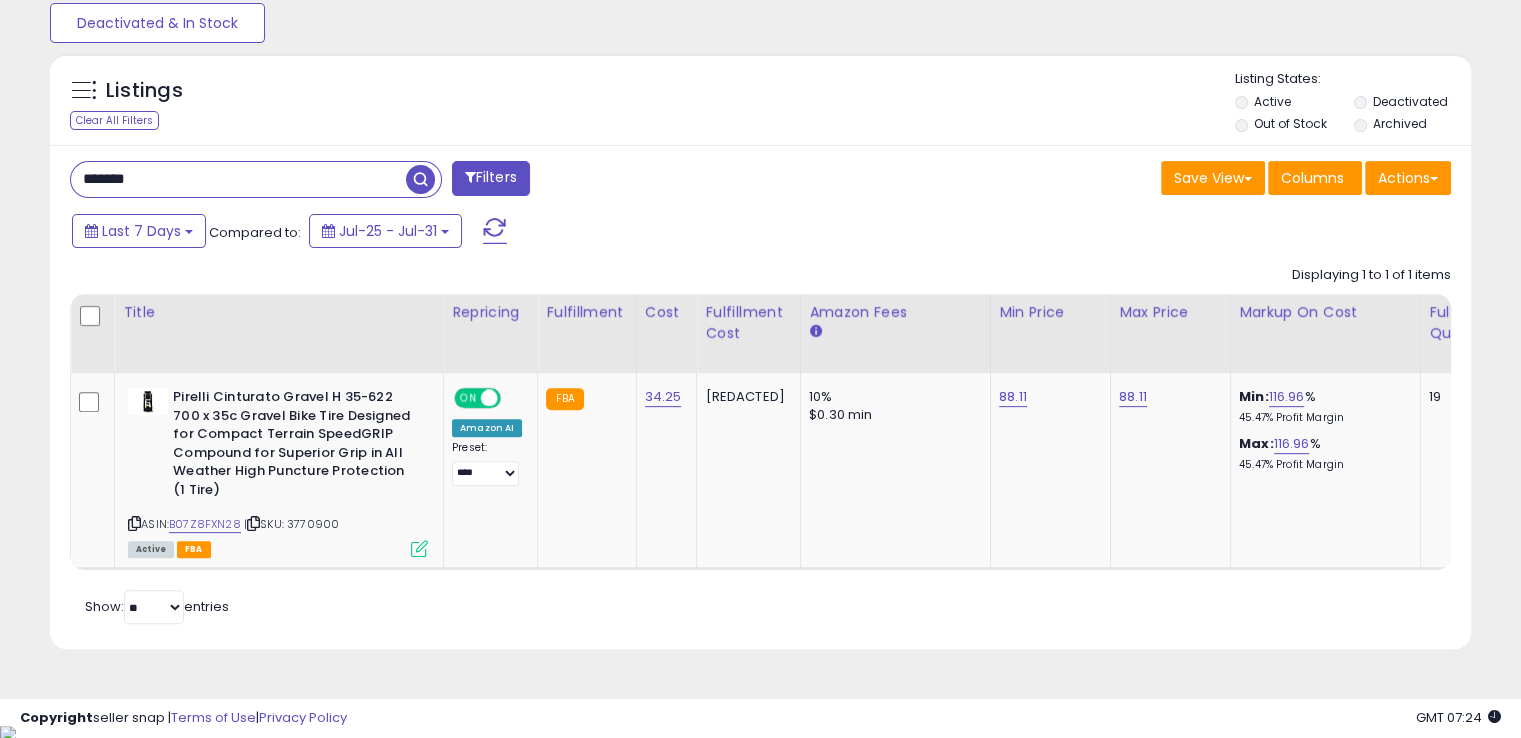 click on "*******" at bounding box center (238, 179) 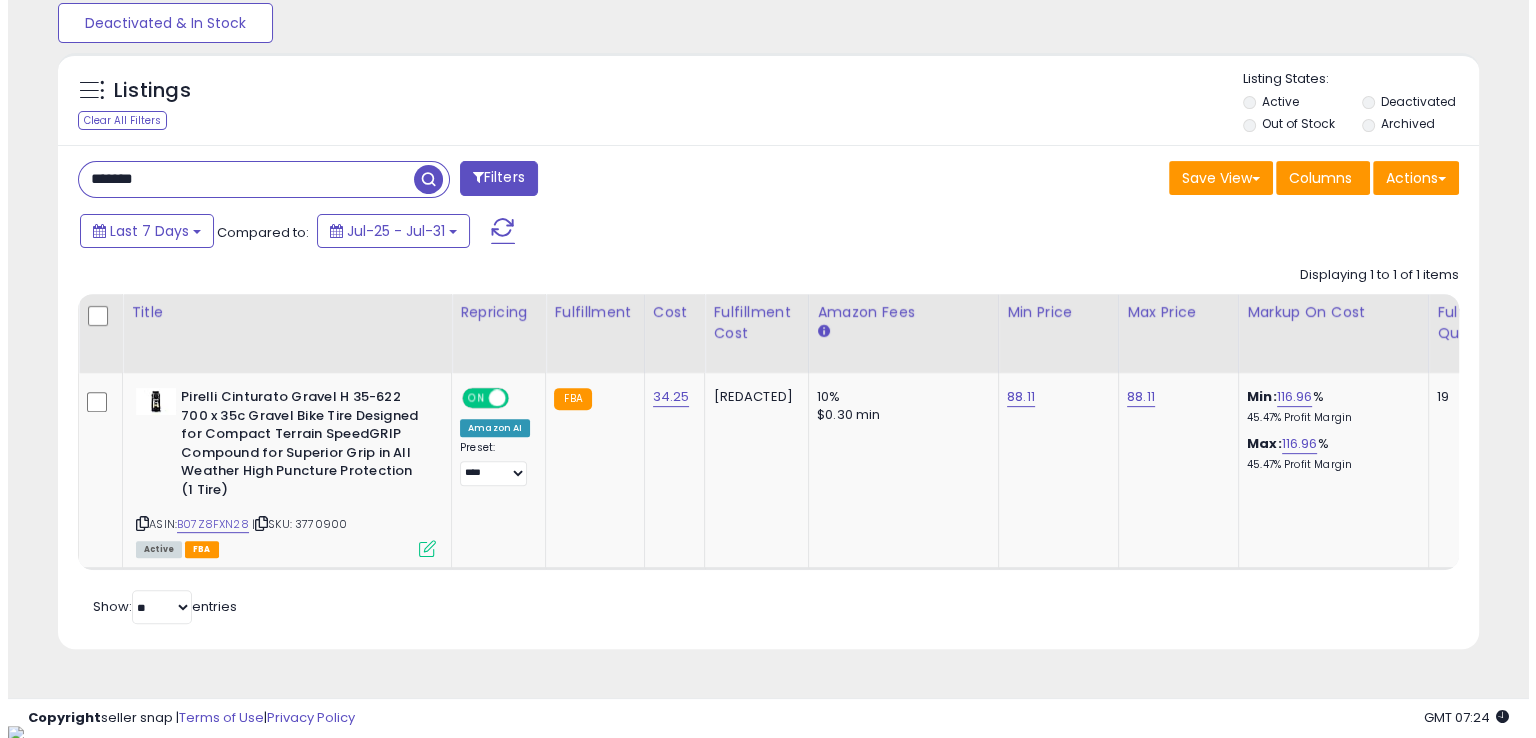 scroll, scrollTop: 481, scrollLeft: 0, axis: vertical 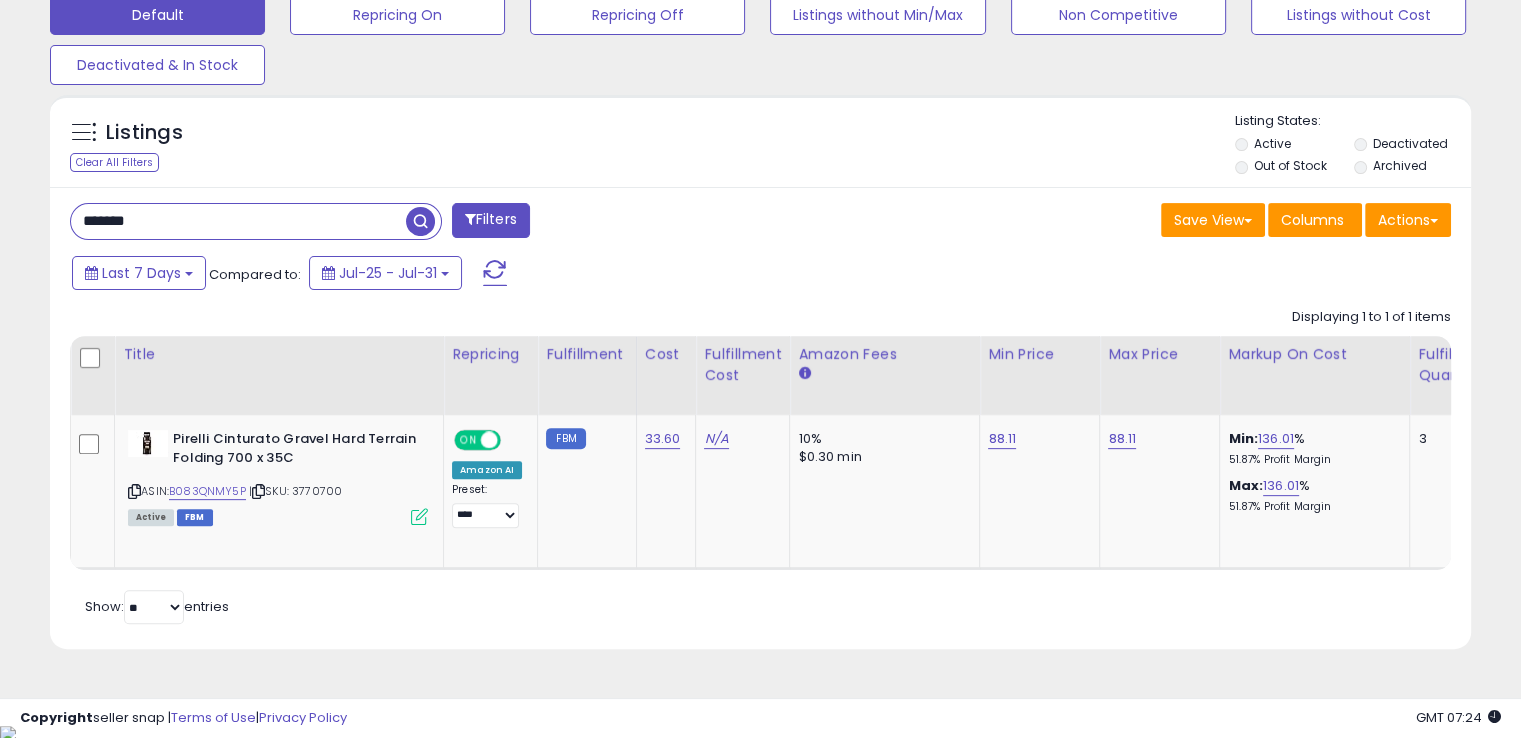 click on "*******" at bounding box center (238, 221) 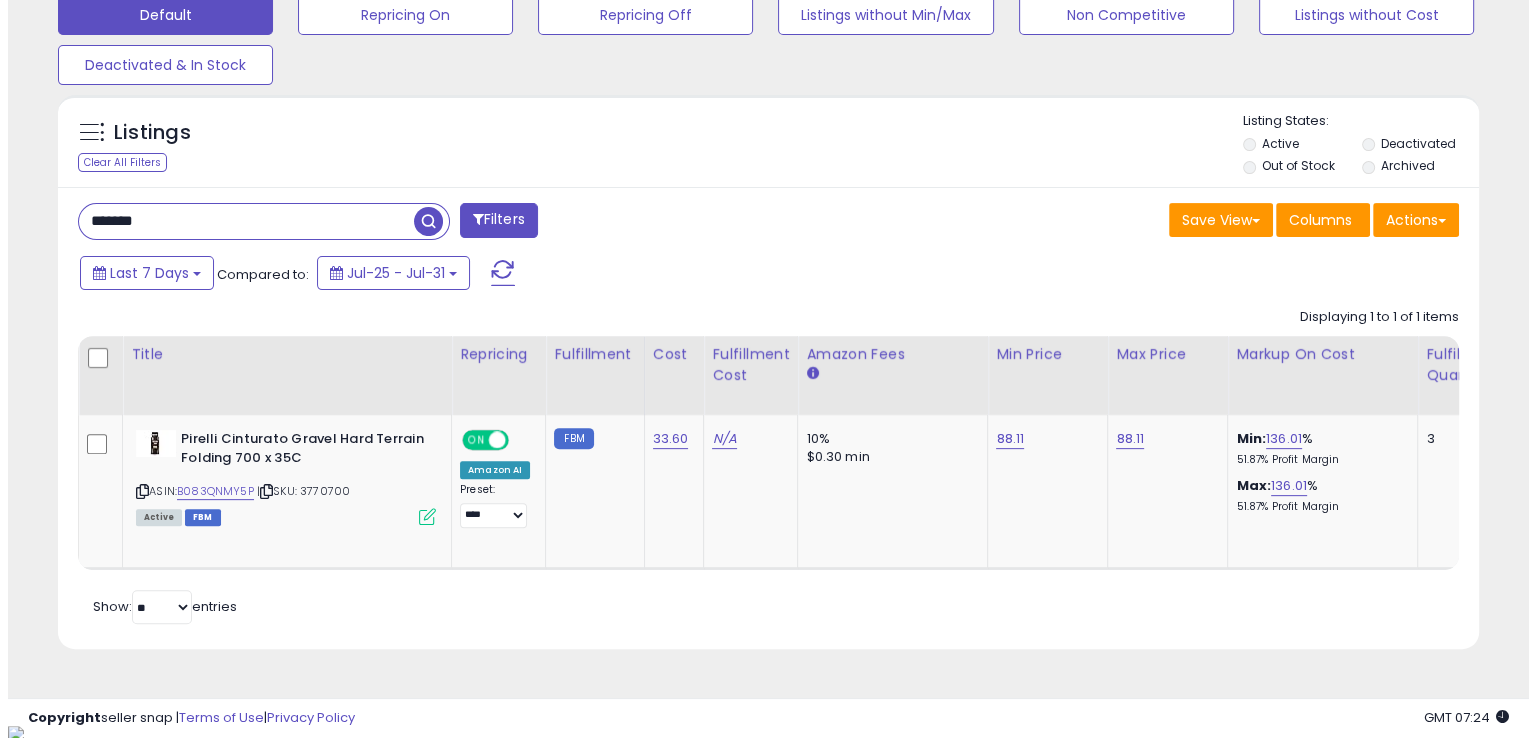 scroll, scrollTop: 481, scrollLeft: 0, axis: vertical 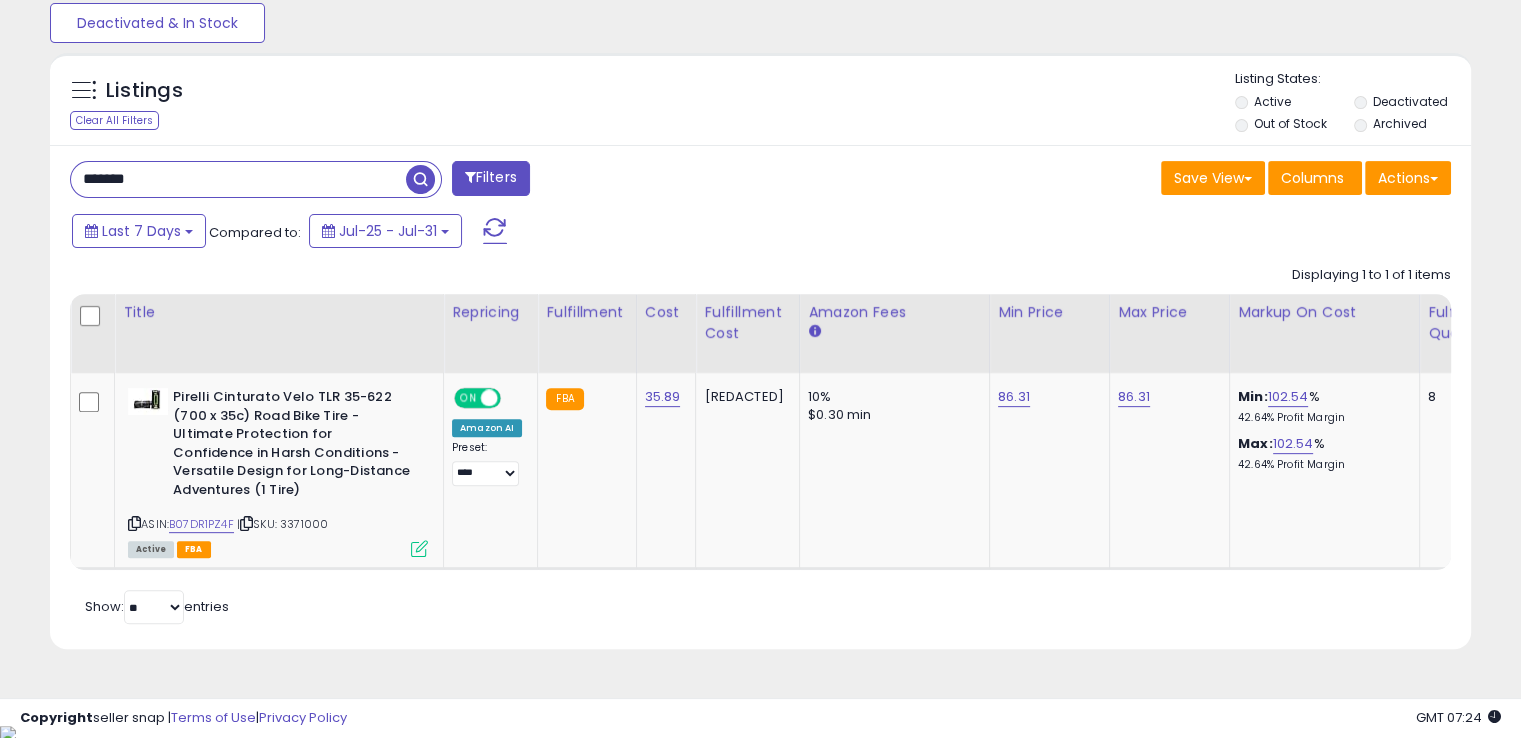 click on "*******" at bounding box center (238, 179) 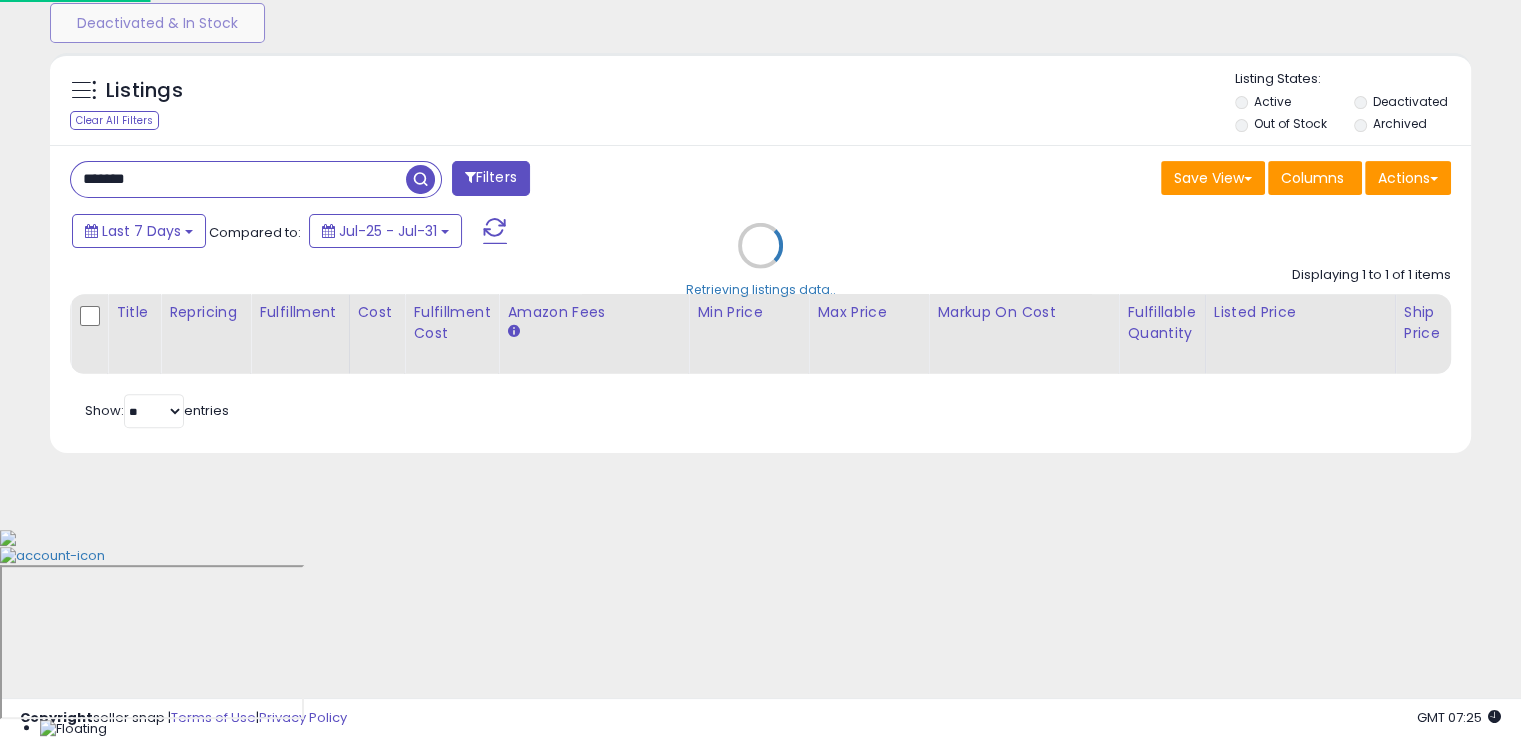 scroll, scrollTop: 999589, scrollLeft: 999168, axis: both 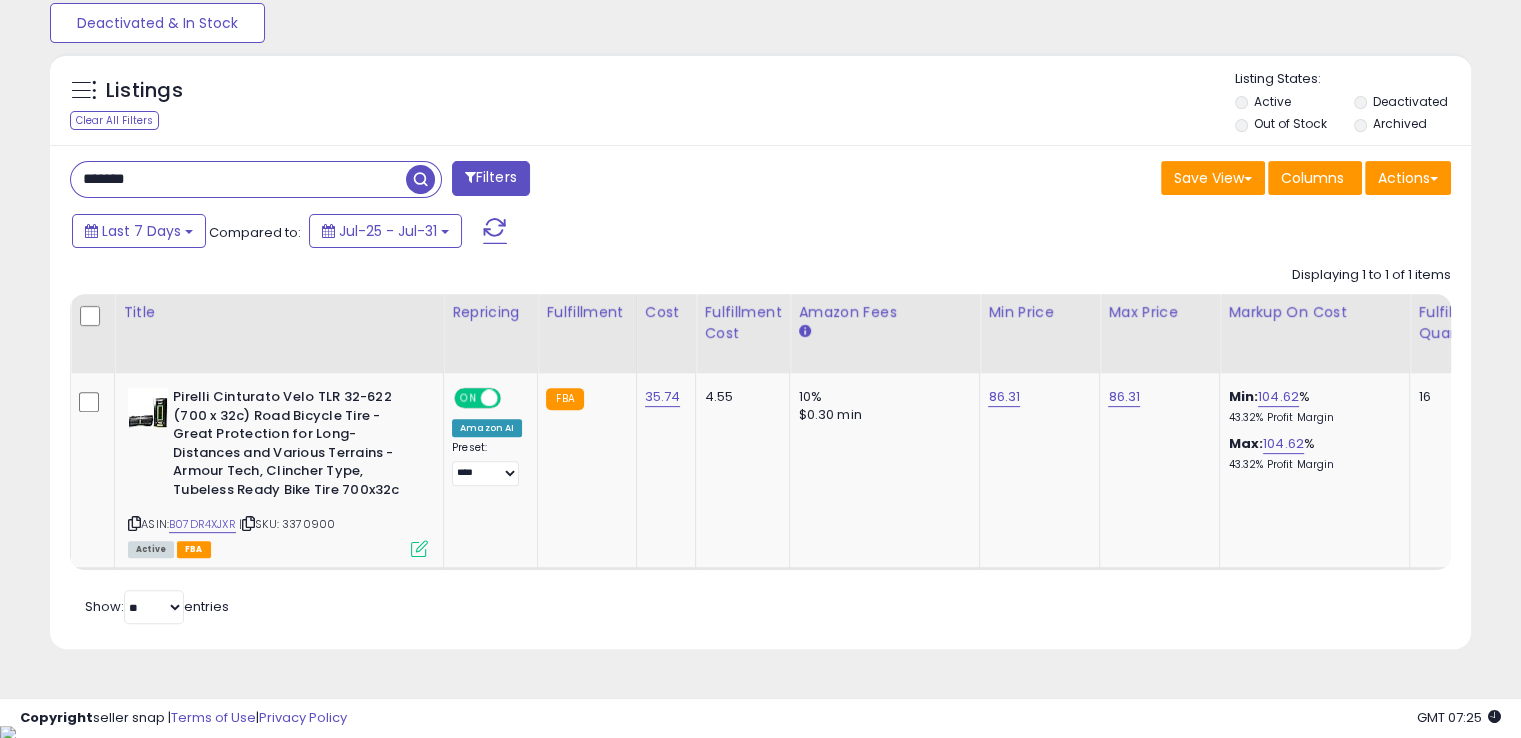 click on "*******" at bounding box center [238, 179] 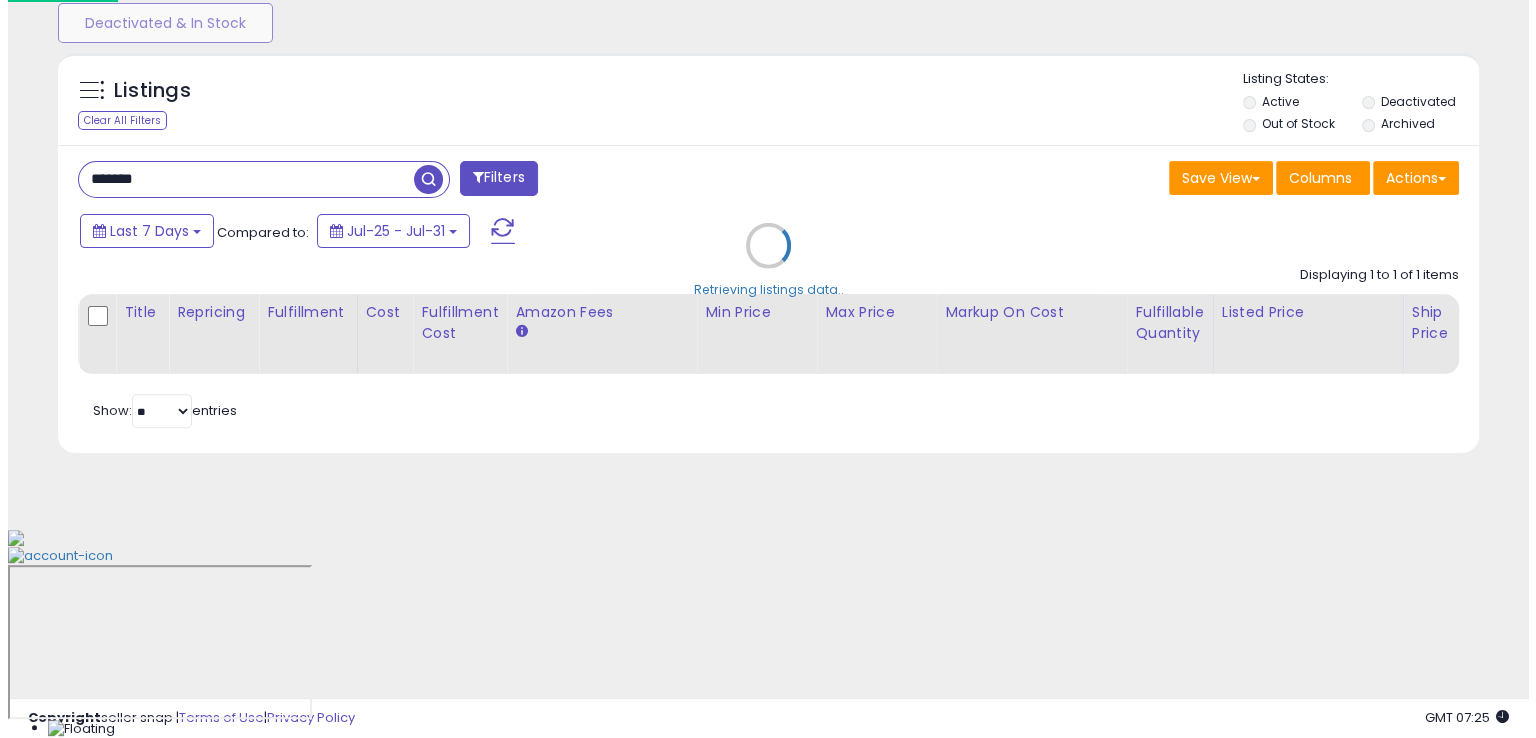 scroll, scrollTop: 481, scrollLeft: 0, axis: vertical 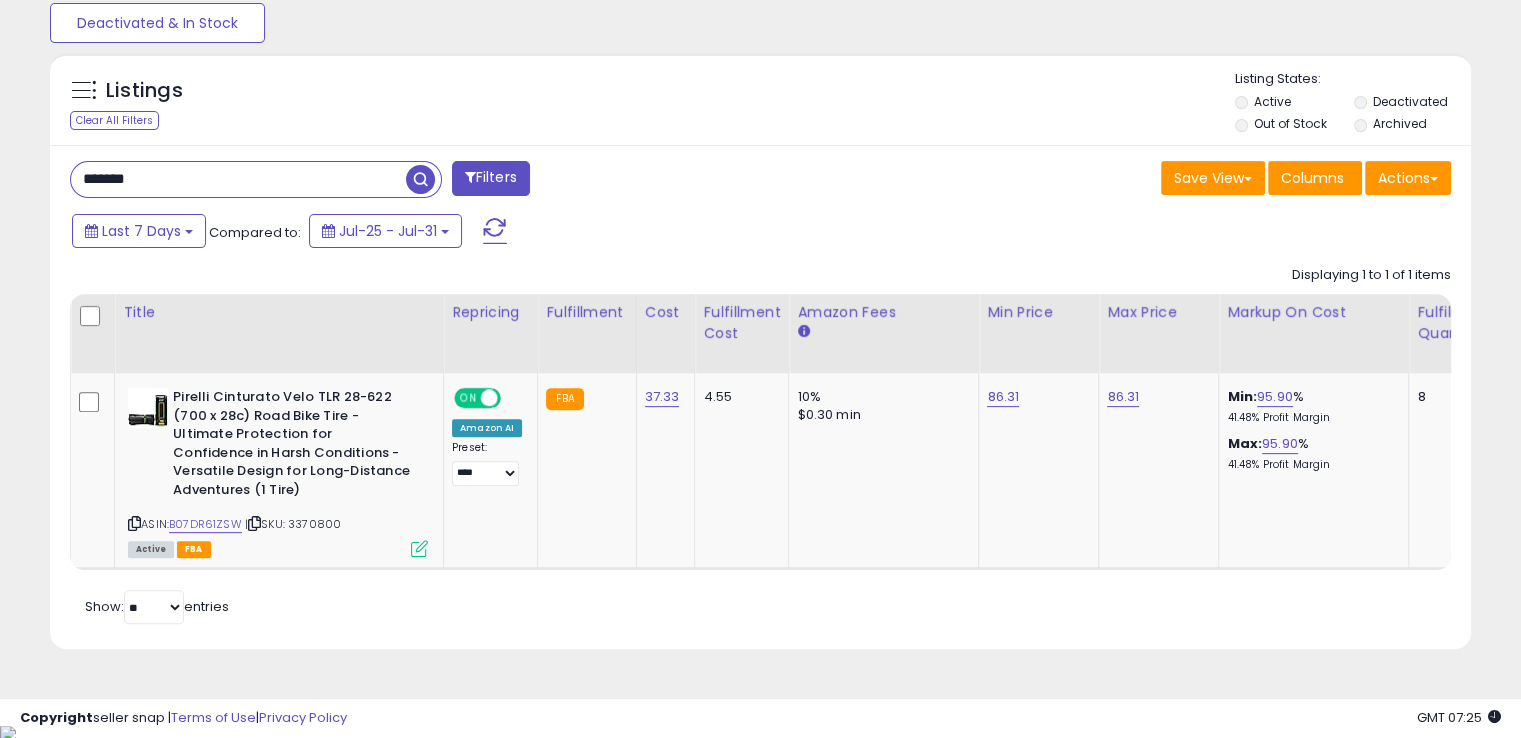 click on "*******" at bounding box center (238, 179) 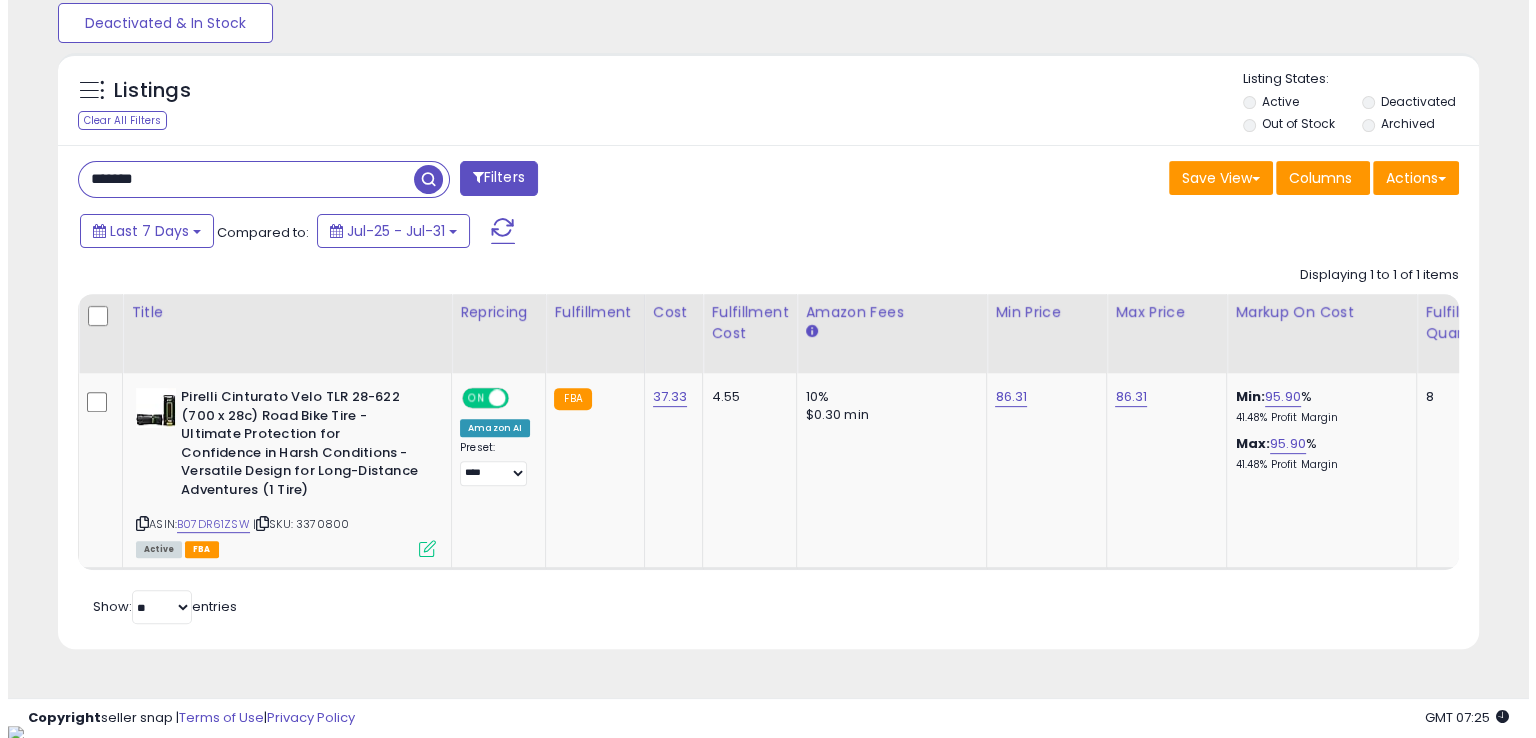 scroll, scrollTop: 481, scrollLeft: 0, axis: vertical 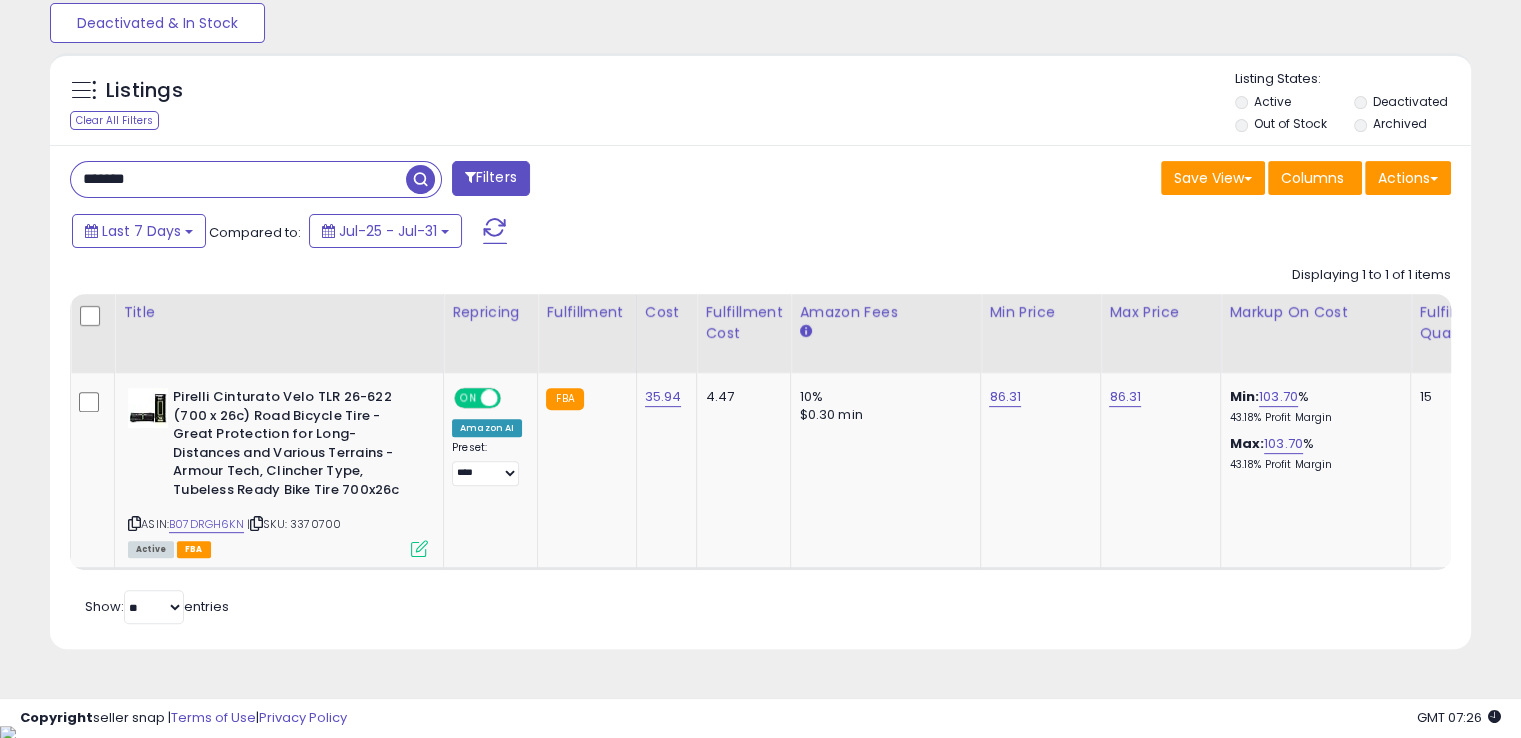 click on "*******" at bounding box center (238, 179) 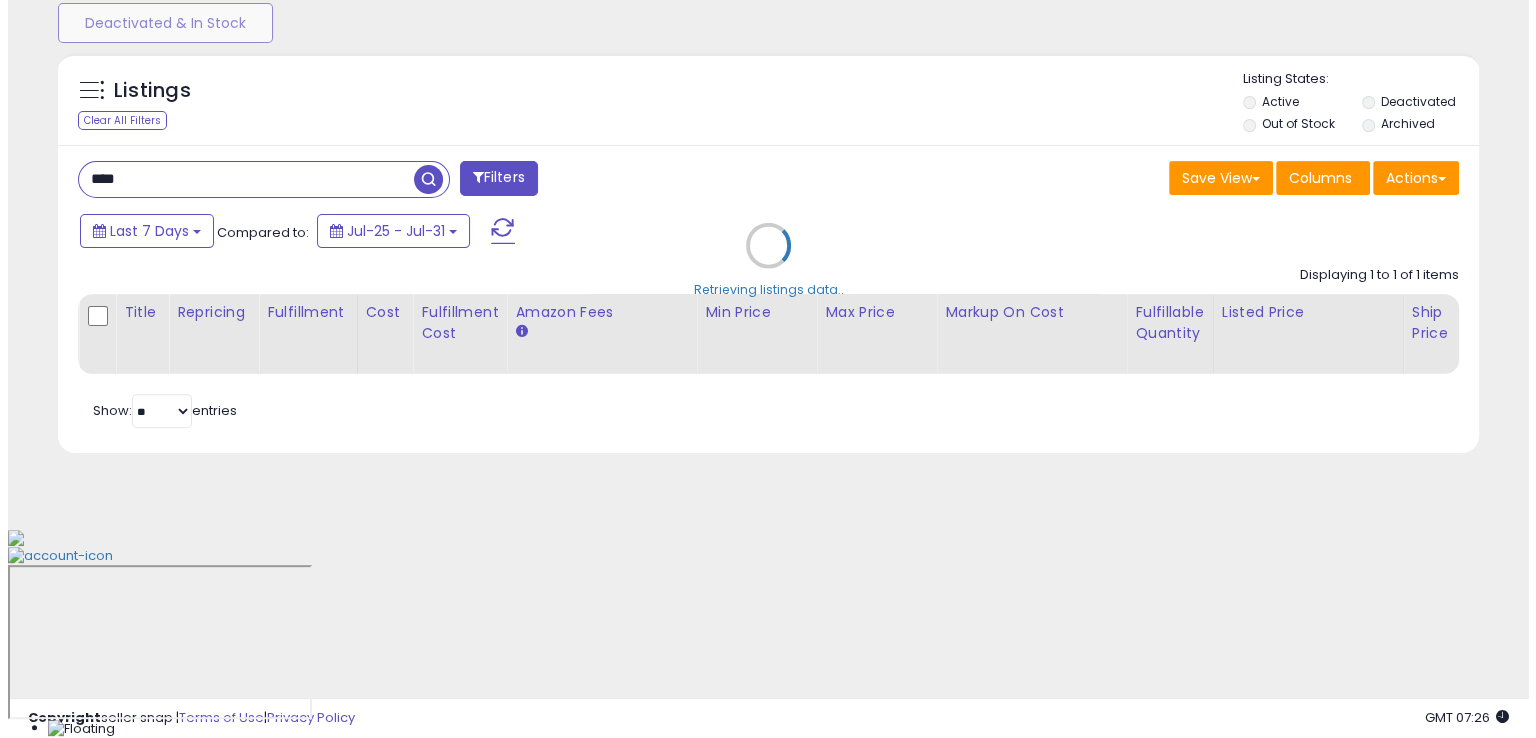 scroll, scrollTop: 481, scrollLeft: 0, axis: vertical 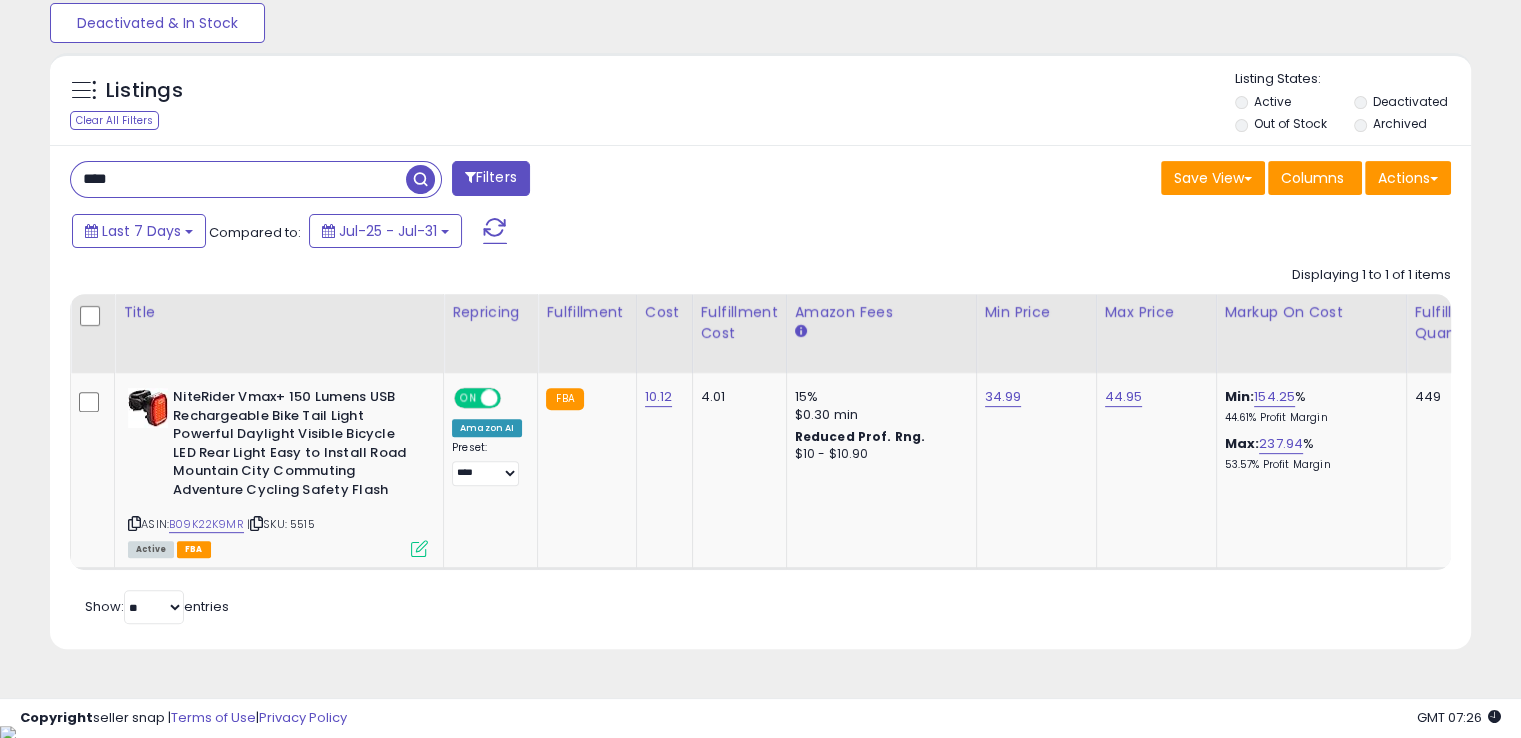 click on "[REDACTED]" at bounding box center (238, 179) 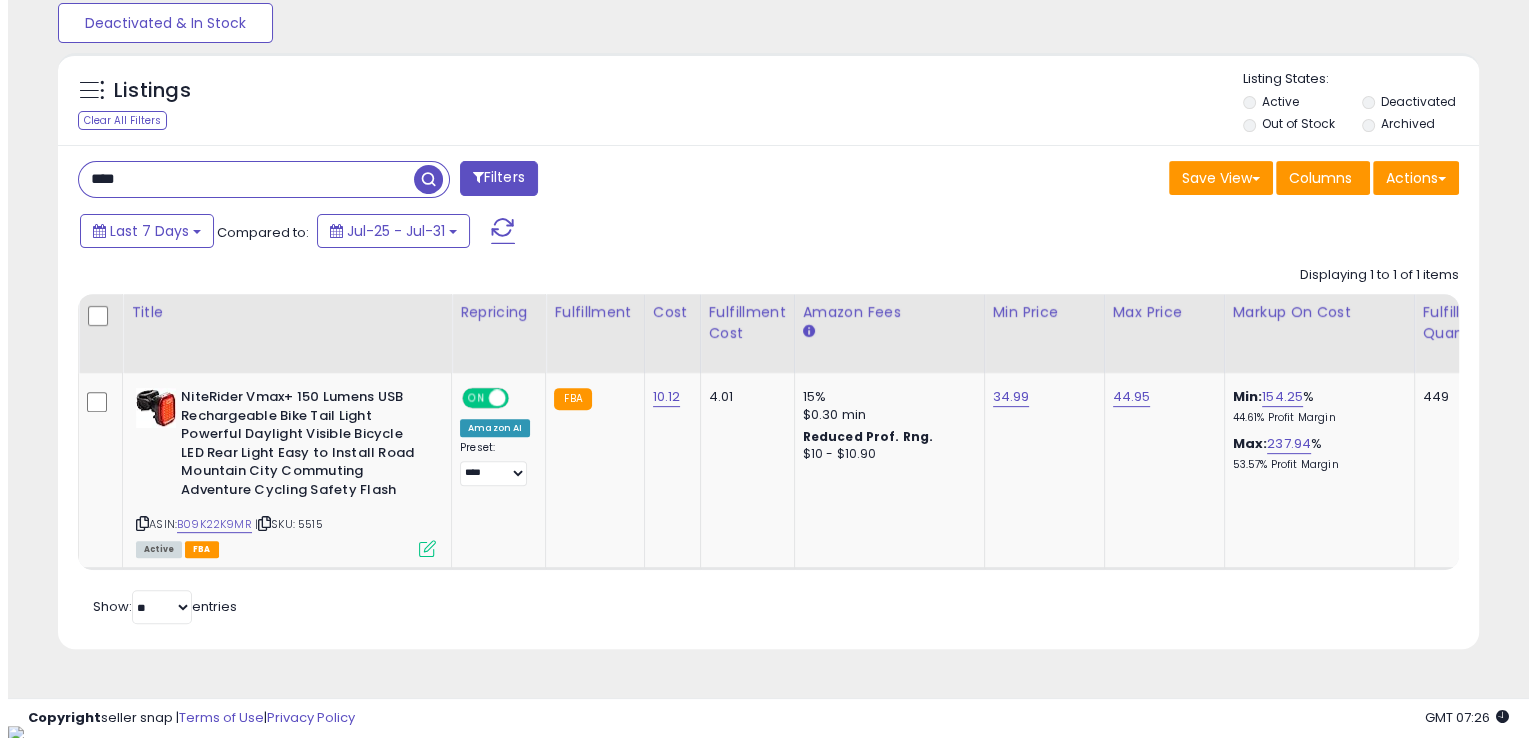 scroll, scrollTop: 481, scrollLeft: 0, axis: vertical 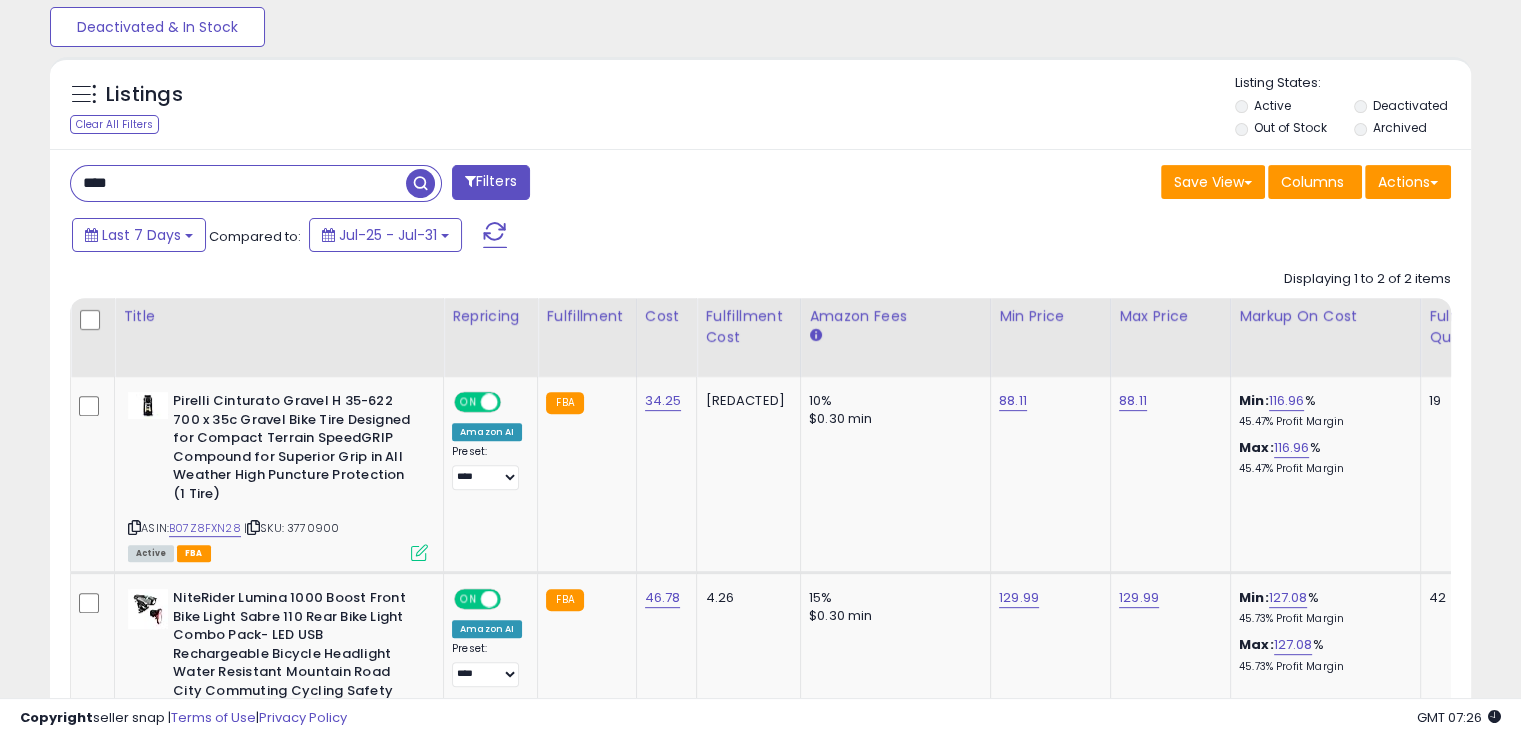 click on "[REDACTED]" at bounding box center (238, 183) 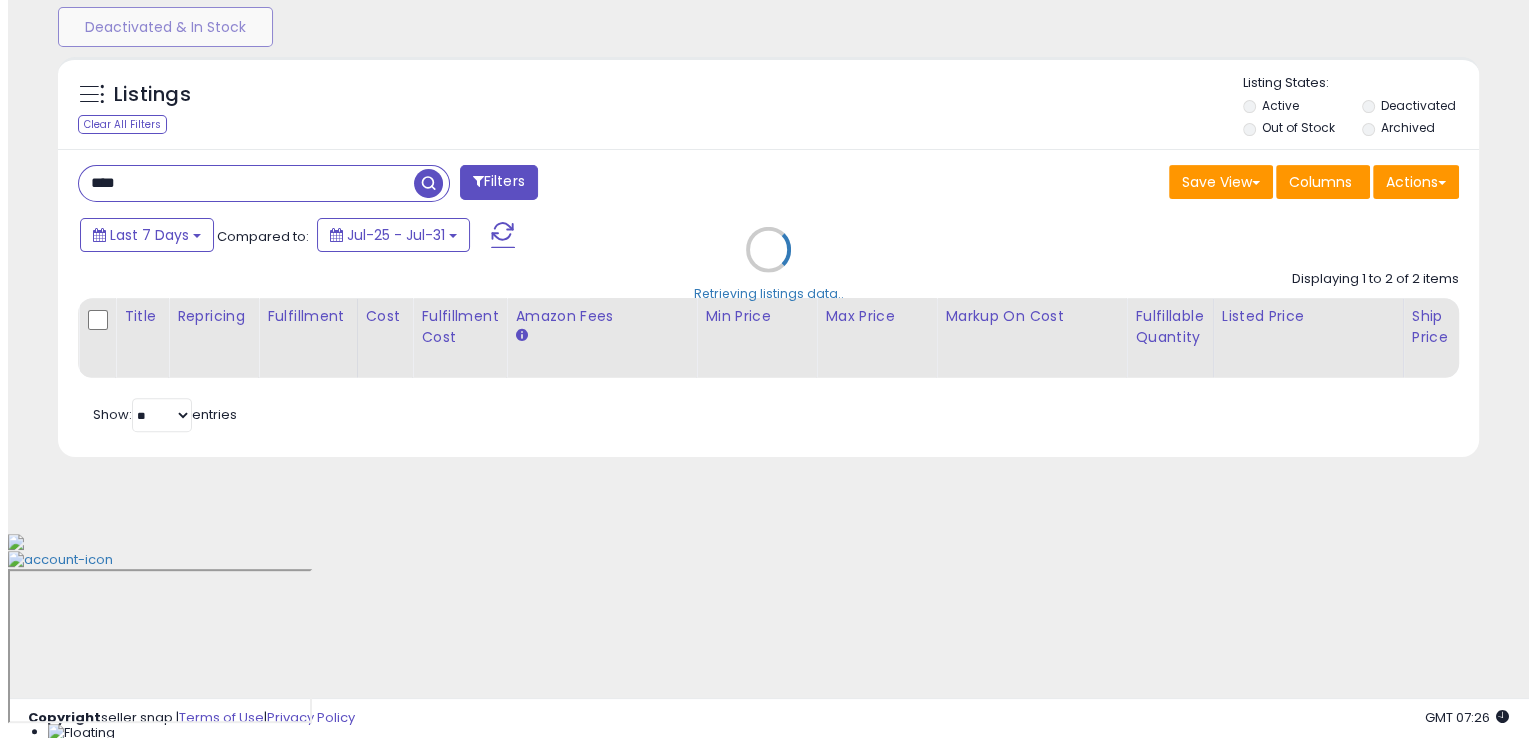 scroll, scrollTop: 481, scrollLeft: 0, axis: vertical 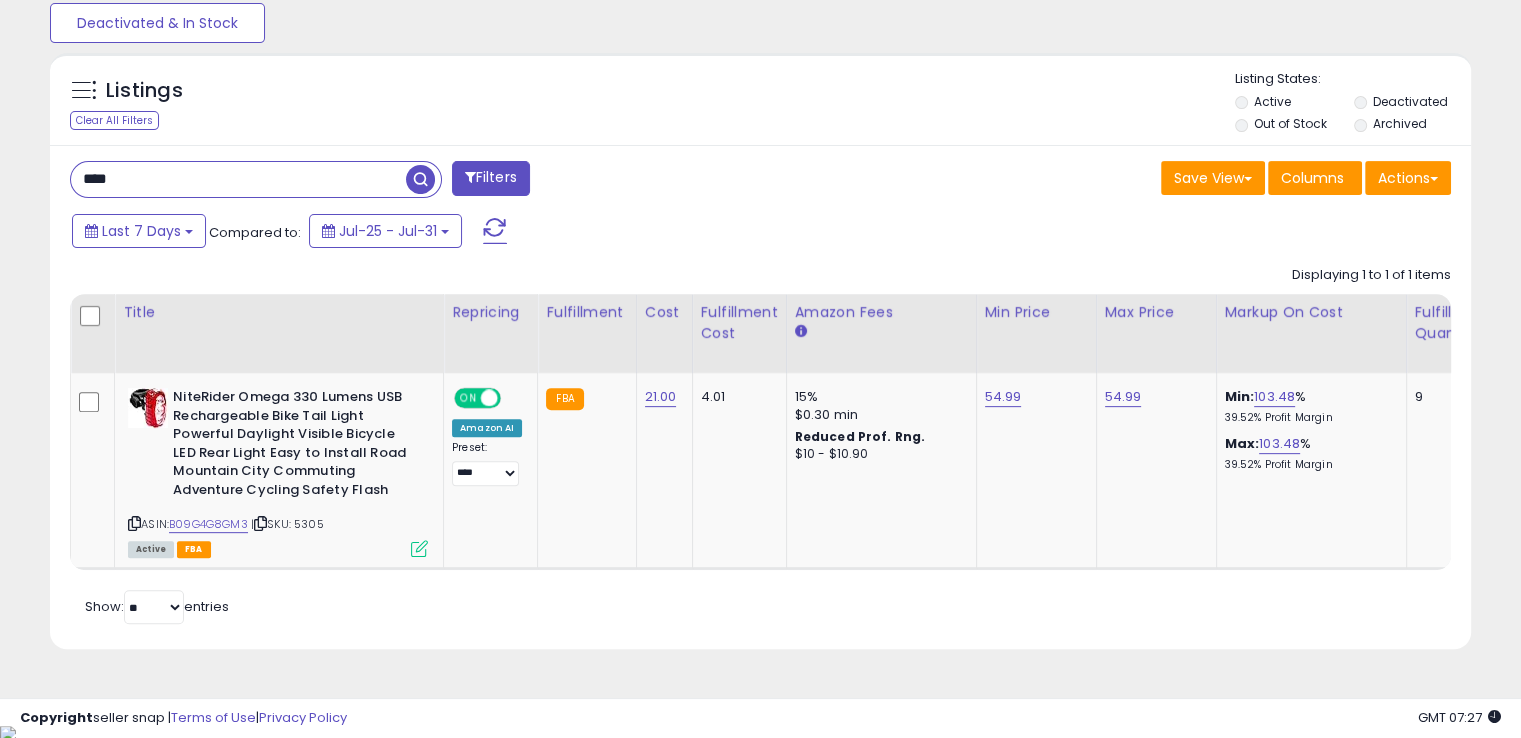 click on "[REDACTED]" at bounding box center [238, 179] 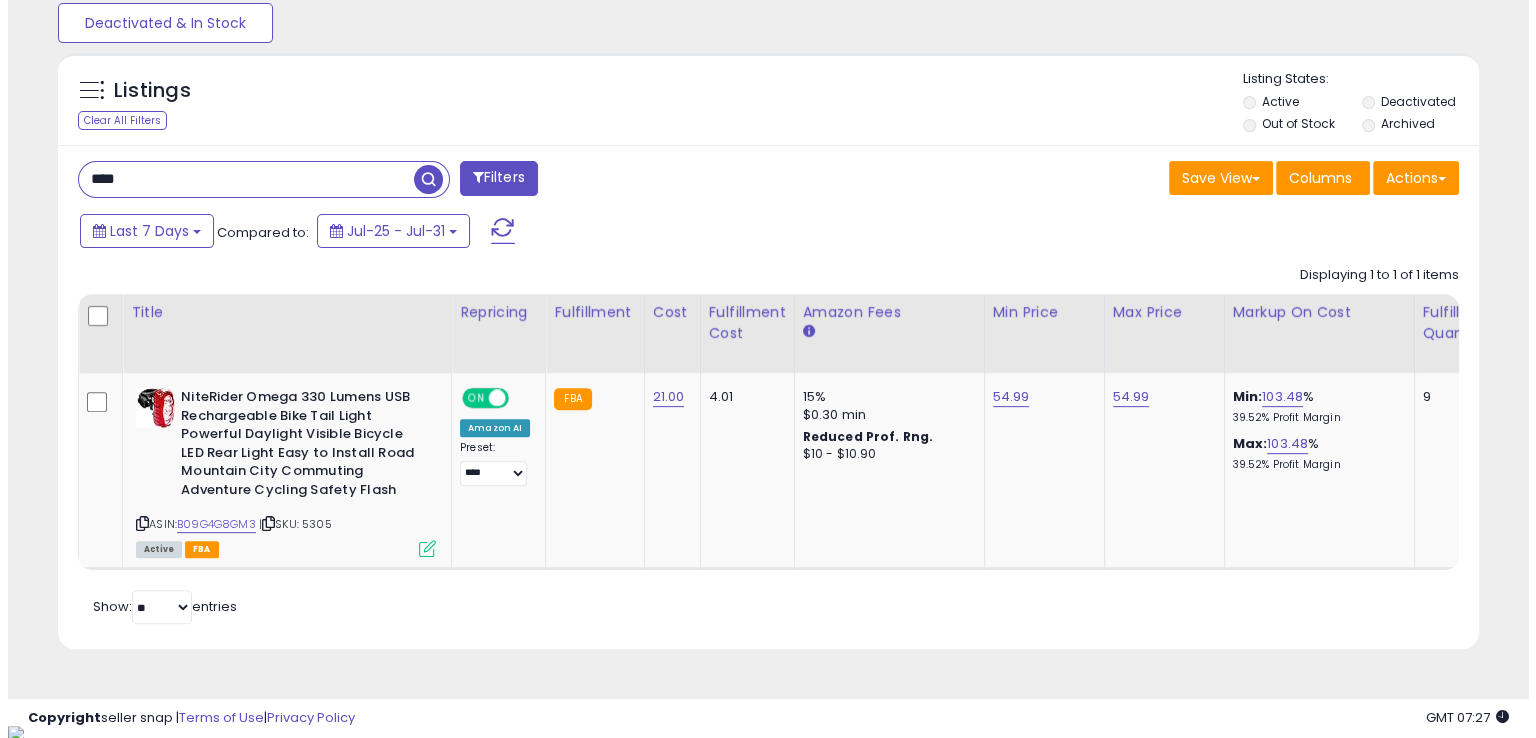 scroll, scrollTop: 481, scrollLeft: 0, axis: vertical 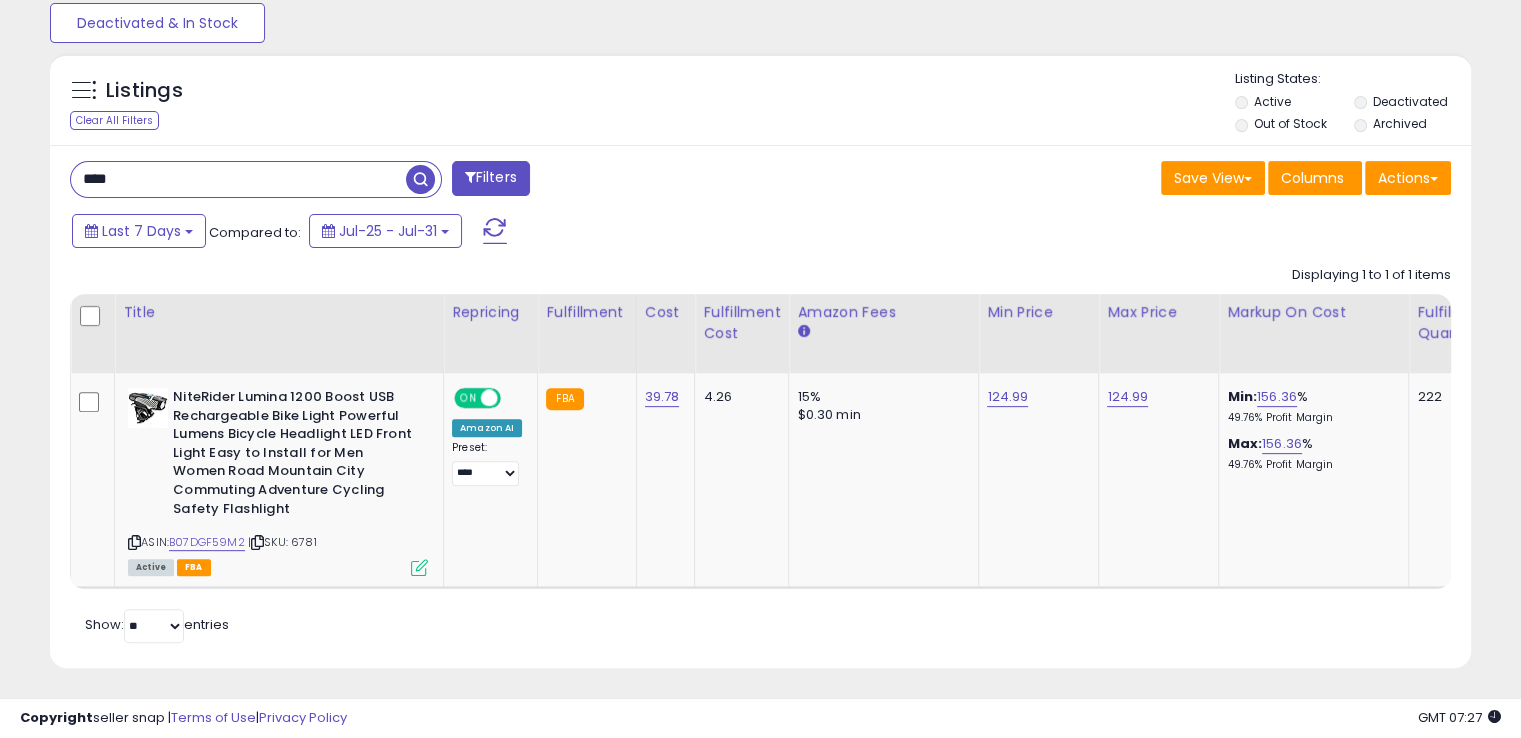 click on "[REDACTED]" at bounding box center [238, 179] 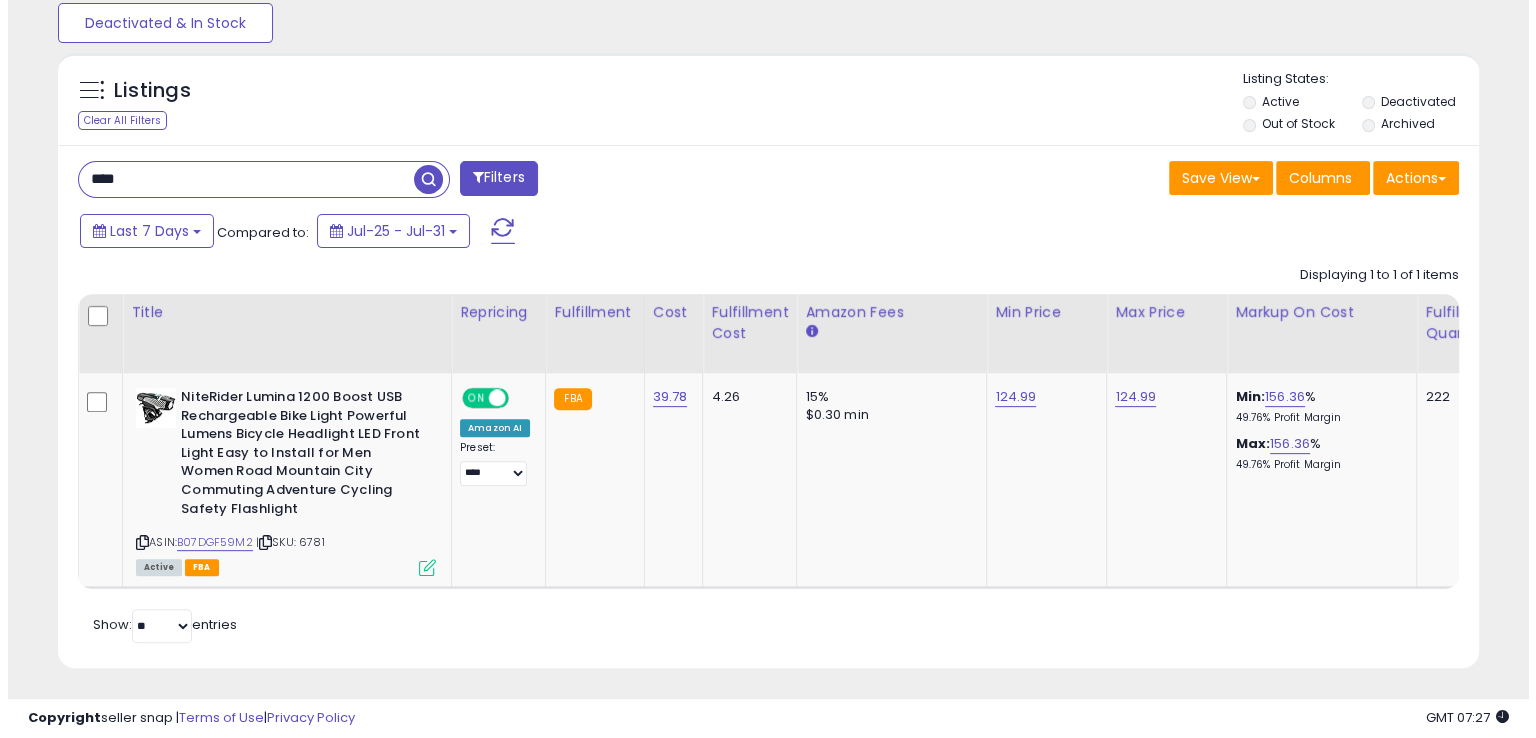 scroll, scrollTop: 481, scrollLeft: 0, axis: vertical 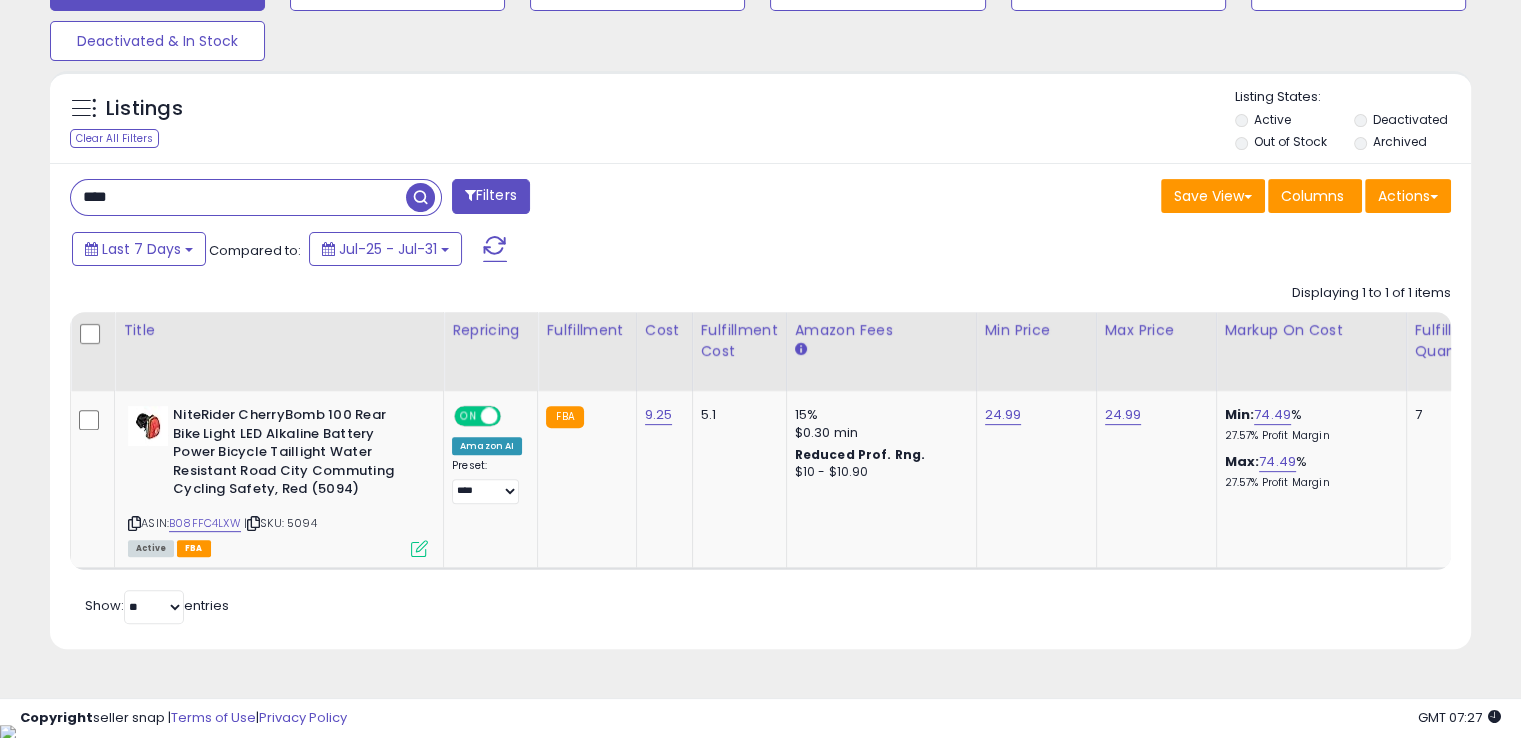 click on "[REDACTED]" at bounding box center [238, 197] 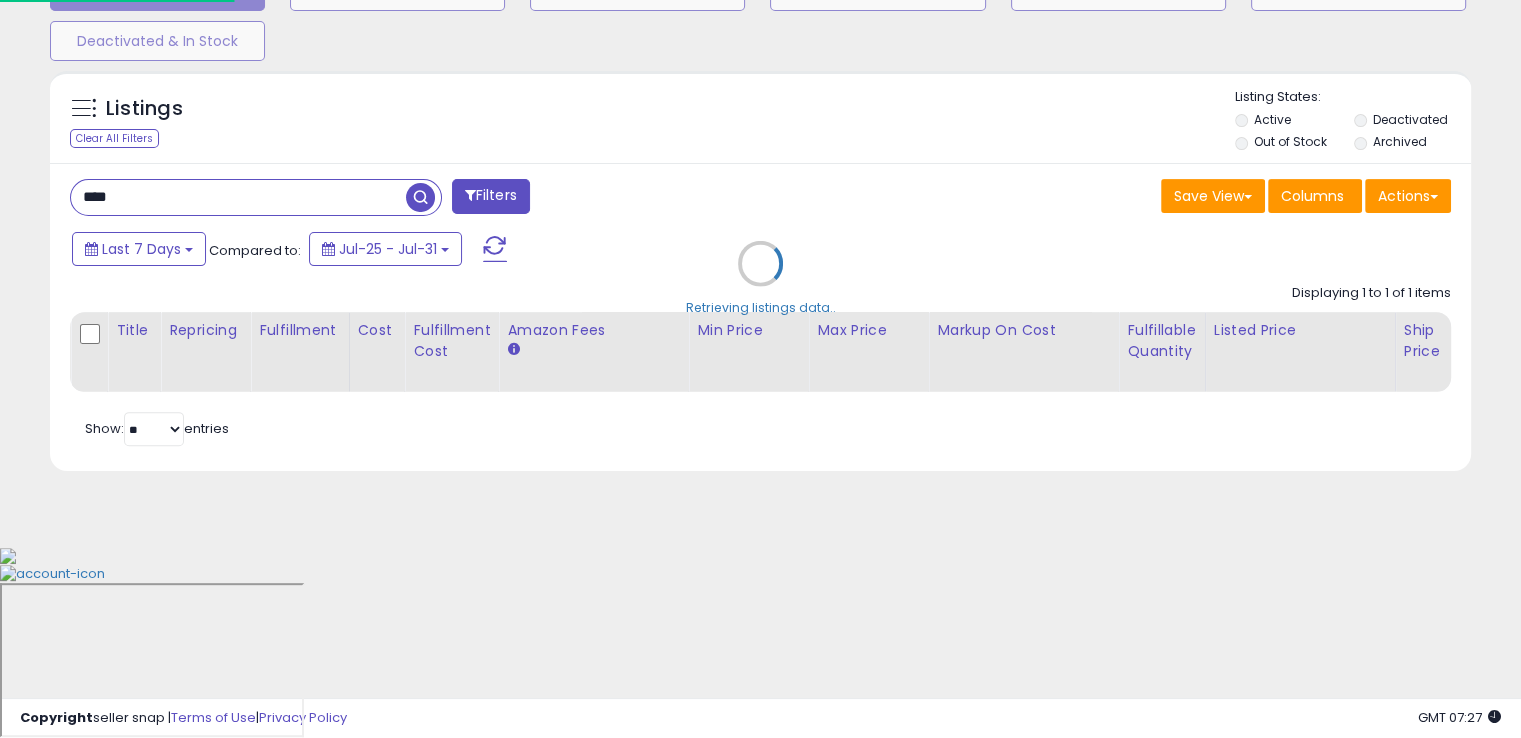 scroll, scrollTop: 999589, scrollLeft: 999168, axis: both 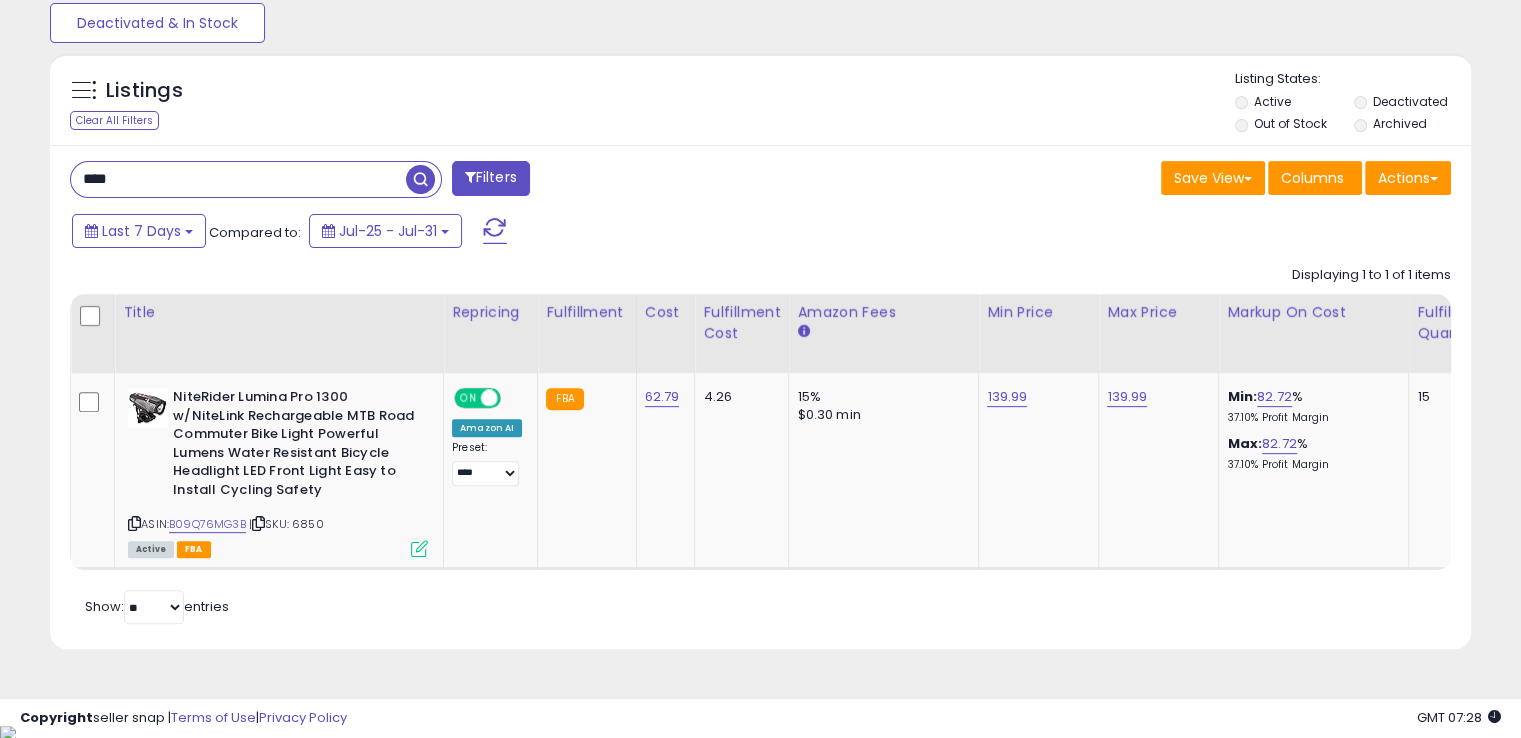 click on "[REDACTED]" at bounding box center (238, 179) 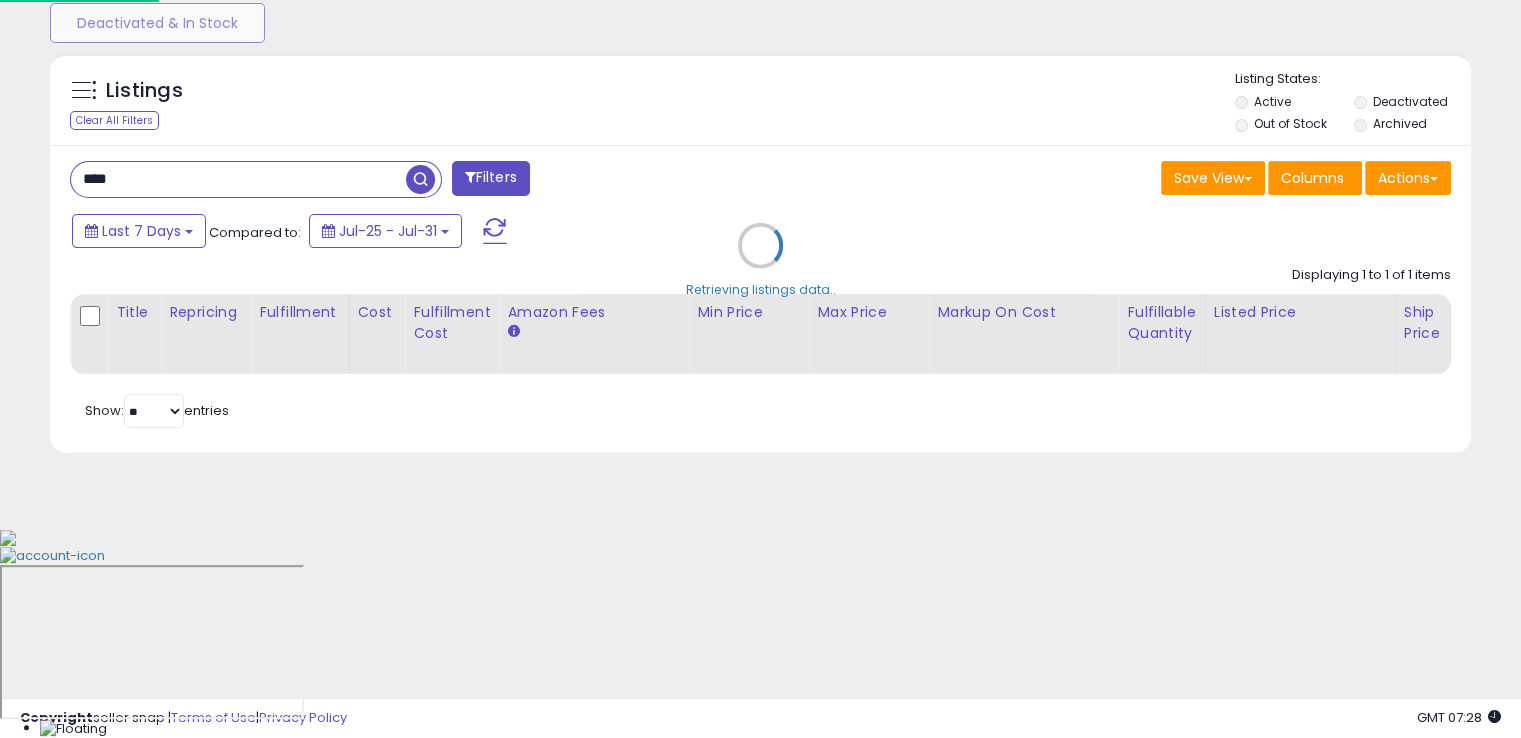 scroll, scrollTop: 999589, scrollLeft: 999168, axis: both 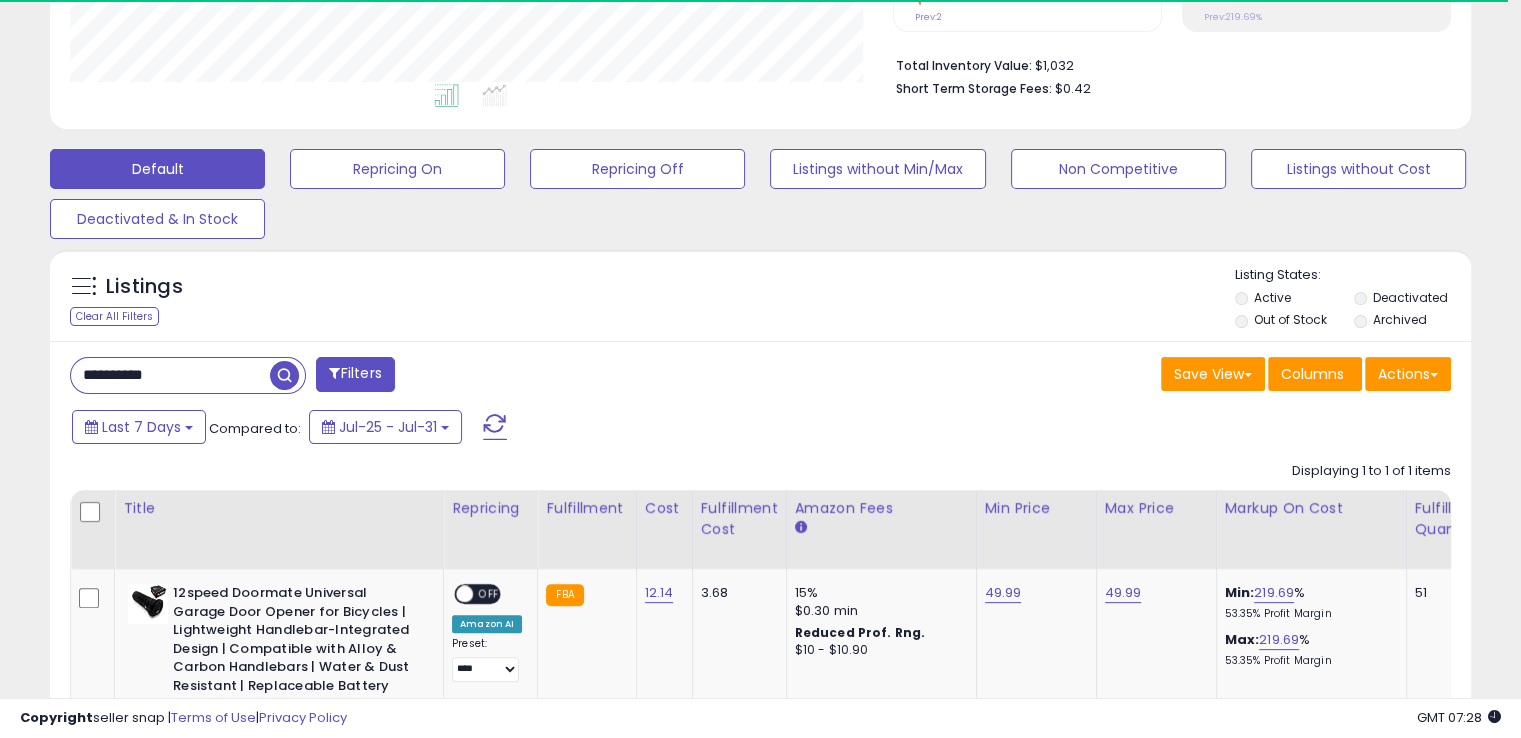 click on "**********" at bounding box center [170, 375] 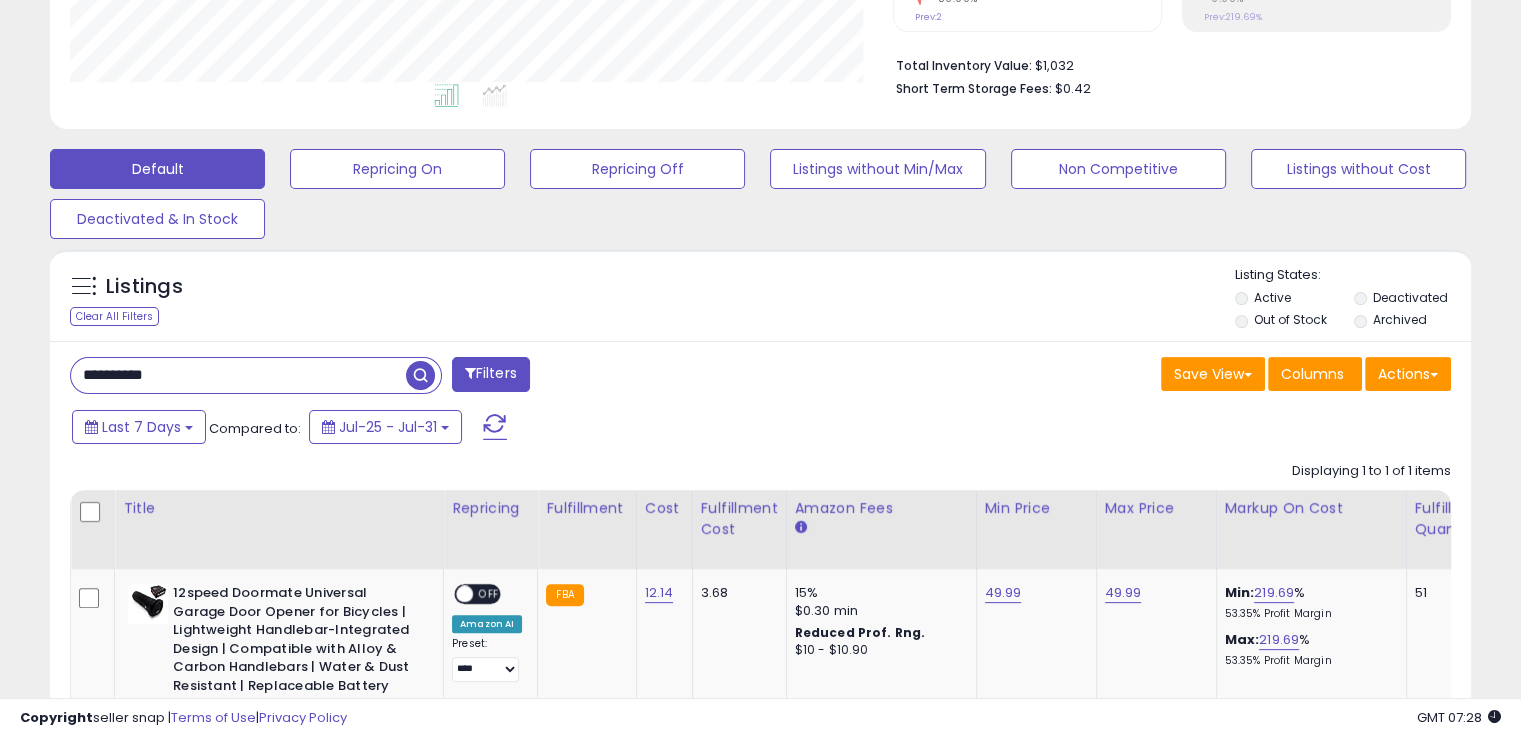 click on "**********" at bounding box center (238, 375) 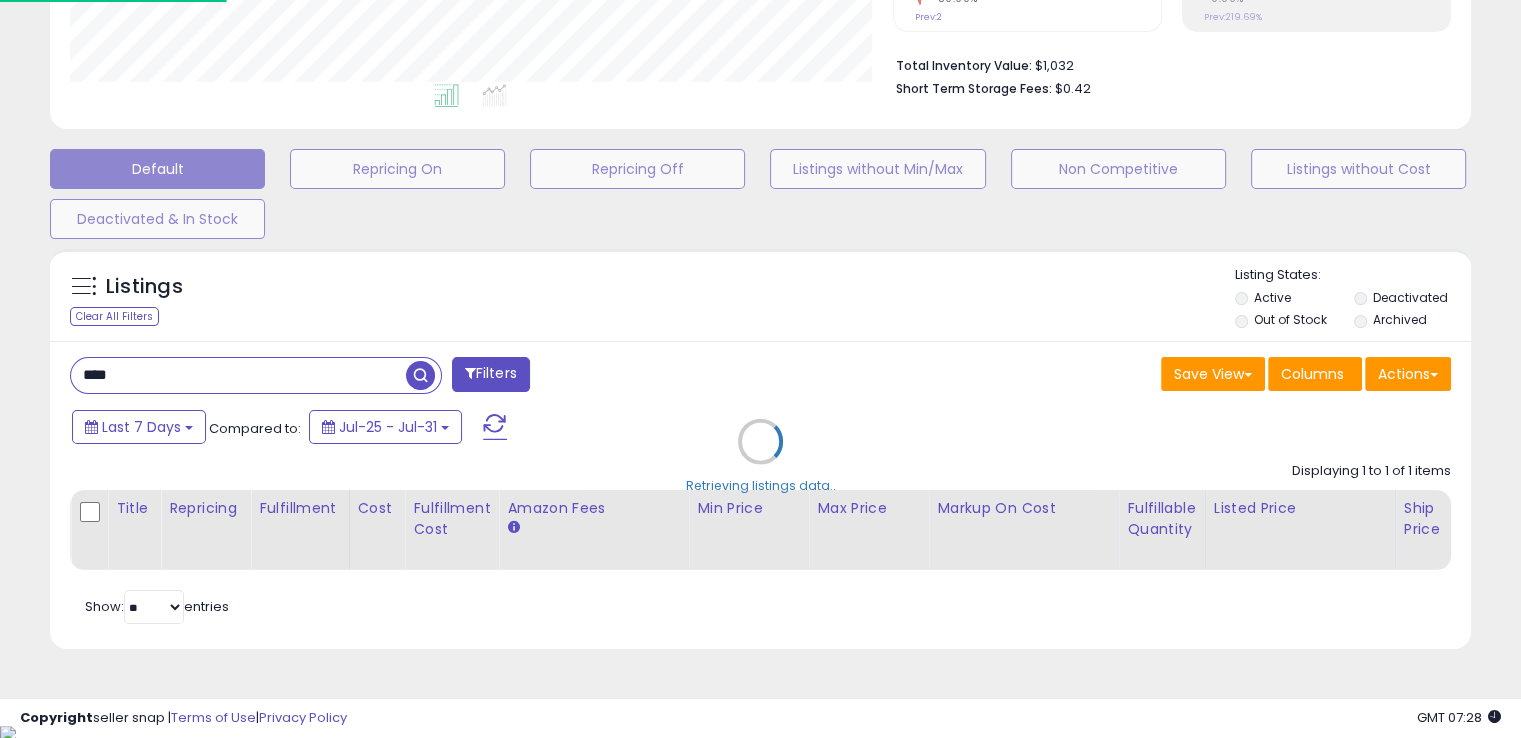 scroll, scrollTop: 999589, scrollLeft: 999168, axis: both 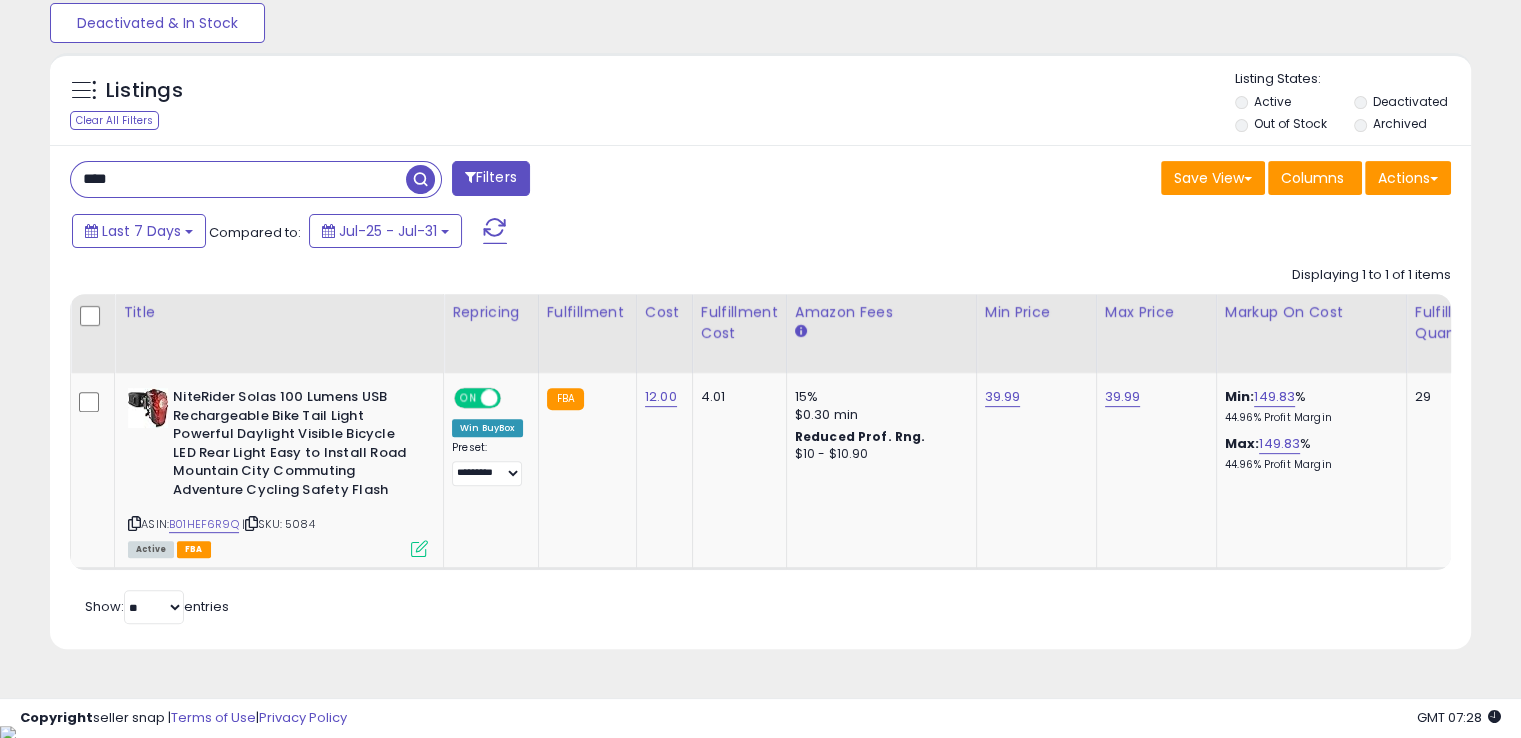 click on "[REDACTED]" at bounding box center (238, 179) 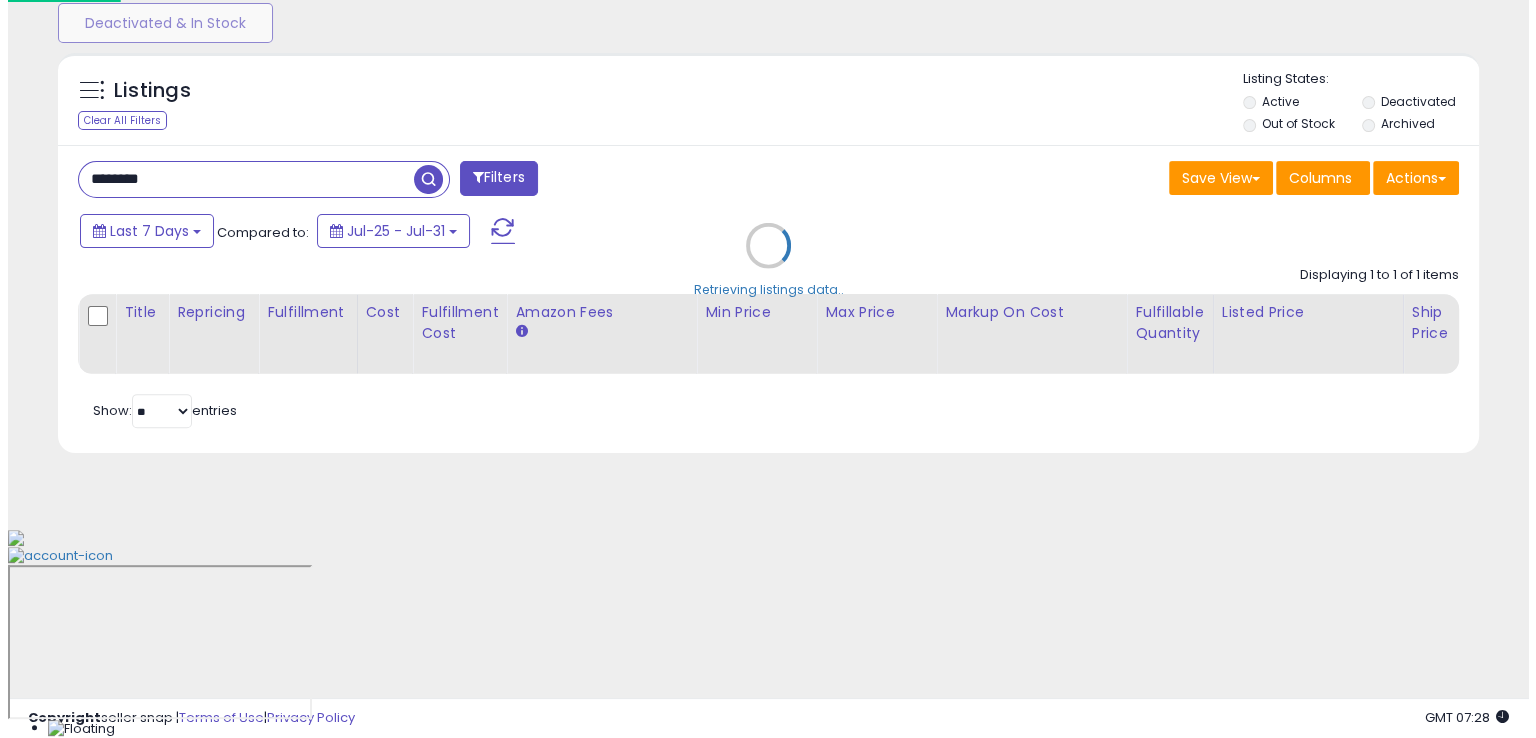 scroll, scrollTop: 481, scrollLeft: 0, axis: vertical 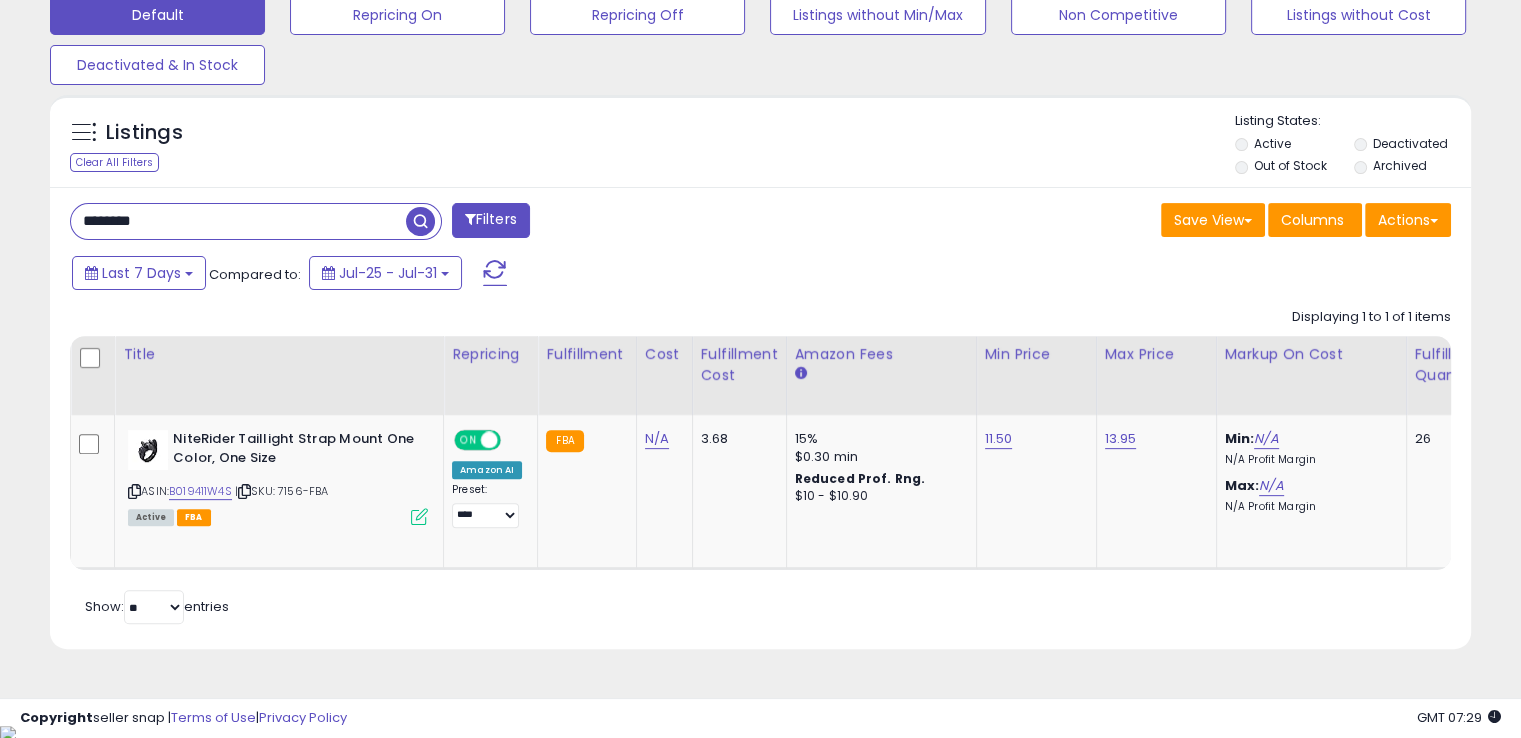click on "********" at bounding box center [238, 221] 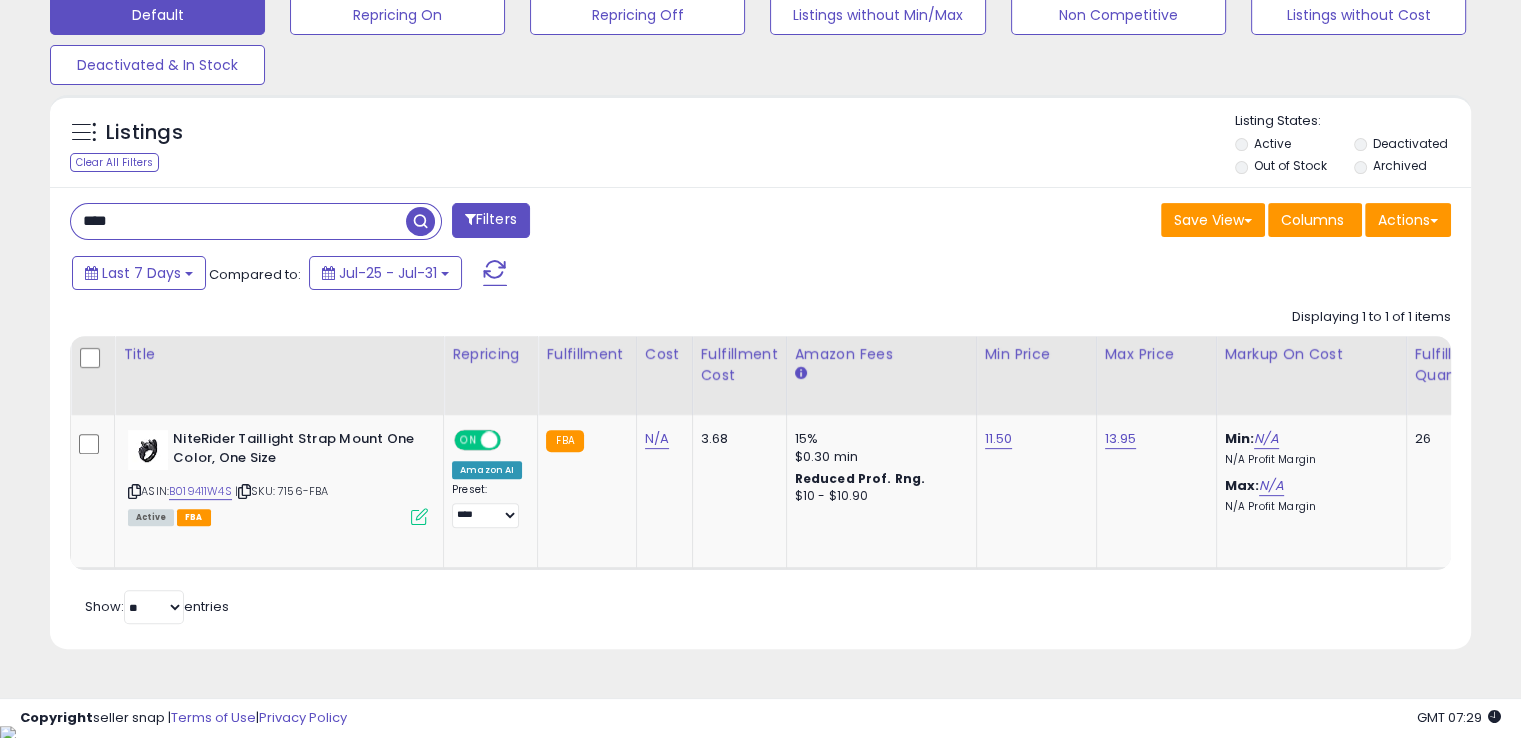 scroll, scrollTop: 999589, scrollLeft: 999168, axis: both 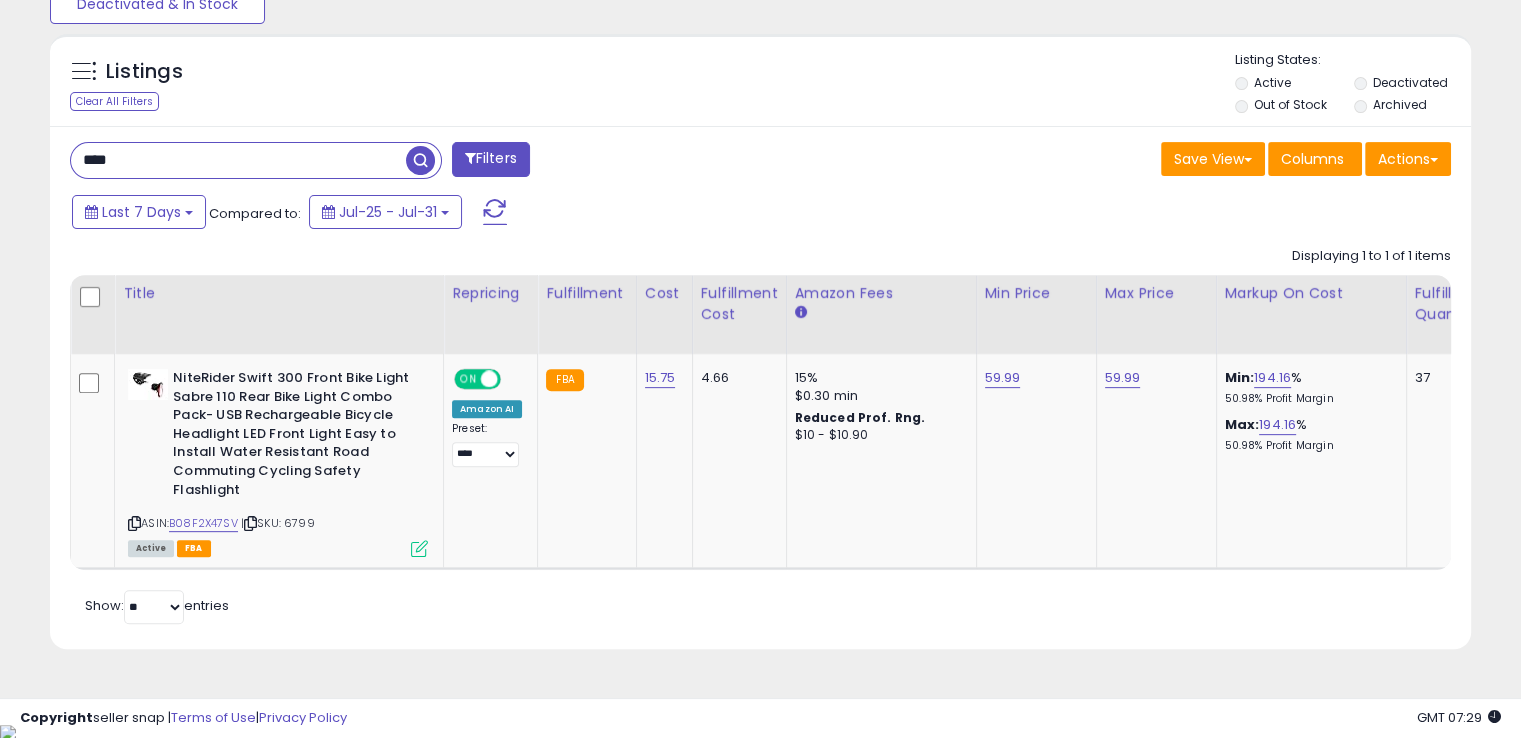 click on "[REDACTED]" at bounding box center [238, 160] 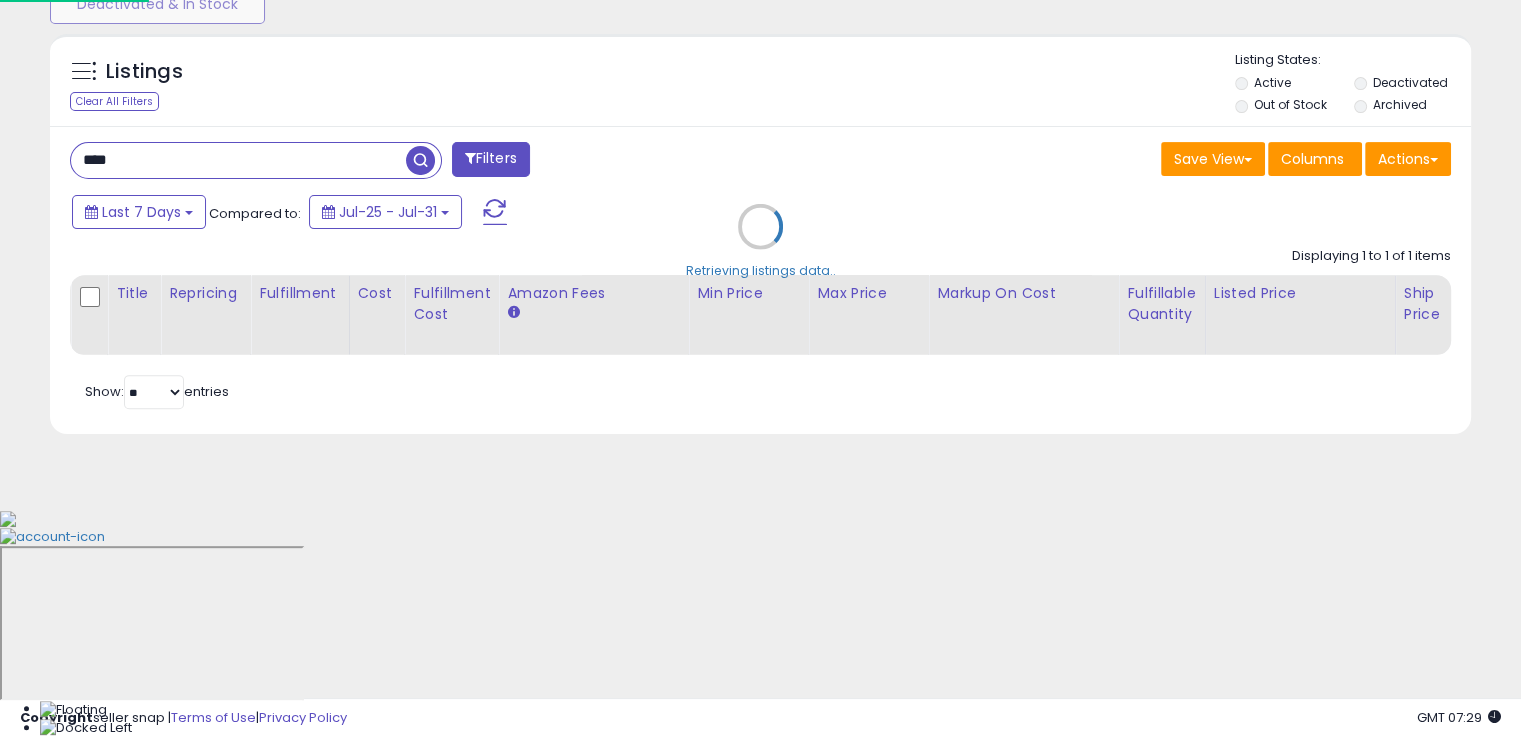 scroll, scrollTop: 999589, scrollLeft: 999168, axis: both 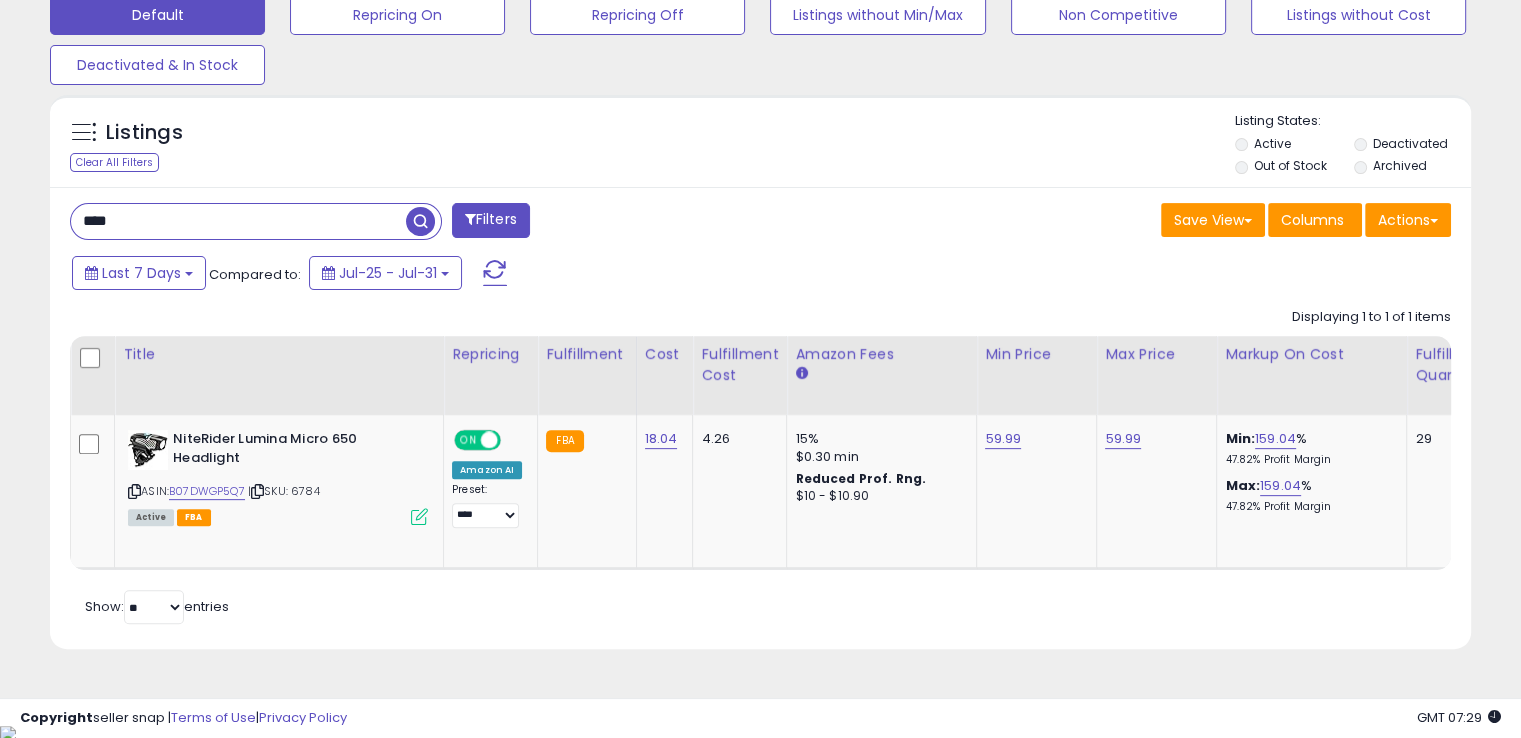 click on "[REDACTED]" at bounding box center [238, 221] 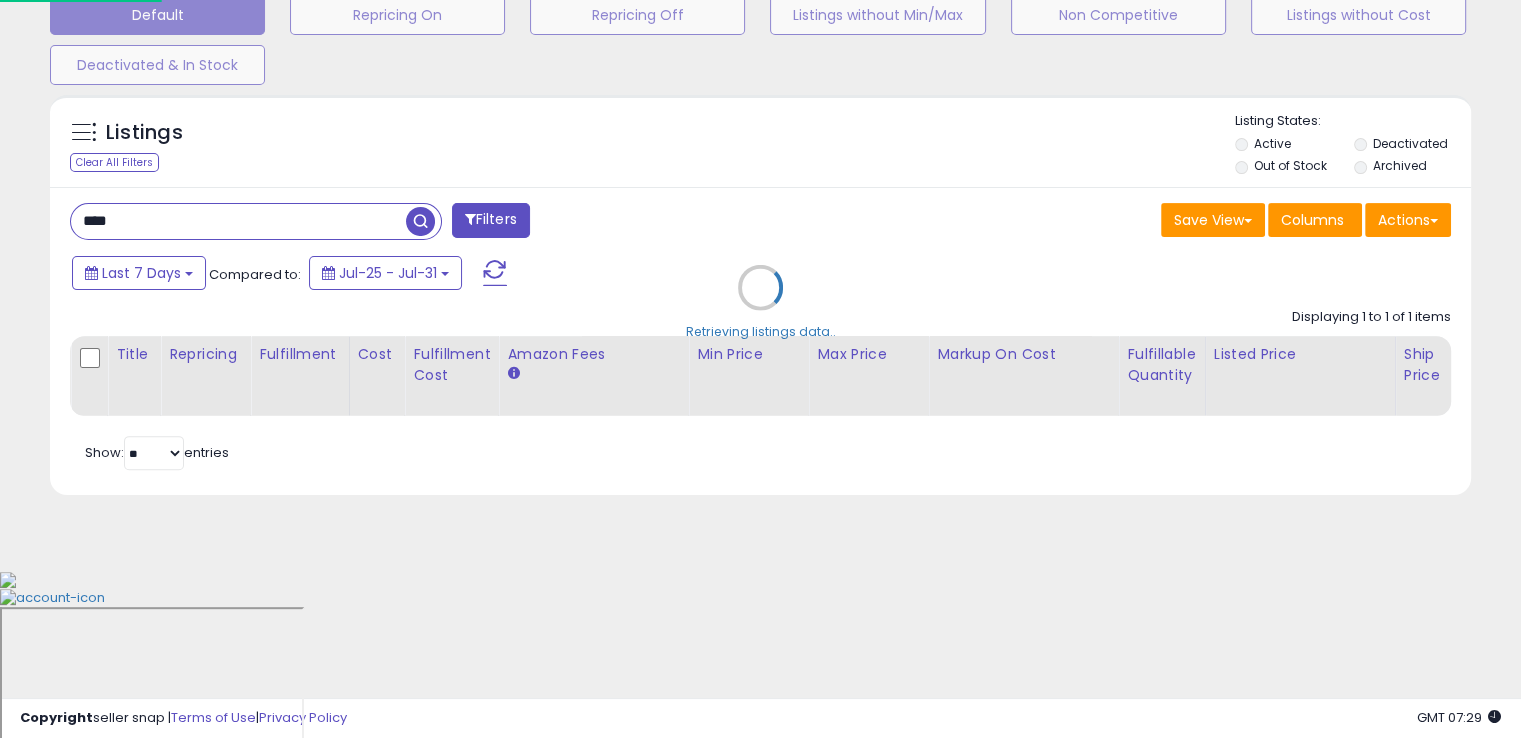 scroll, scrollTop: 999589, scrollLeft: 999168, axis: both 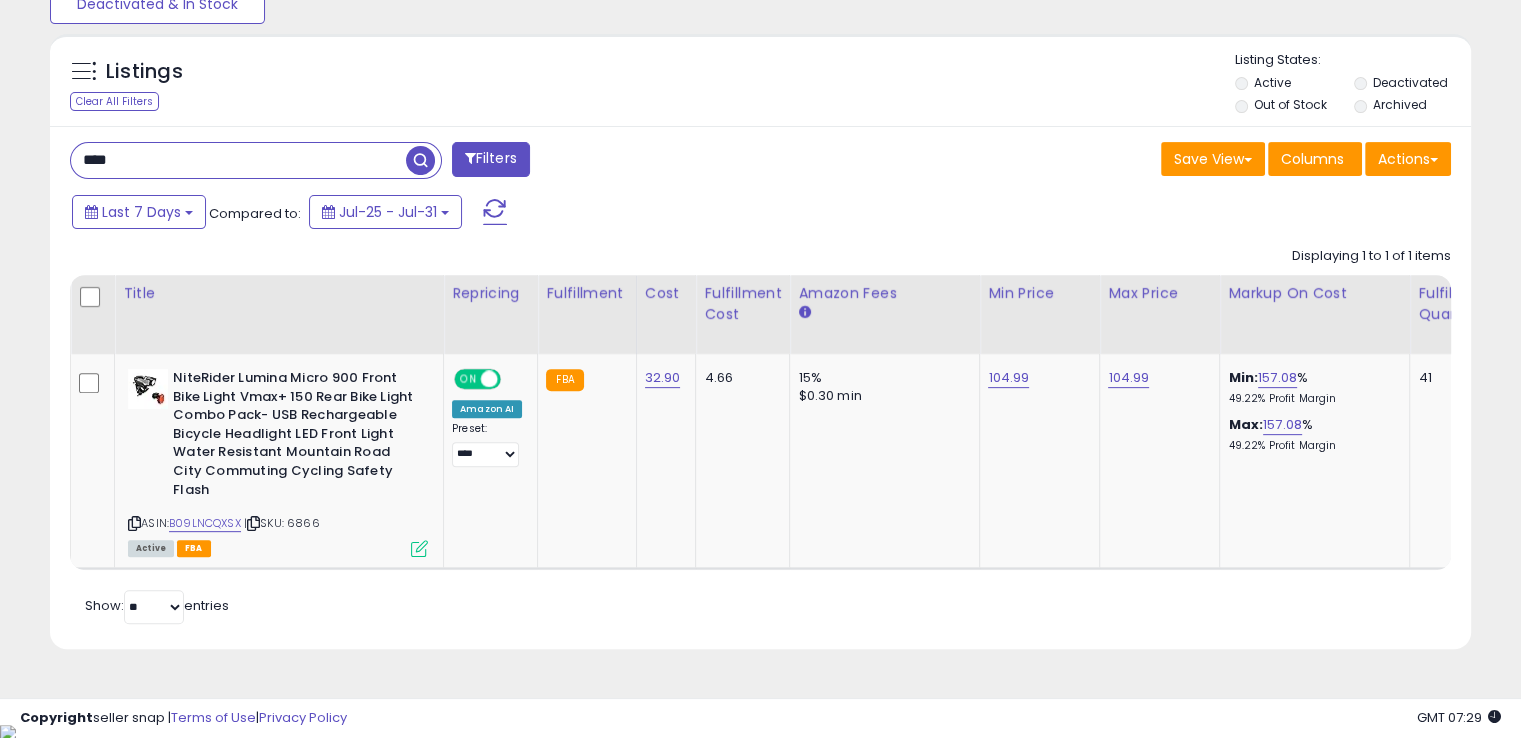 click on "[REDACTED]" at bounding box center (238, 160) 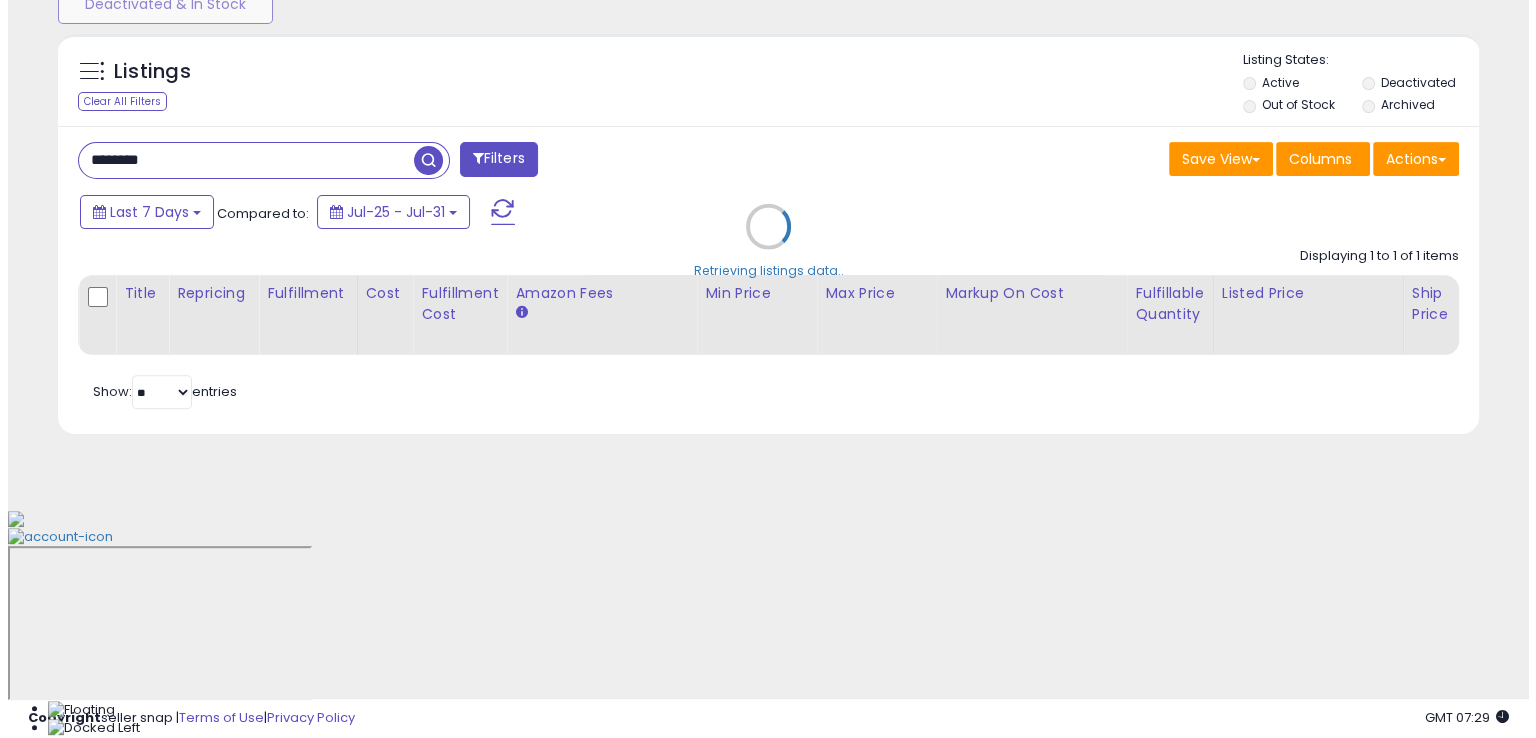 scroll, scrollTop: 481, scrollLeft: 0, axis: vertical 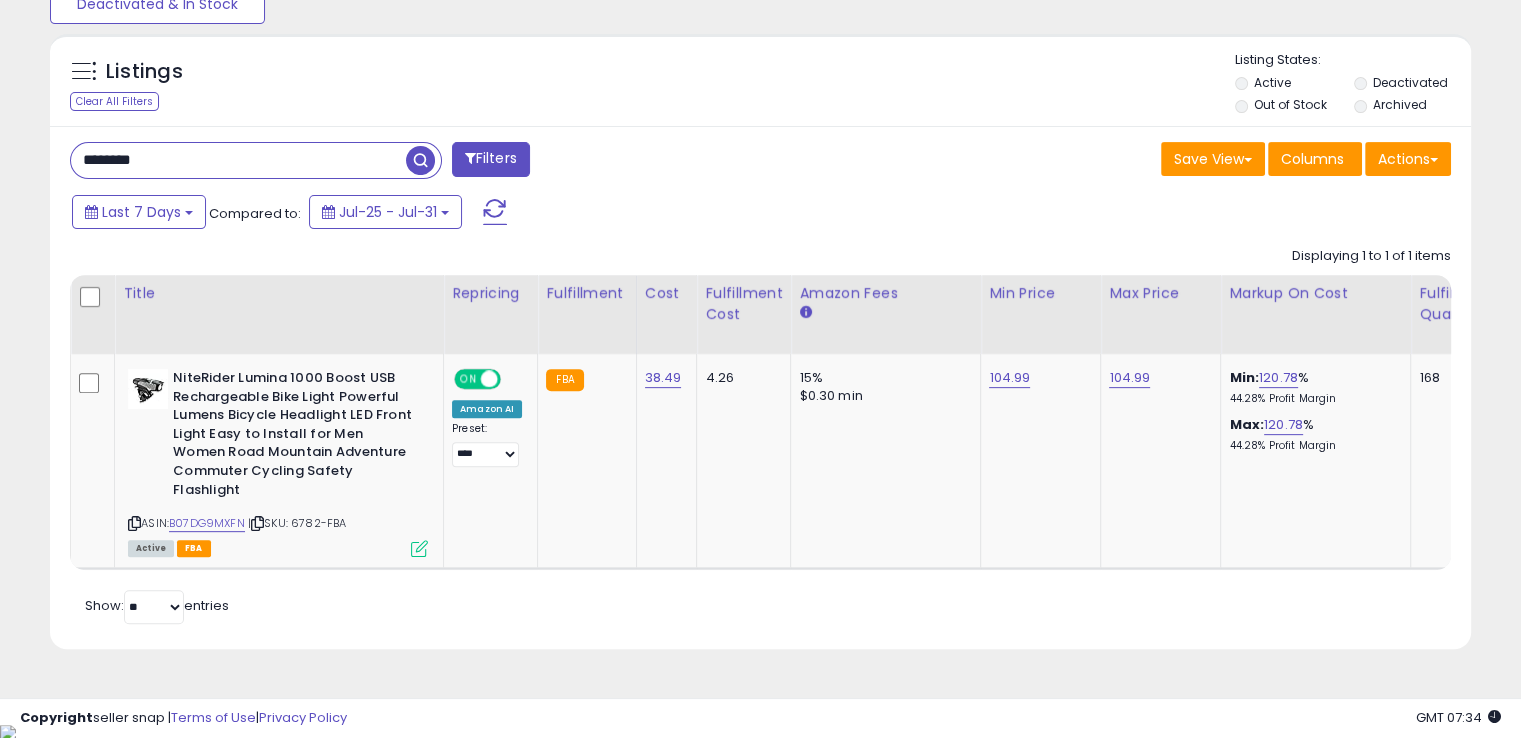 click on "********" at bounding box center [238, 160] 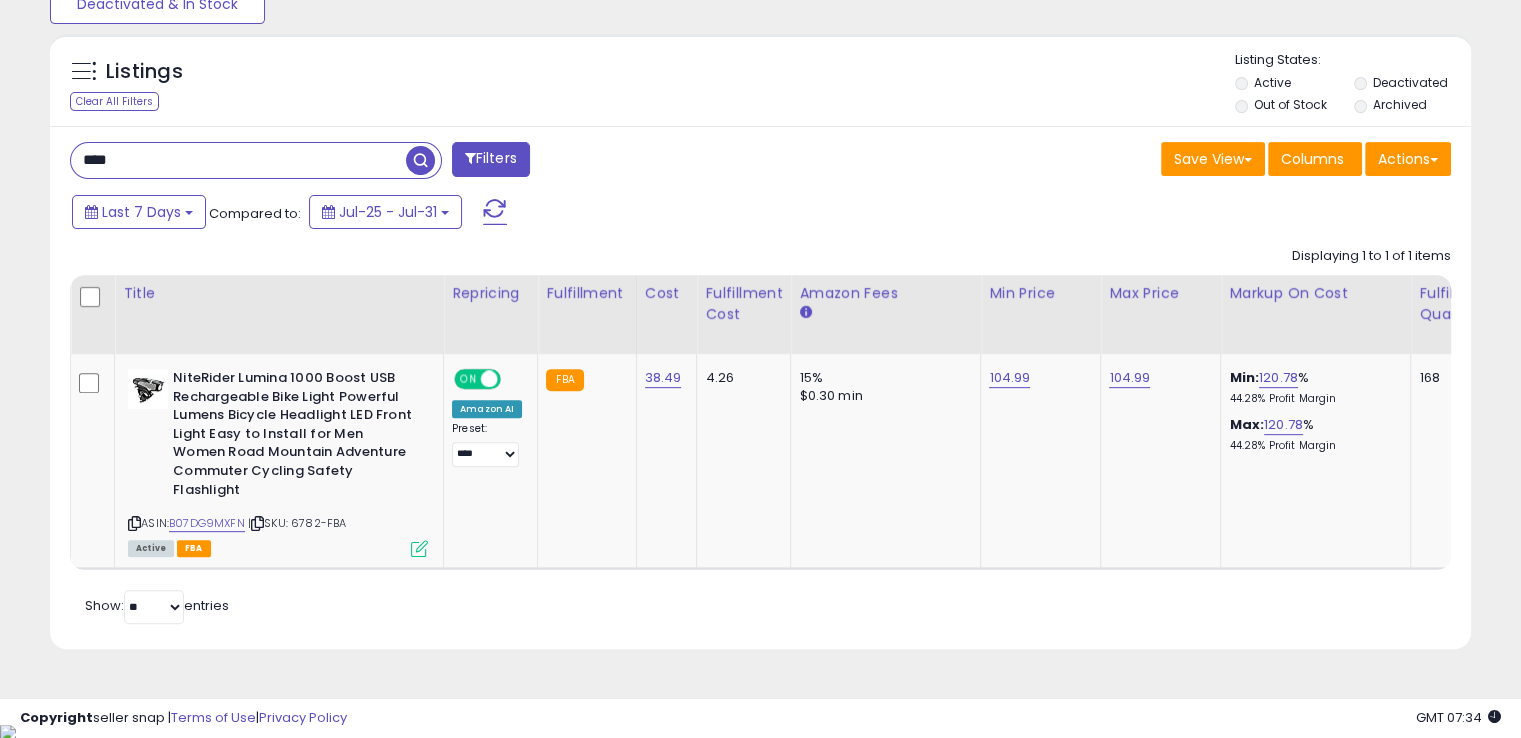scroll, scrollTop: 999589, scrollLeft: 999168, axis: both 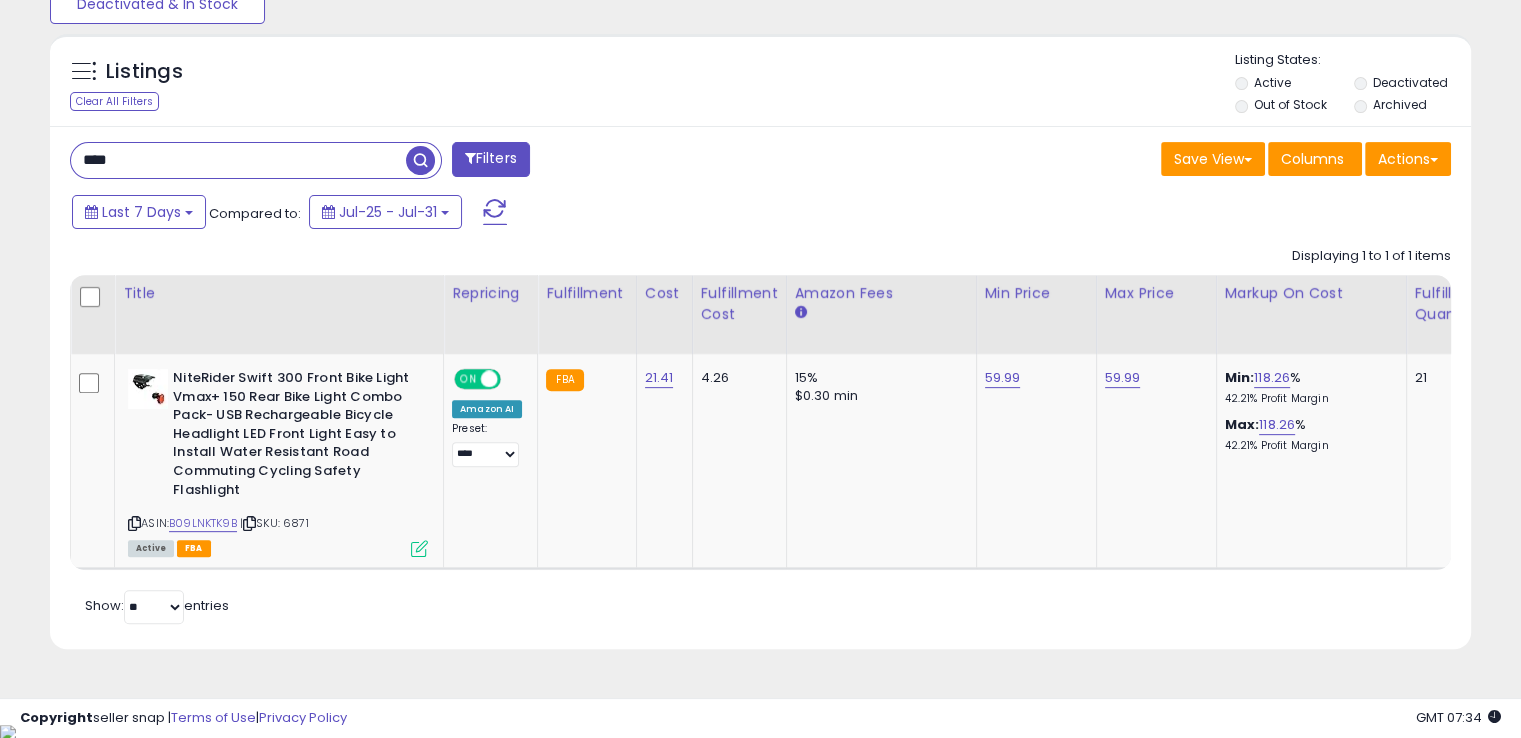 click on "[REDACTED]" at bounding box center [238, 160] 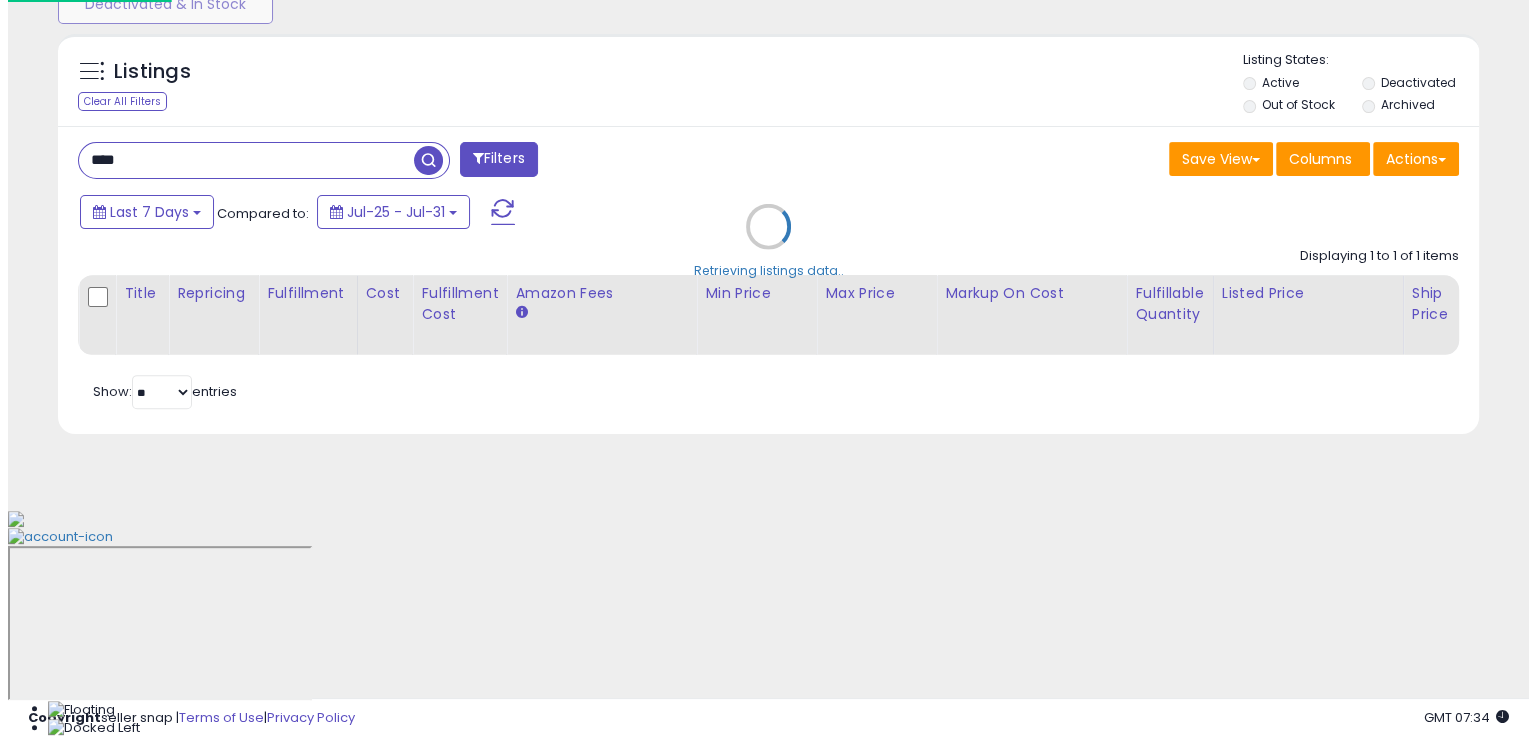 scroll, scrollTop: 481, scrollLeft: 0, axis: vertical 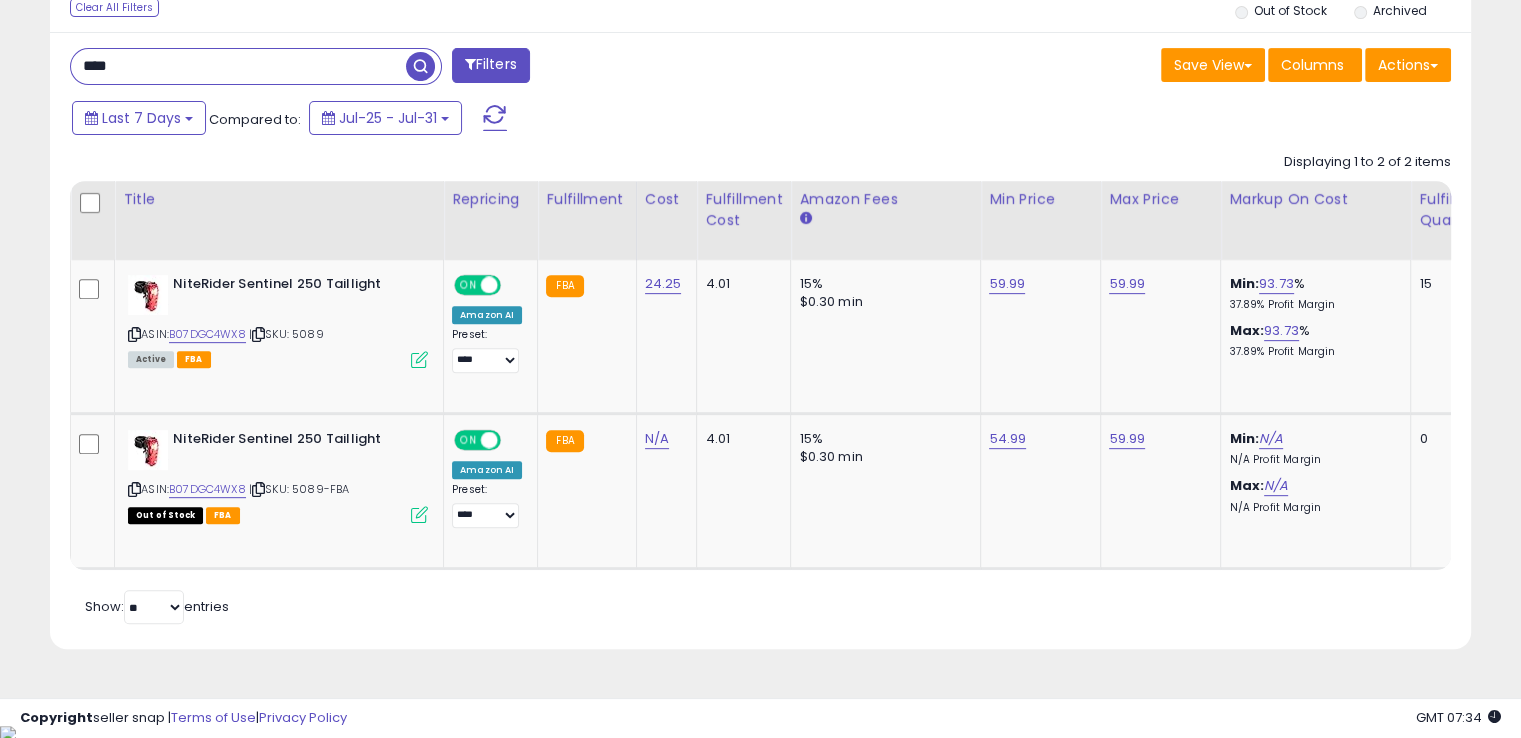 click on "[REDACTED]" at bounding box center [238, 66] 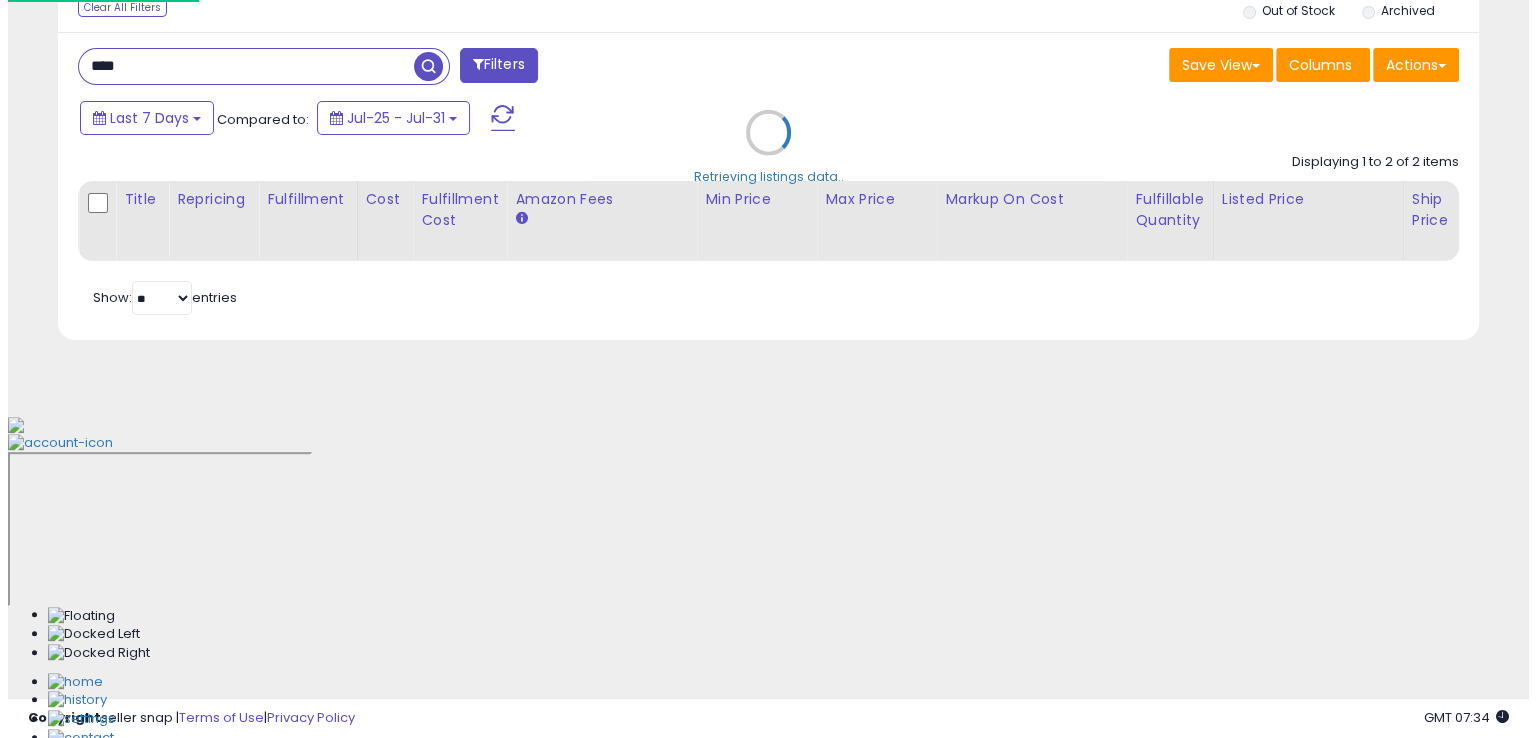 scroll, scrollTop: 481, scrollLeft: 0, axis: vertical 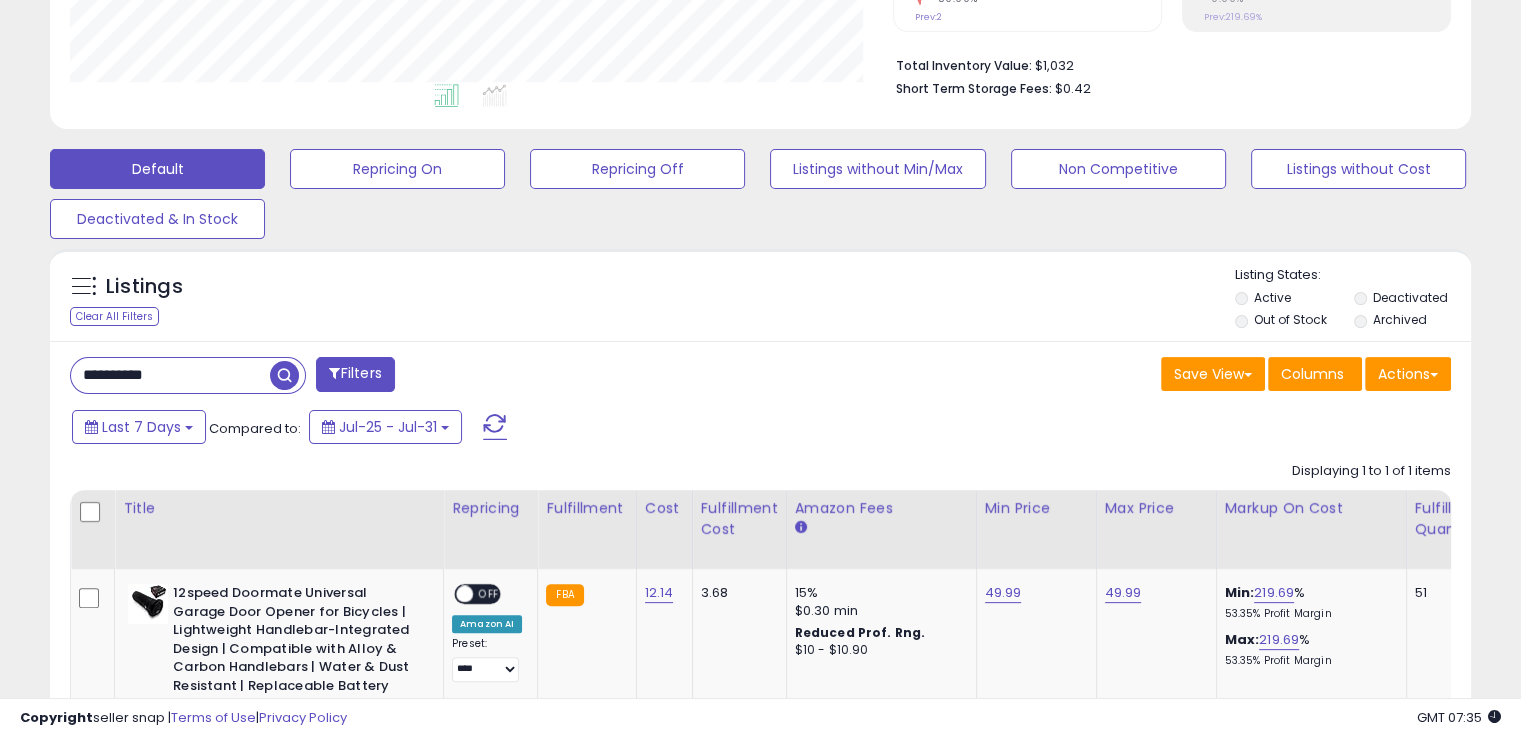 click on "**********" at bounding box center (170, 375) 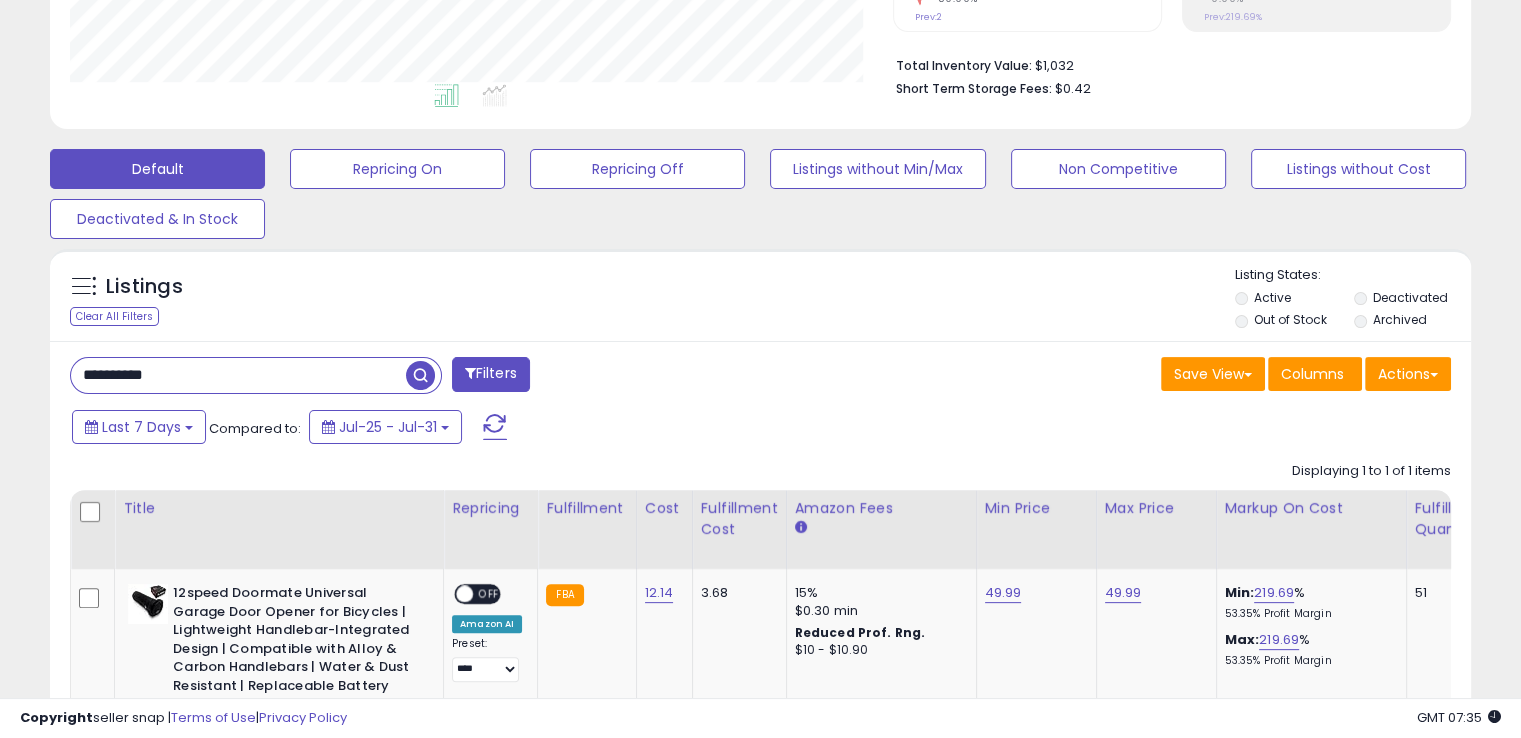 click on "**********" at bounding box center [238, 375] 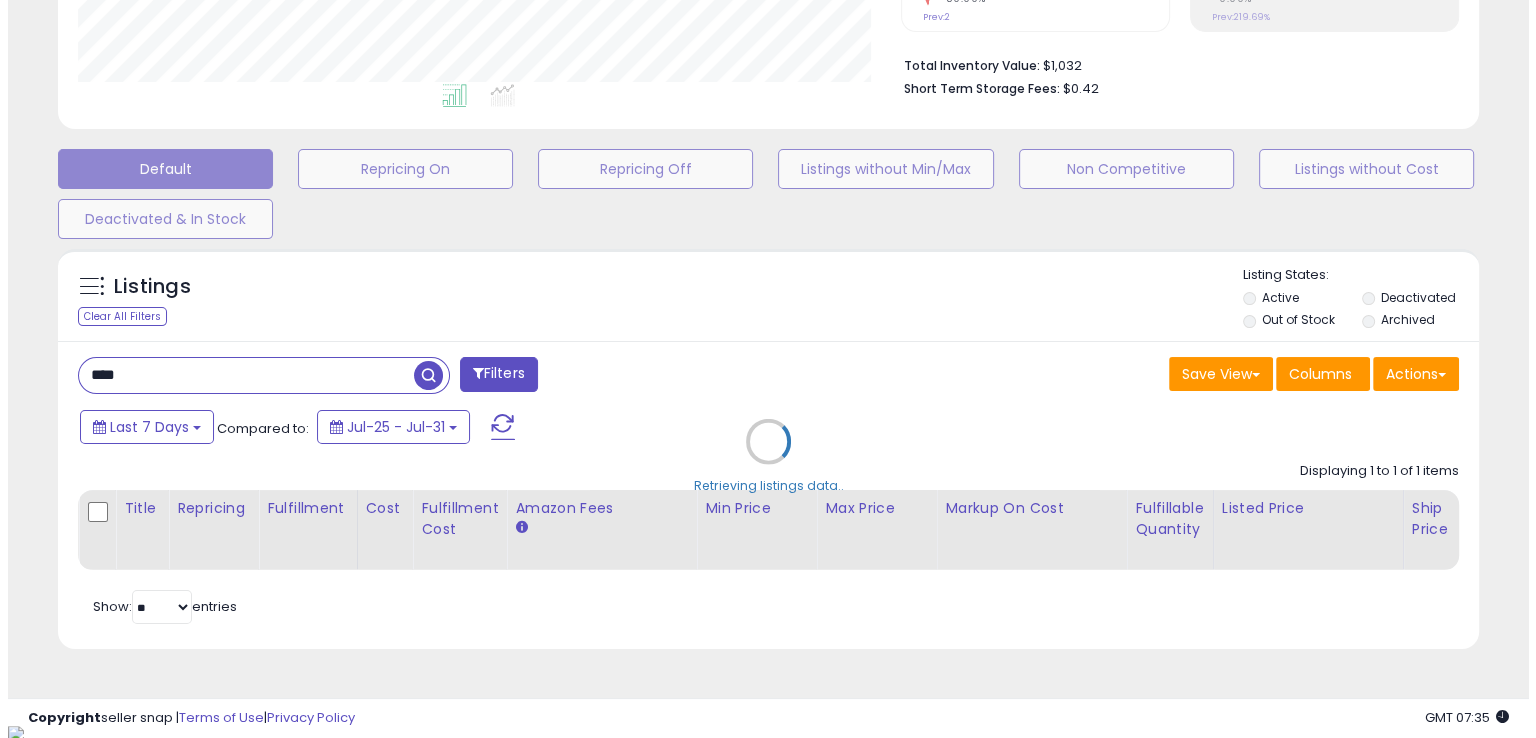 scroll, scrollTop: 999589, scrollLeft: 999168, axis: both 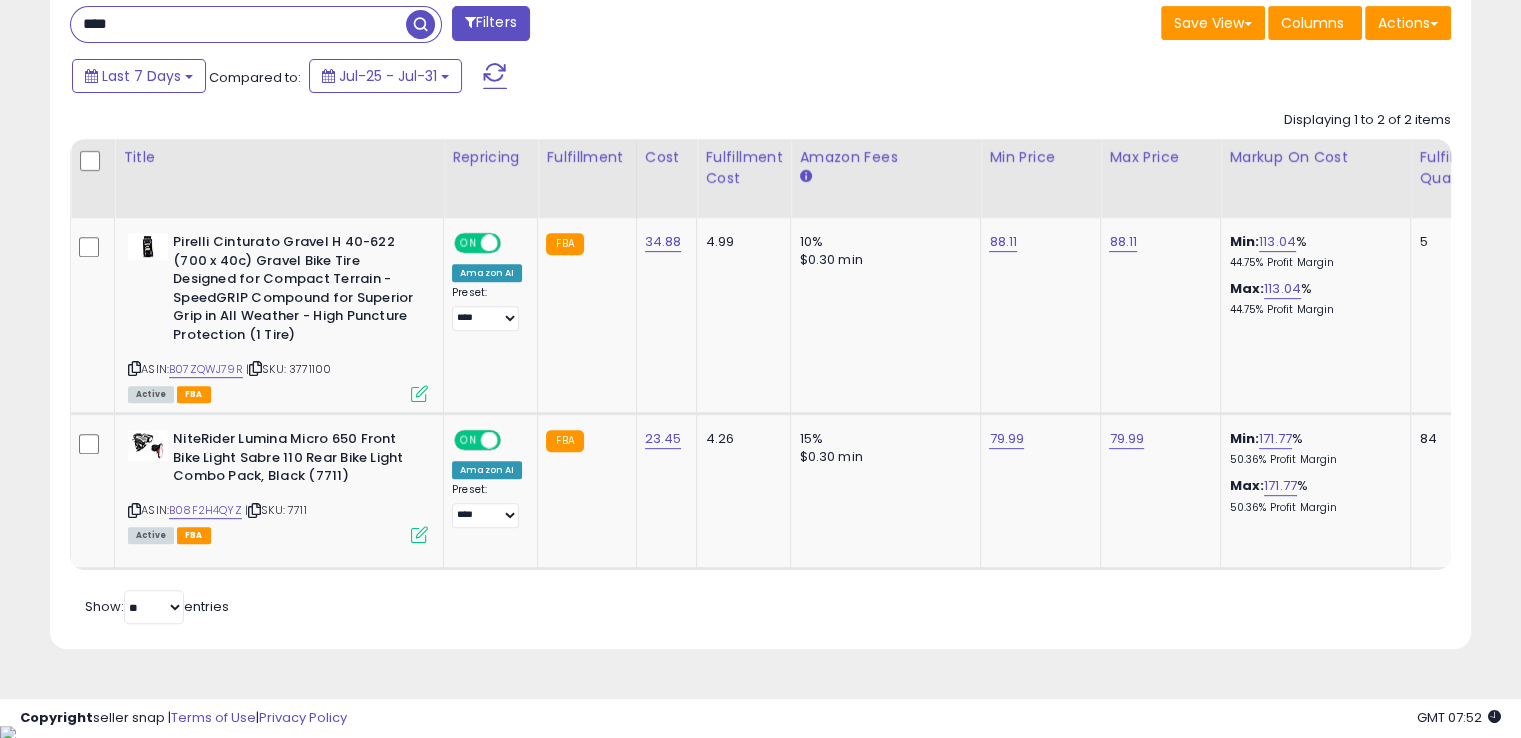 click on "[REDACTED]" at bounding box center (238, 24) 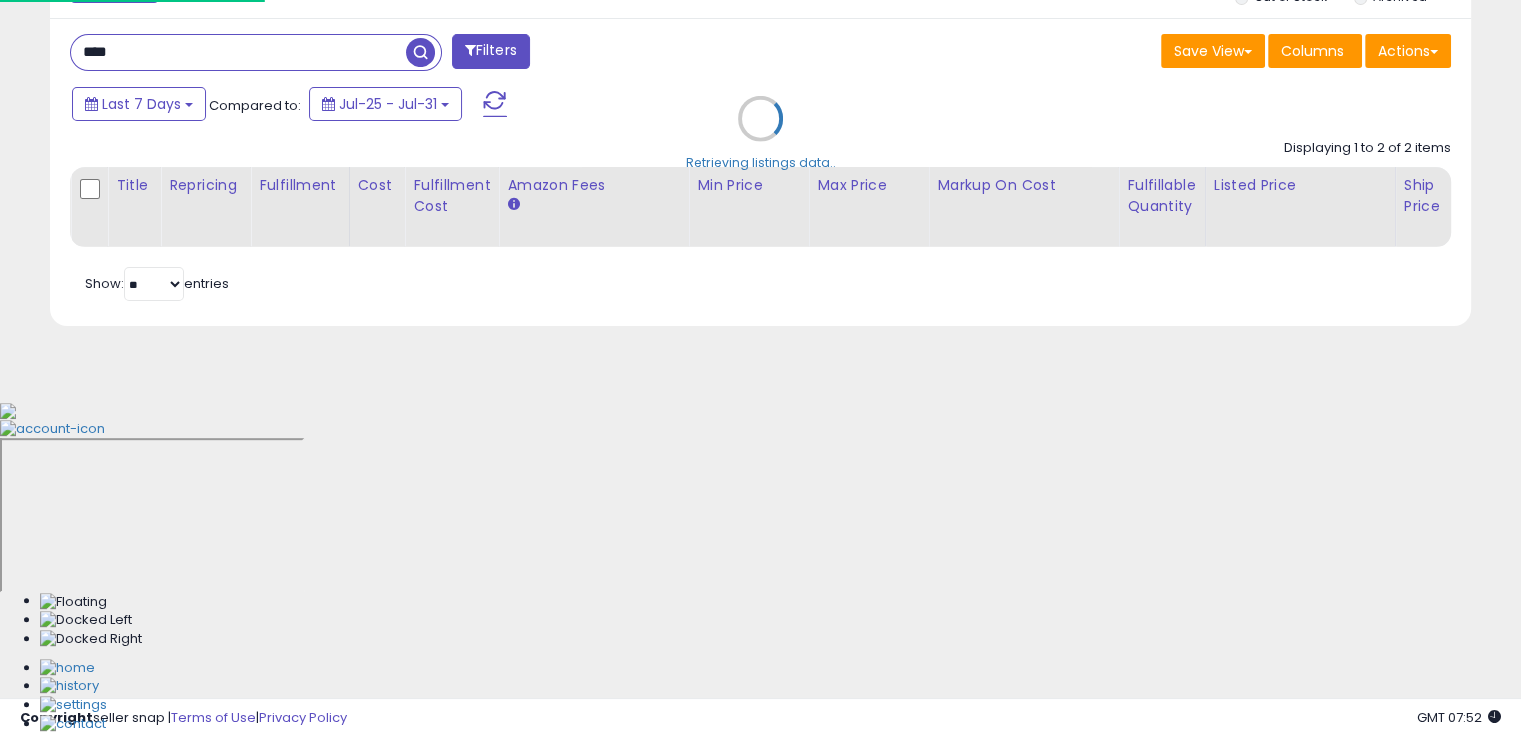 scroll, scrollTop: 999589, scrollLeft: 999168, axis: both 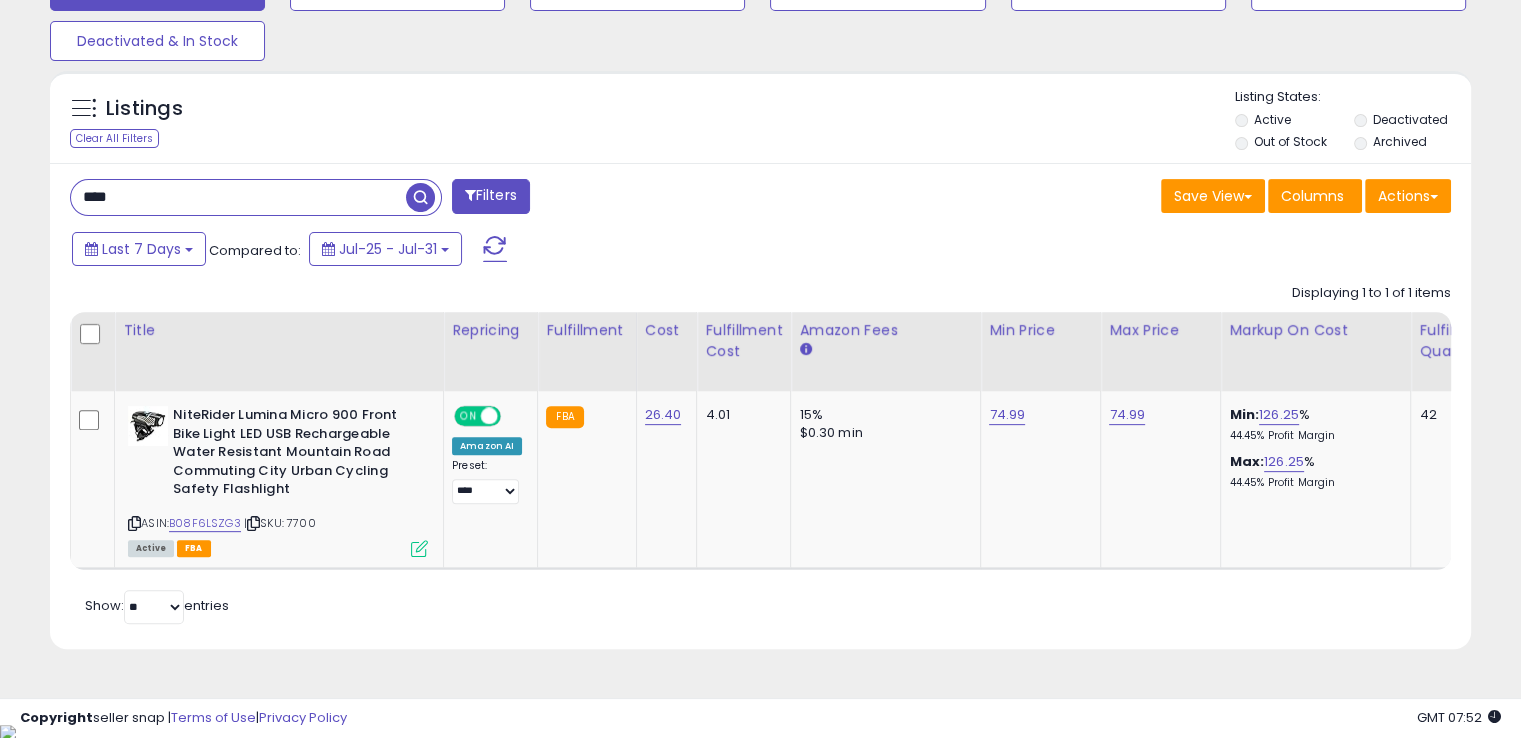 click on "[REDACTED]" at bounding box center [238, 197] 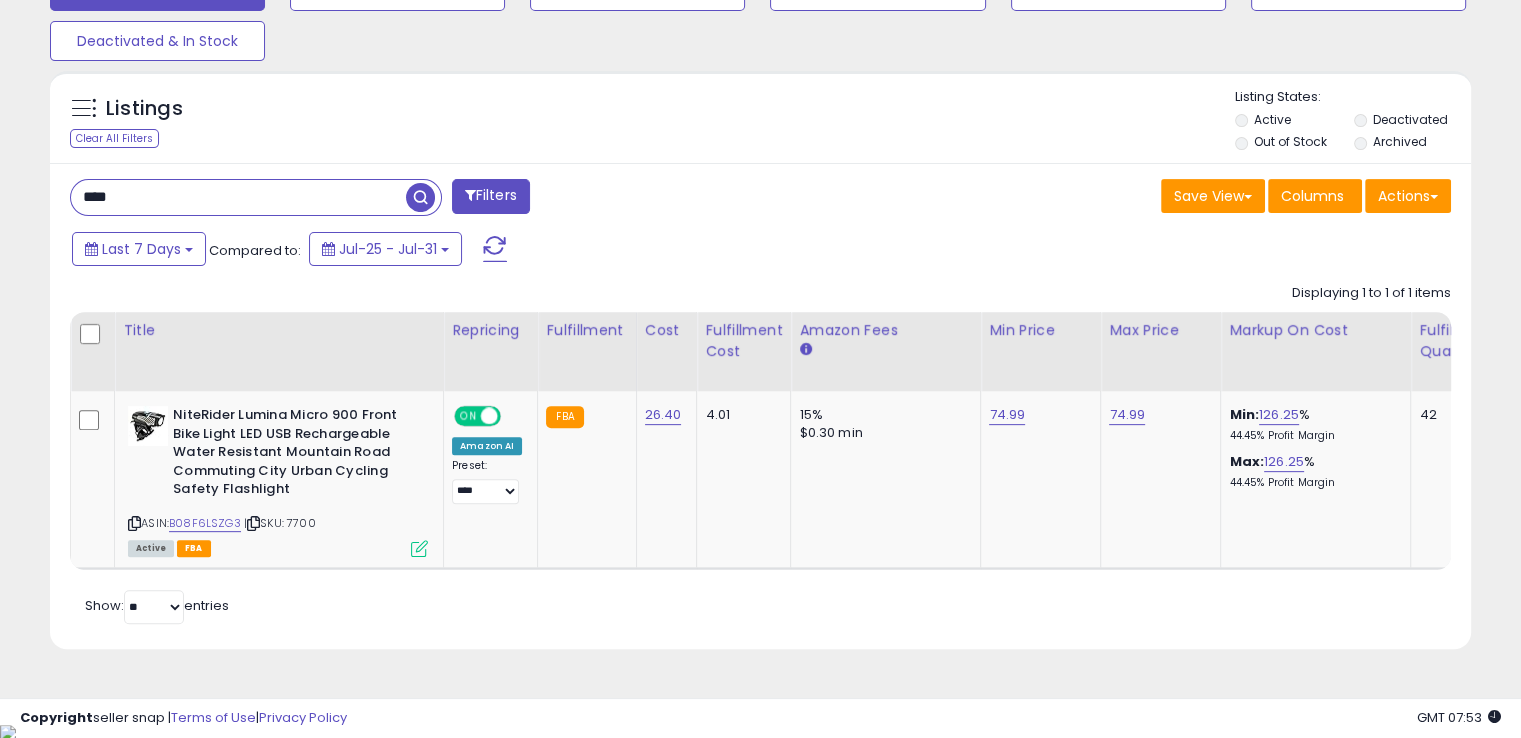 paste 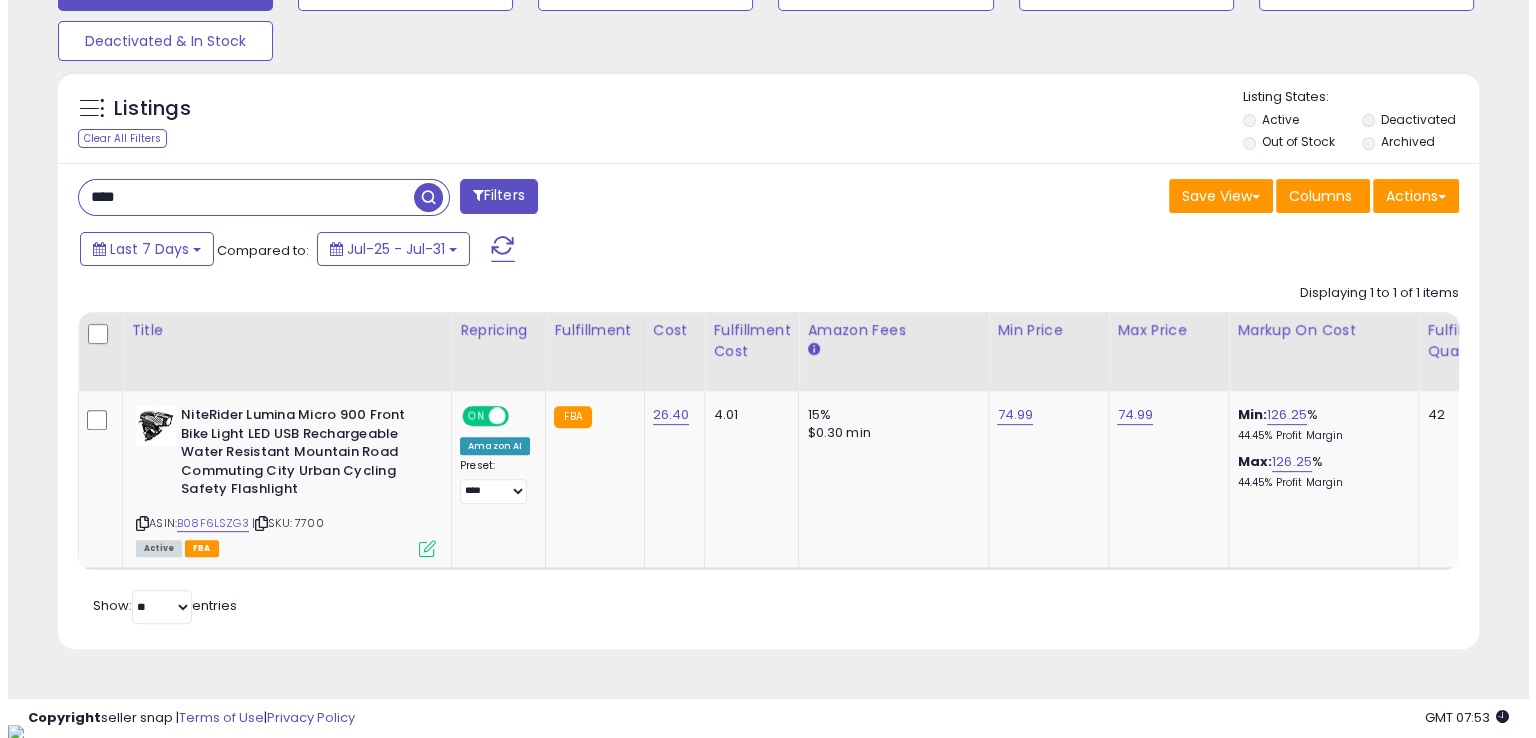 scroll, scrollTop: 481, scrollLeft: 0, axis: vertical 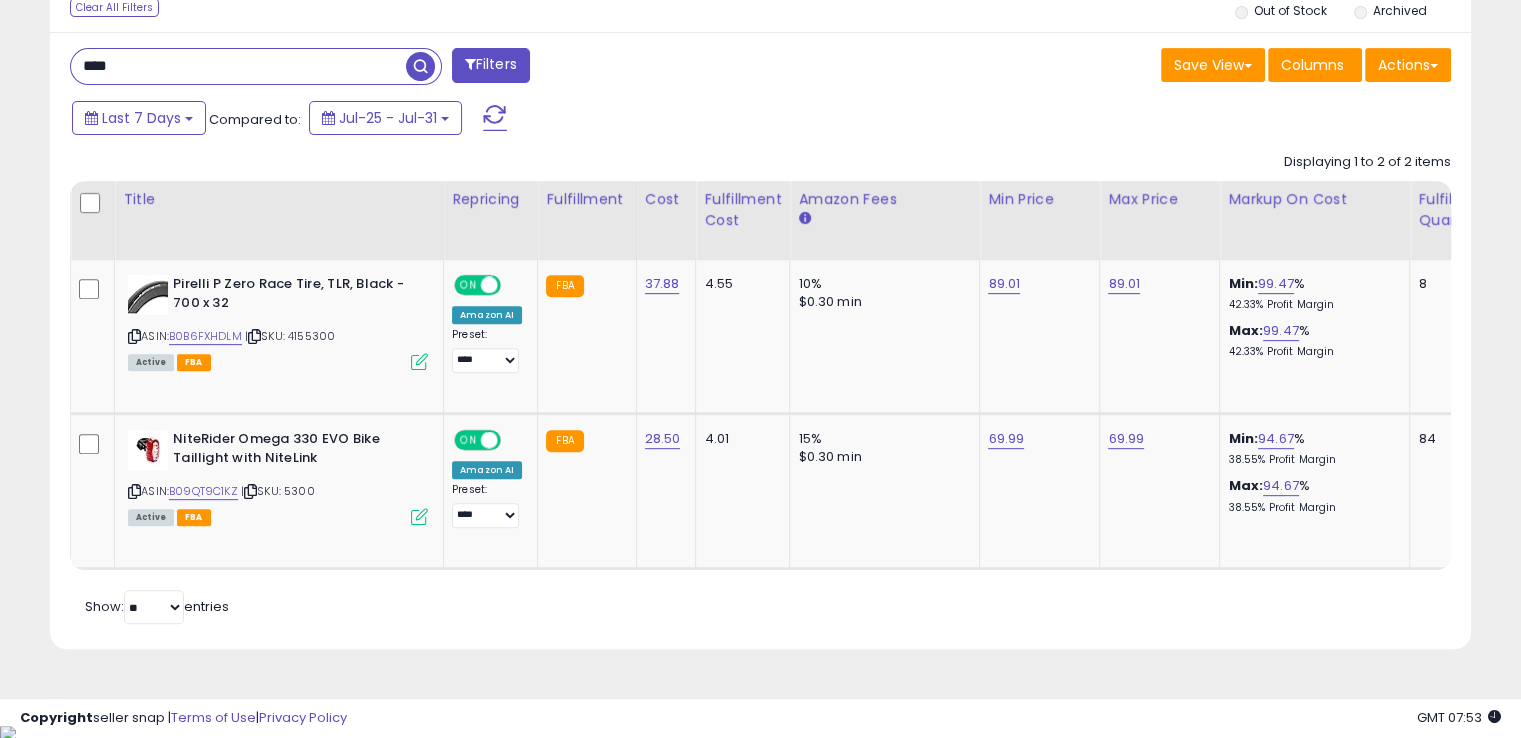 click on "[REDACTED]" at bounding box center (238, 66) 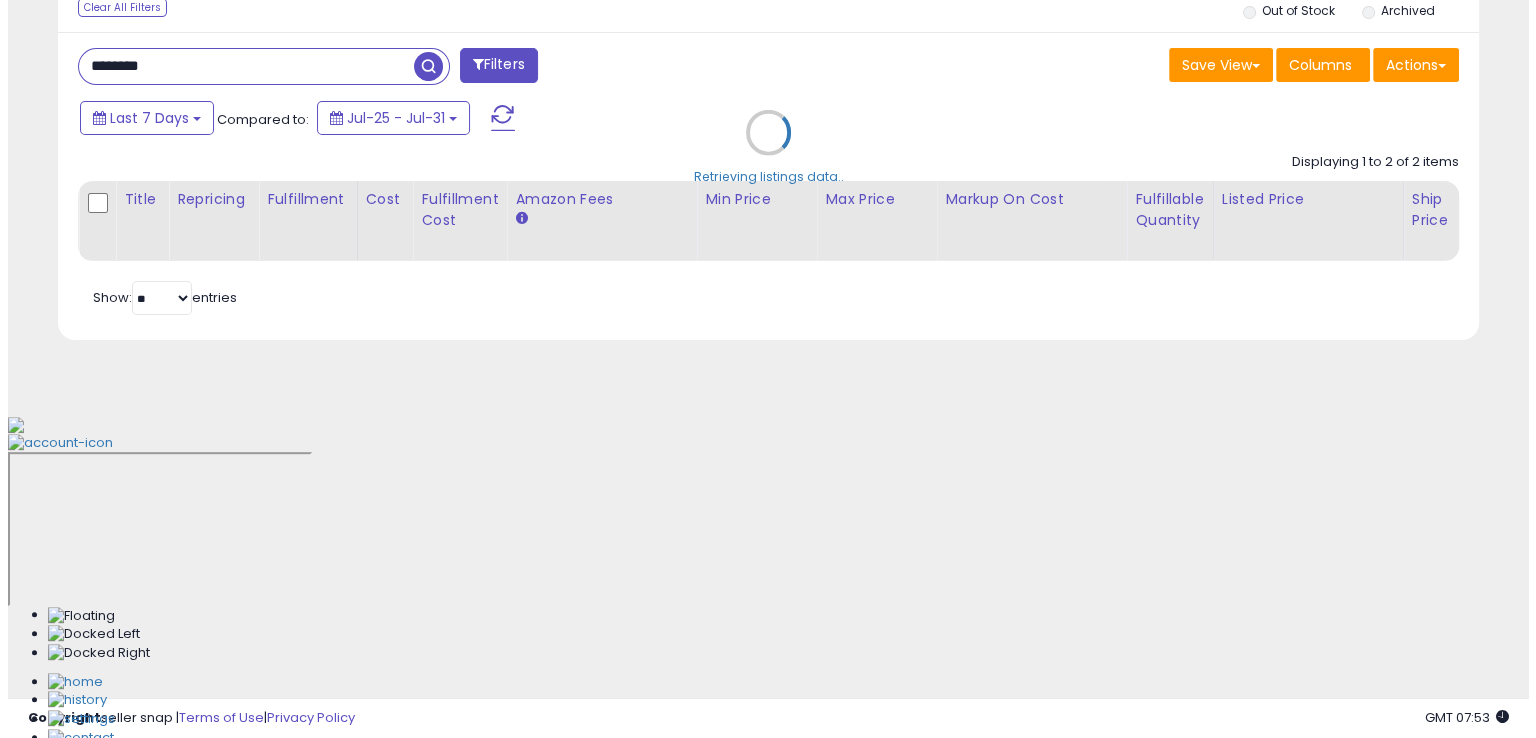 scroll, scrollTop: 481, scrollLeft: 0, axis: vertical 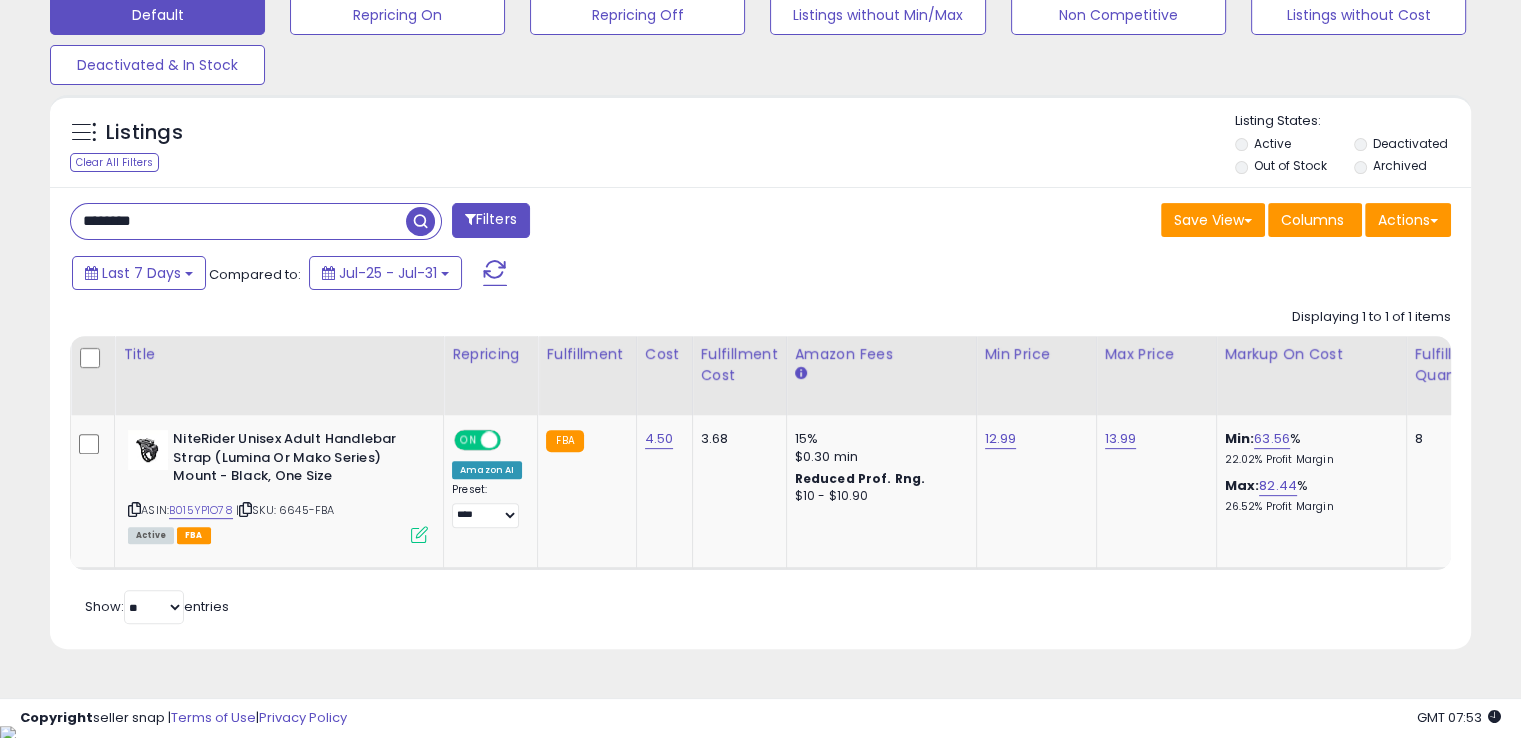 click on "********" at bounding box center (238, 221) 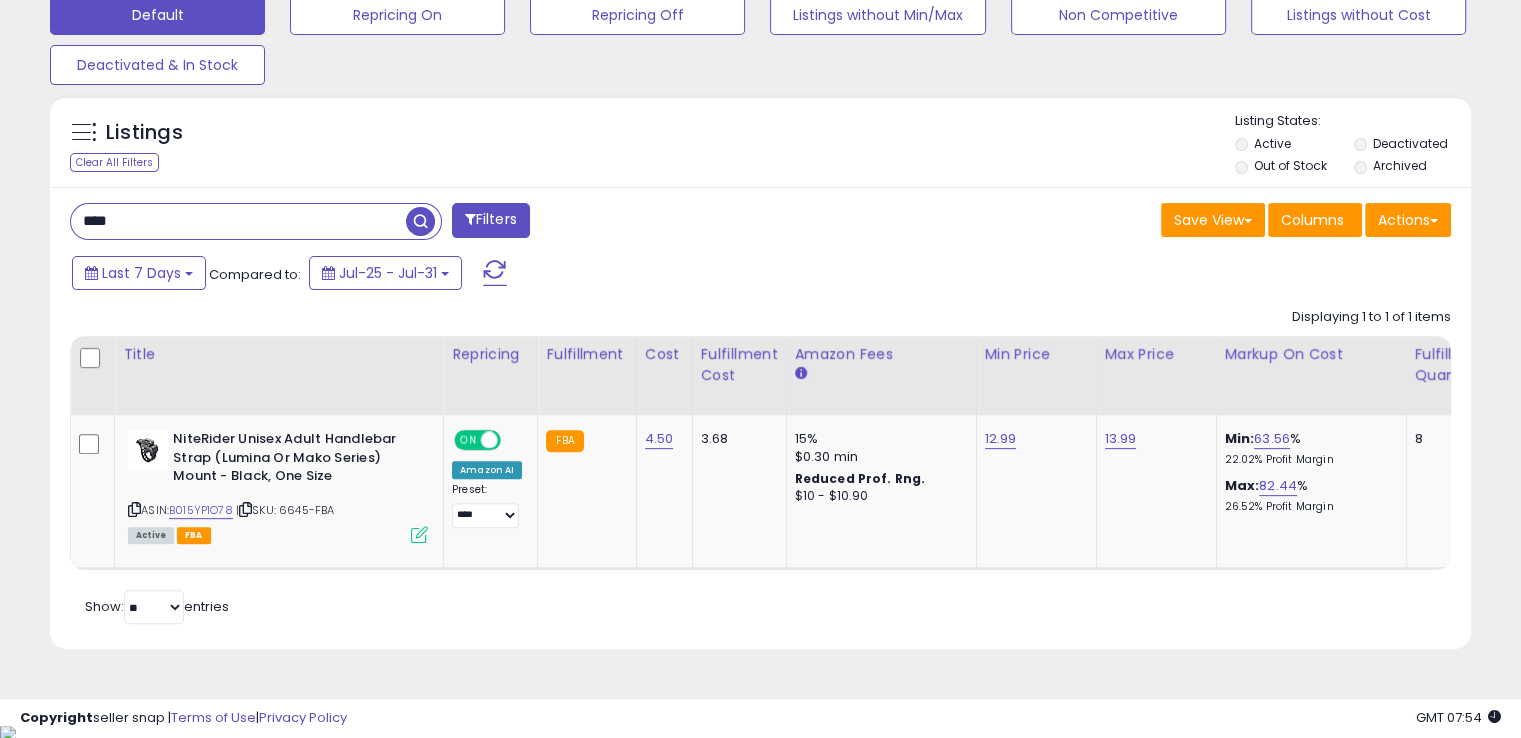 scroll, scrollTop: 999589, scrollLeft: 999168, axis: both 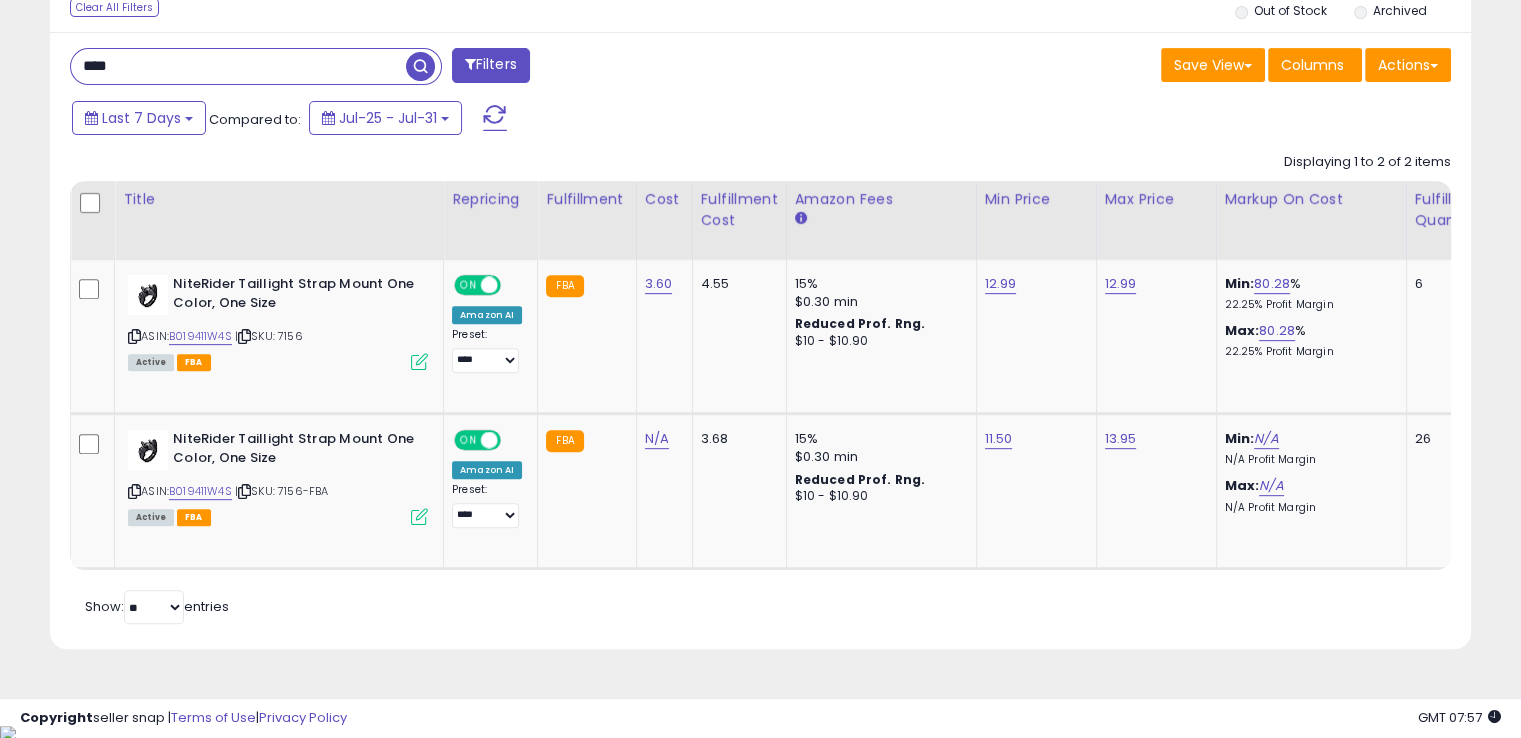 click on "[REDACTED]" at bounding box center [238, 66] 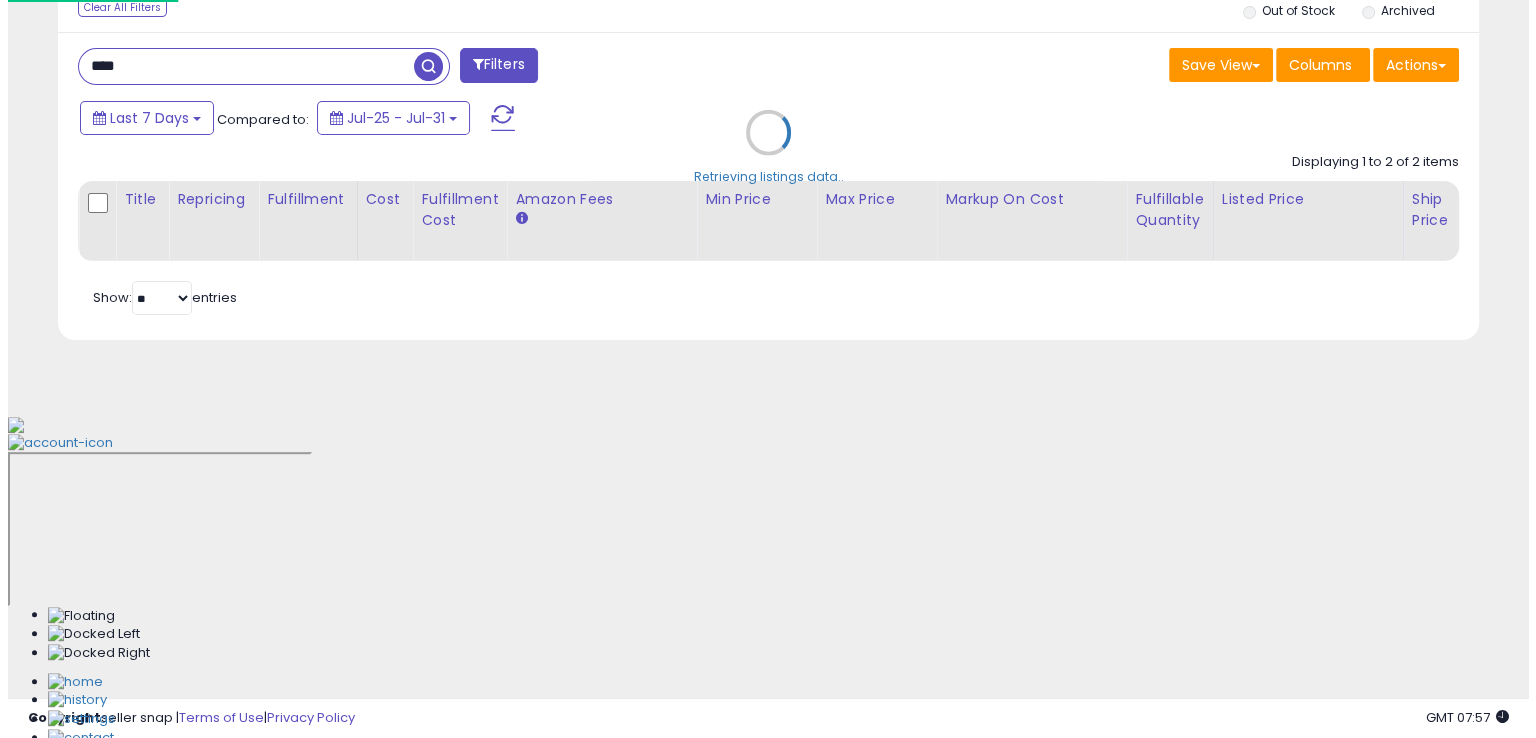 scroll, scrollTop: 481, scrollLeft: 0, axis: vertical 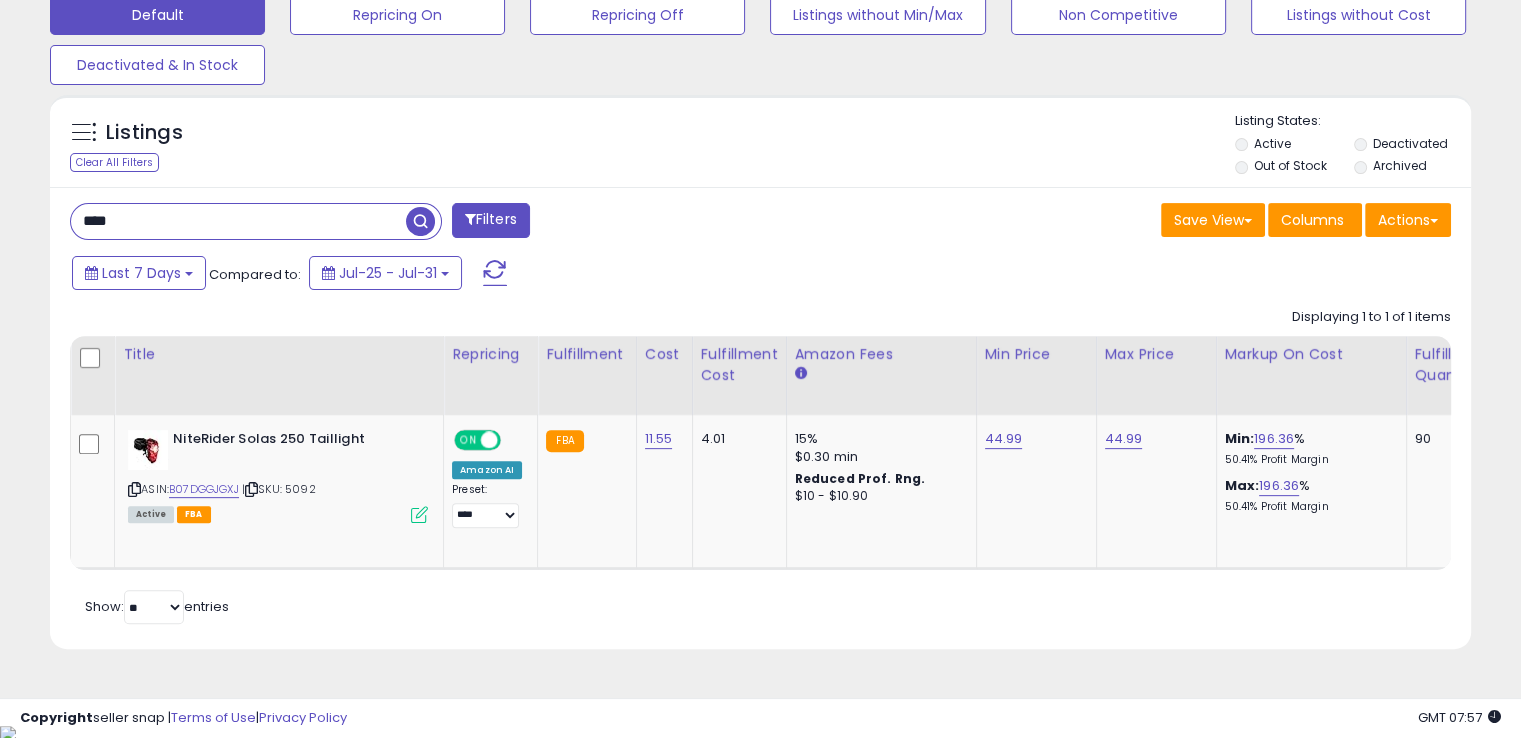 click on "[REDACTED]" at bounding box center (238, 221) 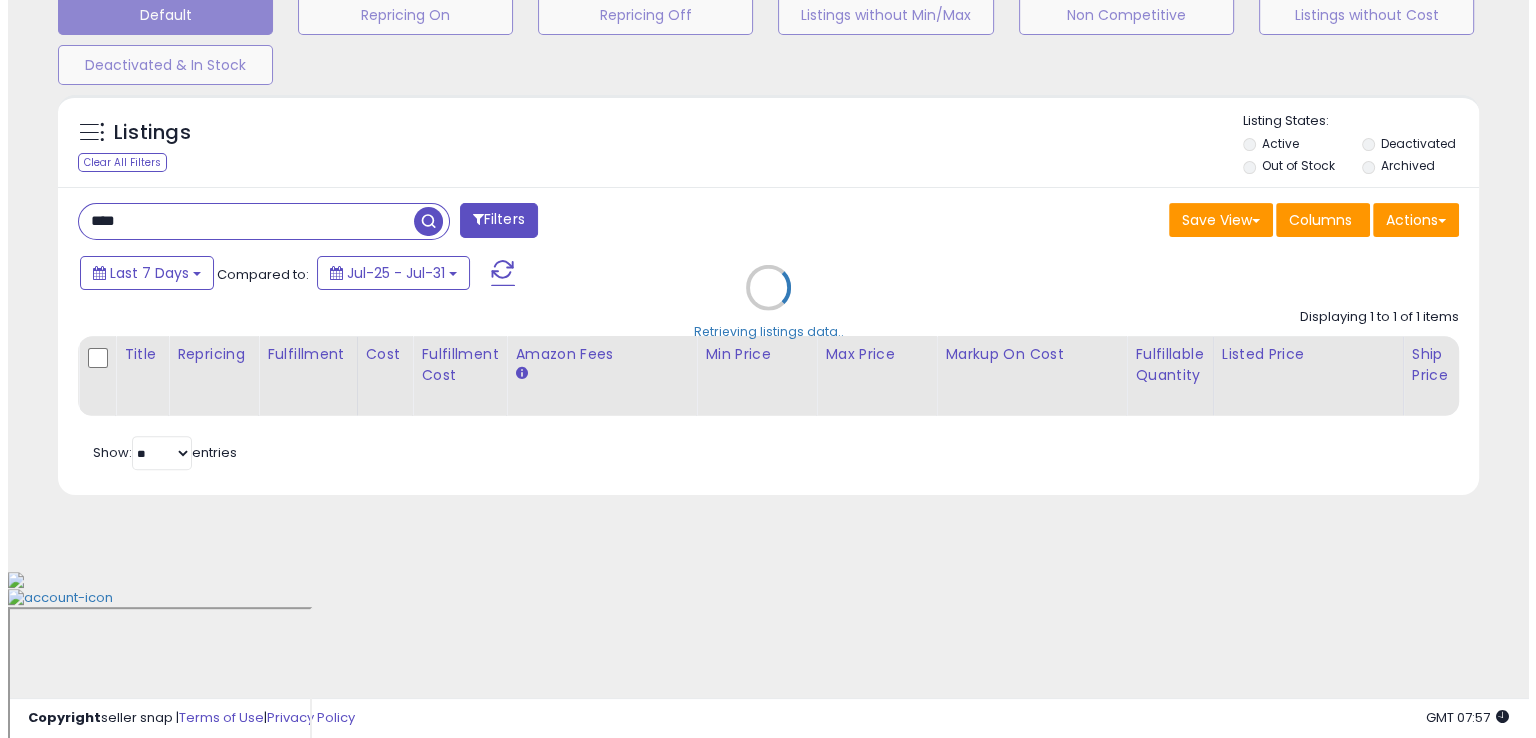 scroll, scrollTop: 481, scrollLeft: 0, axis: vertical 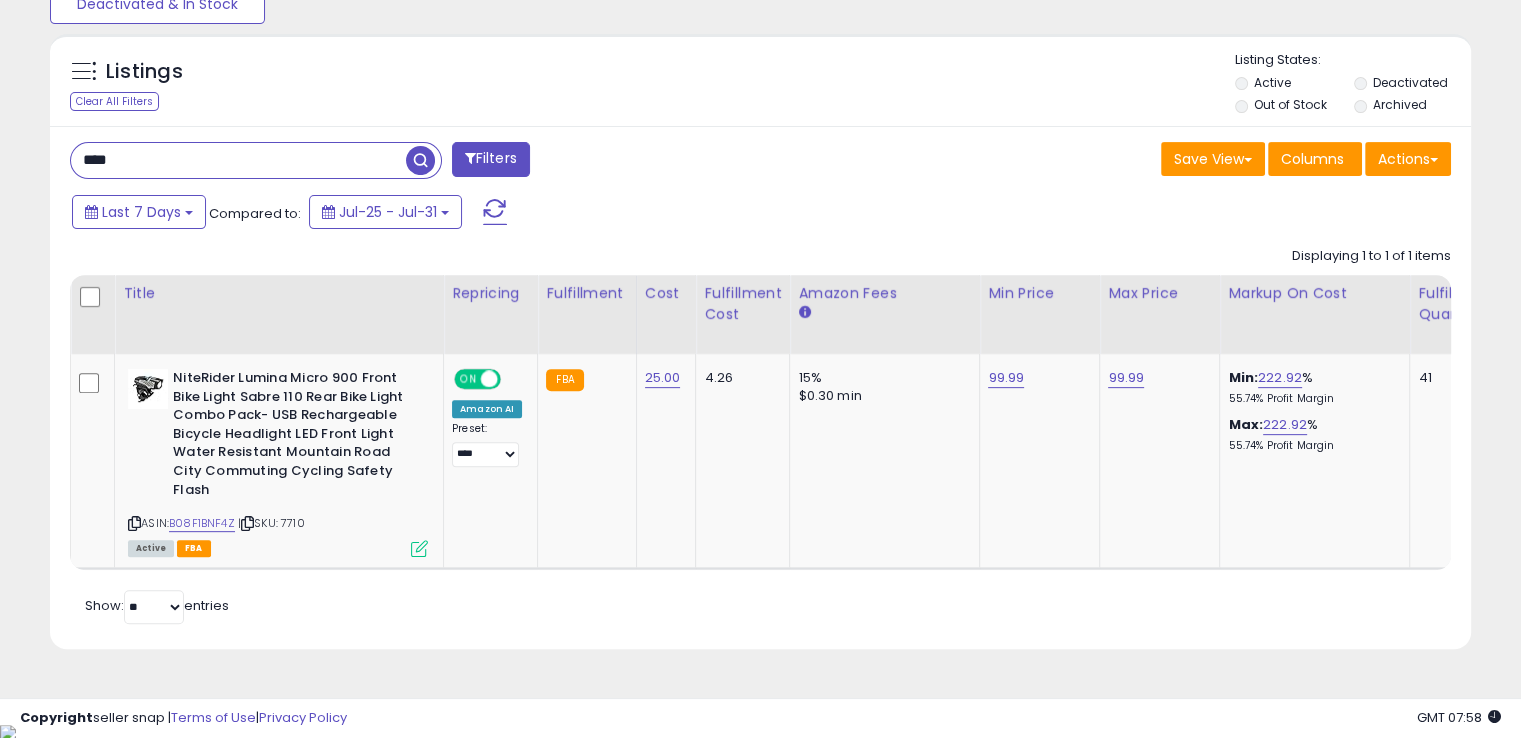 click on "[REDACTED]" at bounding box center [238, 160] 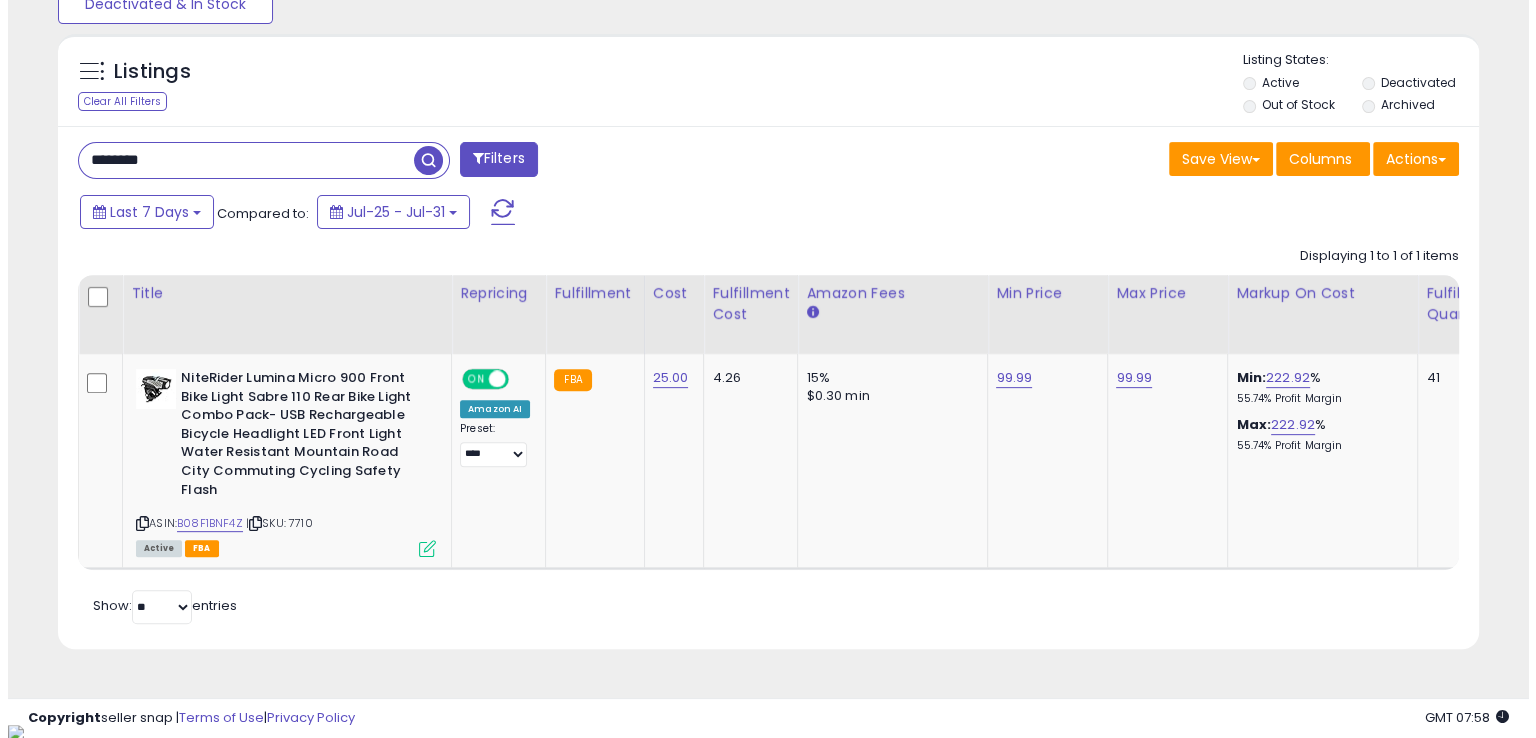 scroll, scrollTop: 481, scrollLeft: 0, axis: vertical 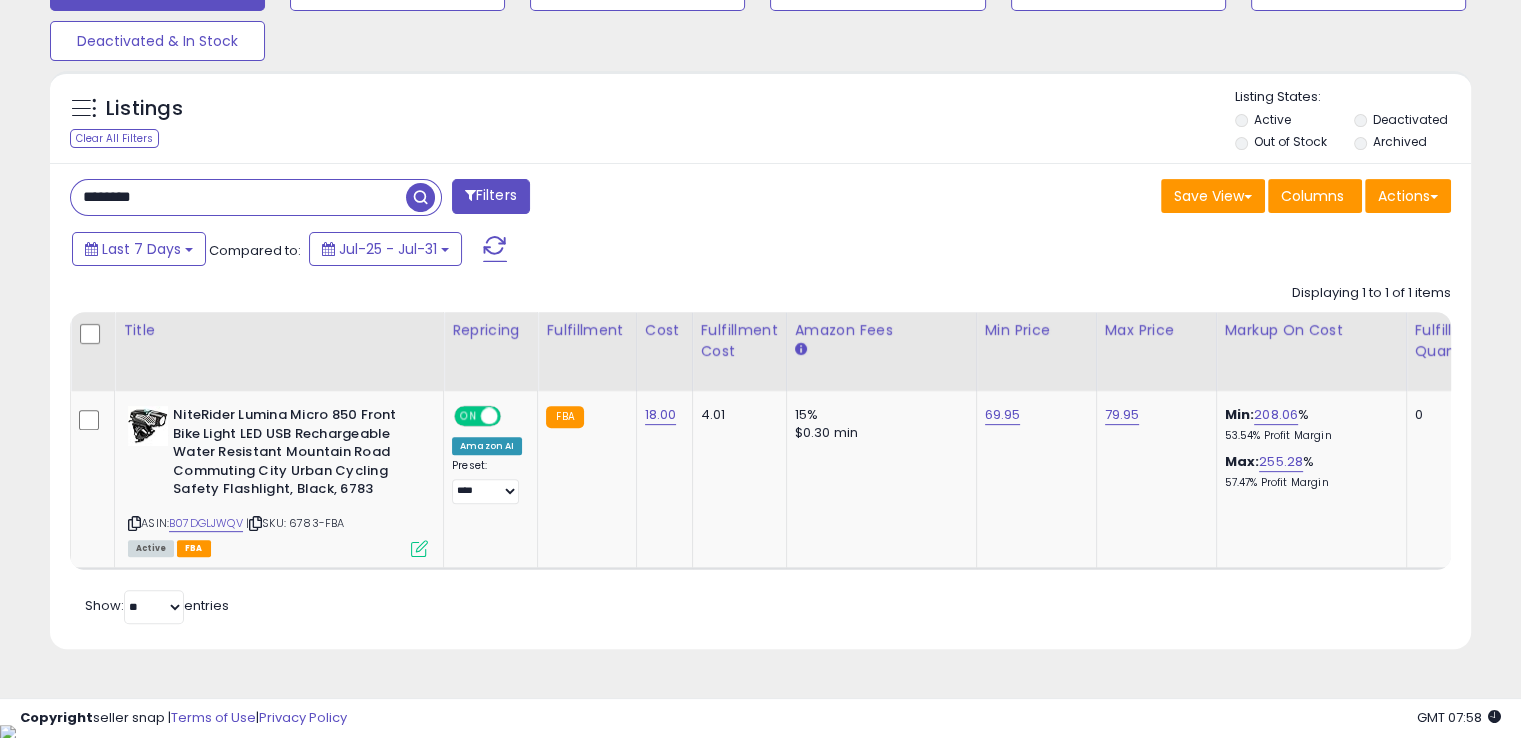click on "********" at bounding box center [238, 197] 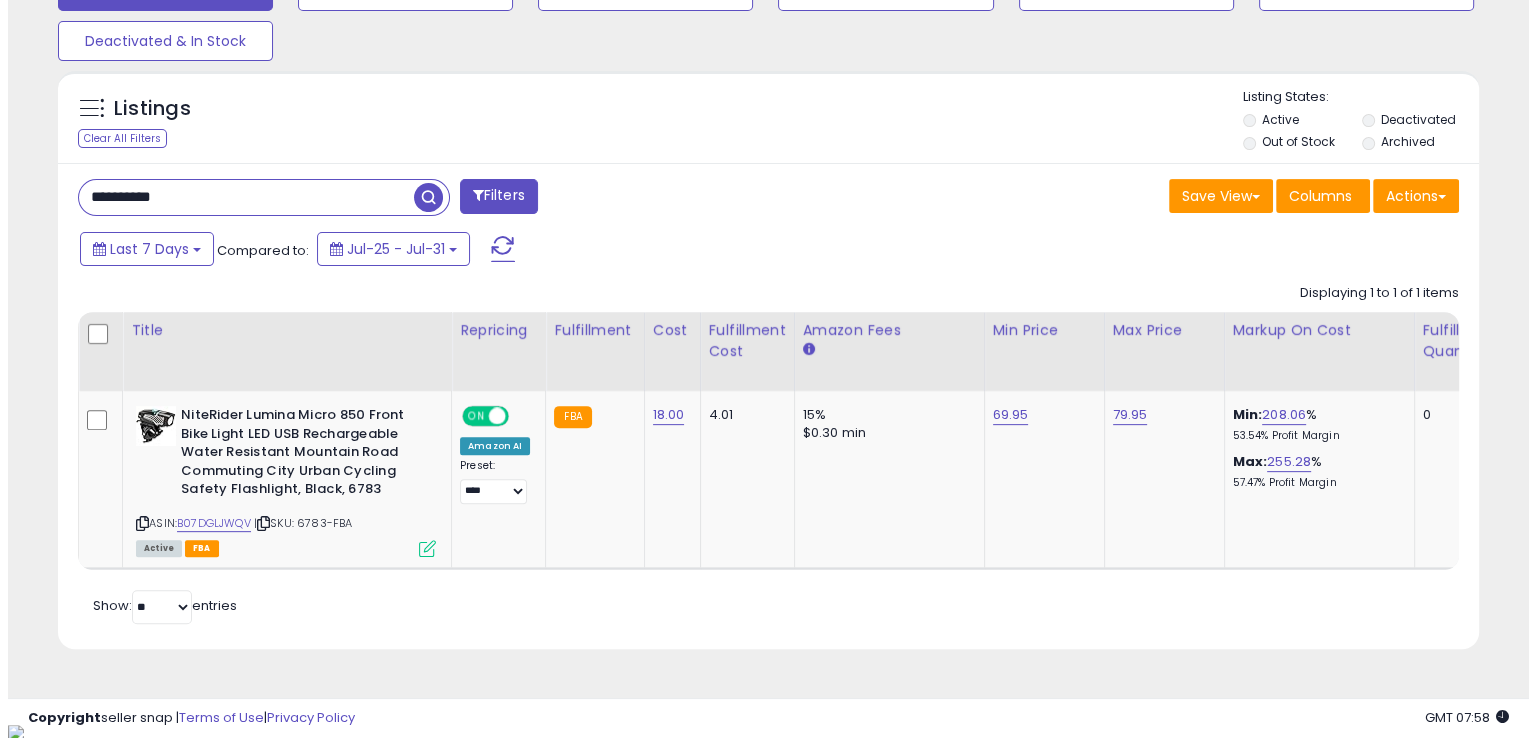scroll, scrollTop: 481, scrollLeft: 0, axis: vertical 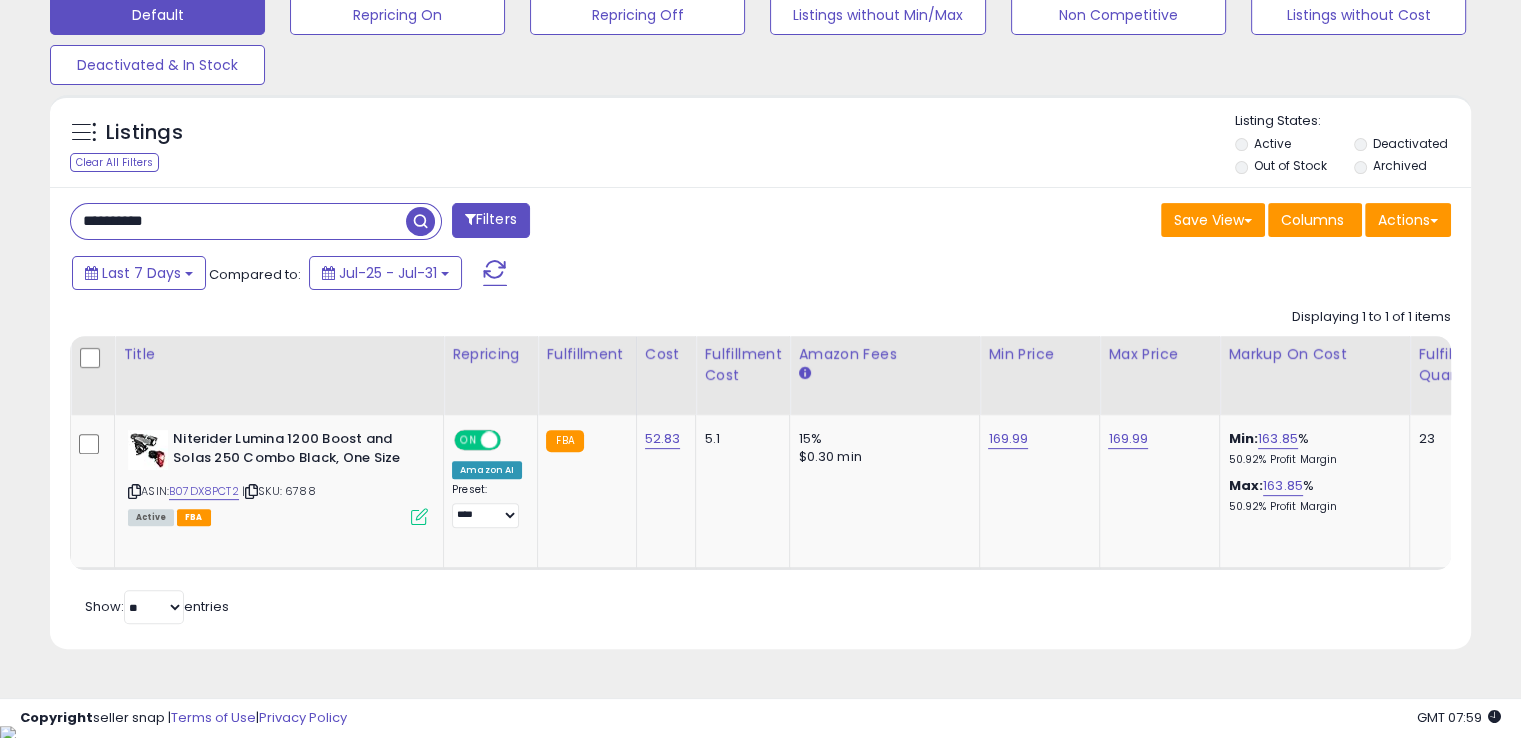 click on "**********" at bounding box center [238, 221] 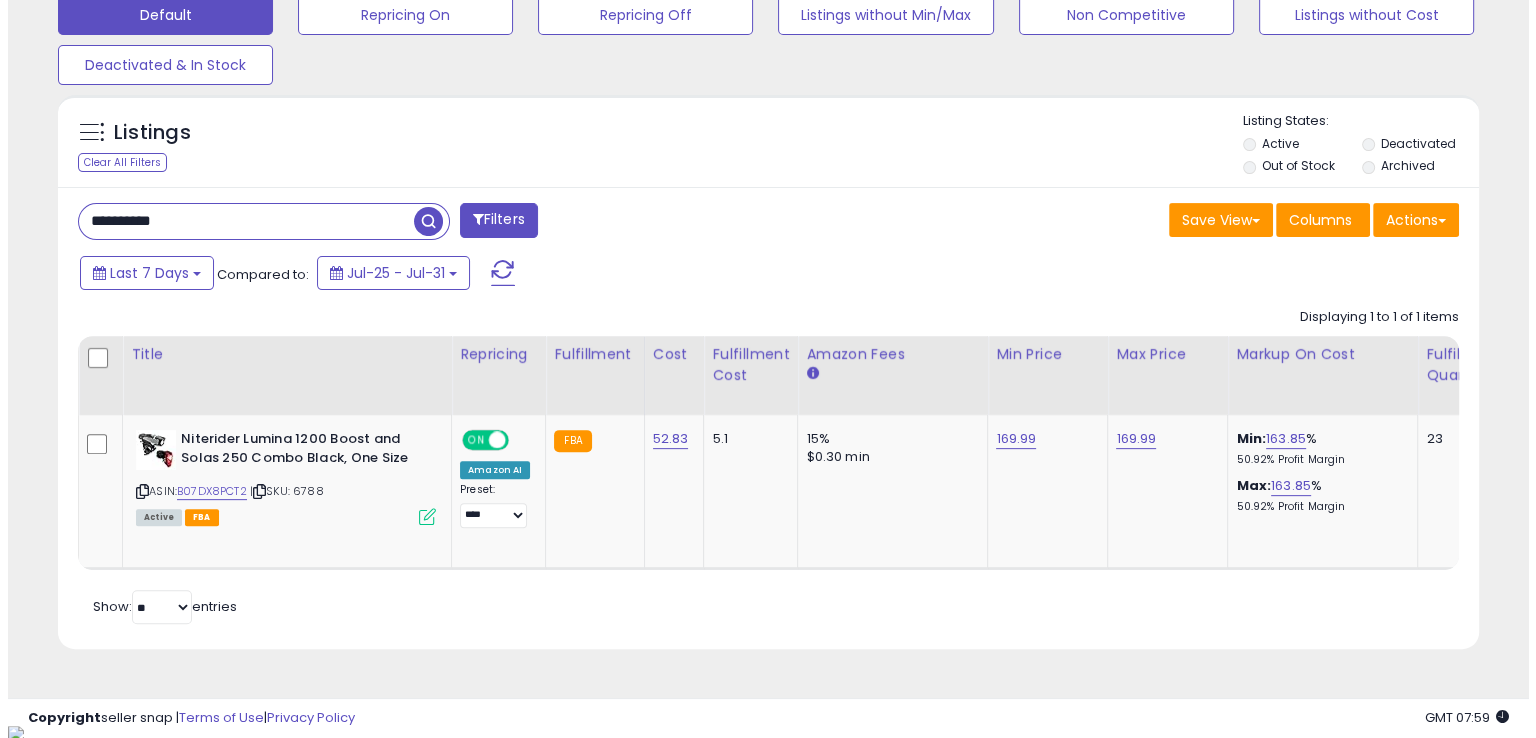 scroll, scrollTop: 481, scrollLeft: 0, axis: vertical 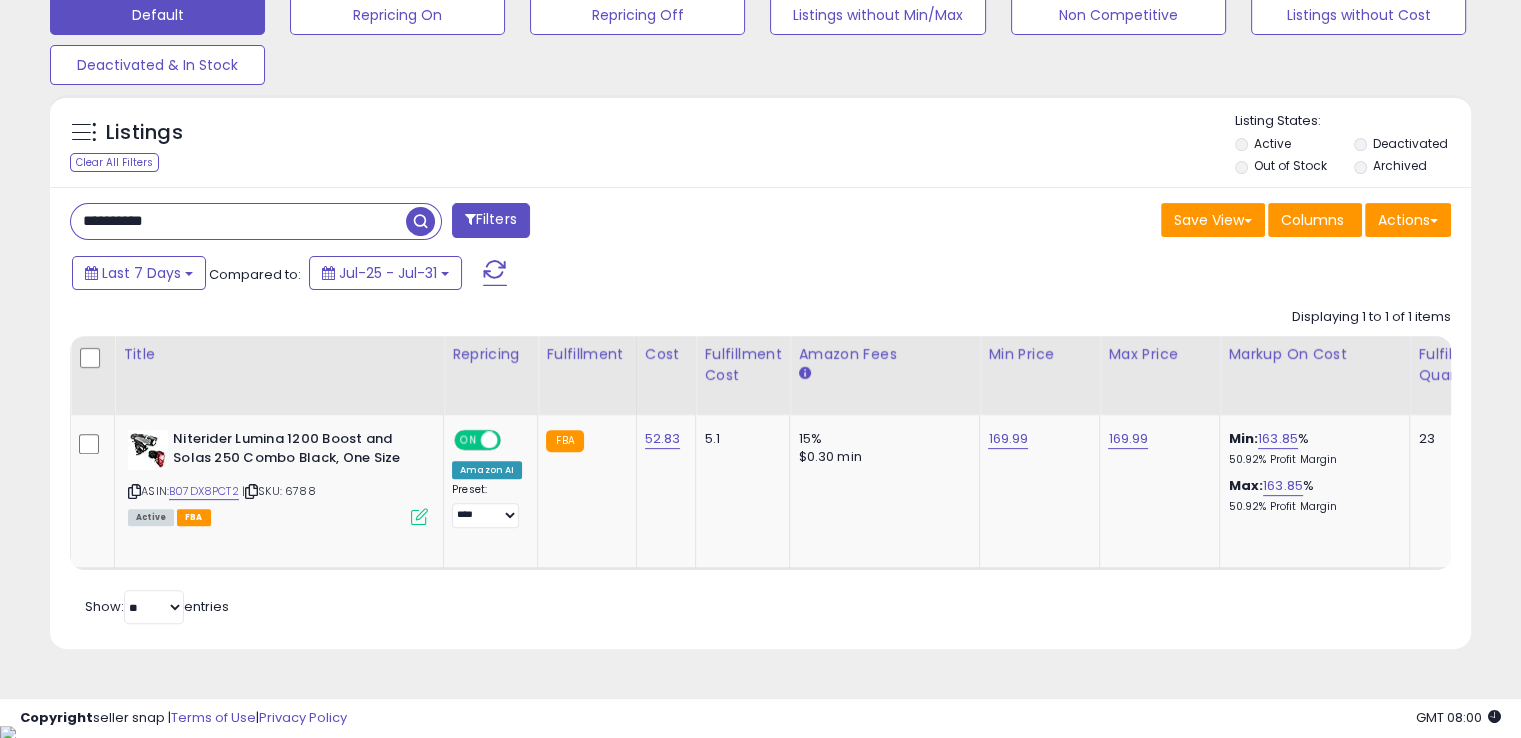 click on "**********" at bounding box center (238, 221) 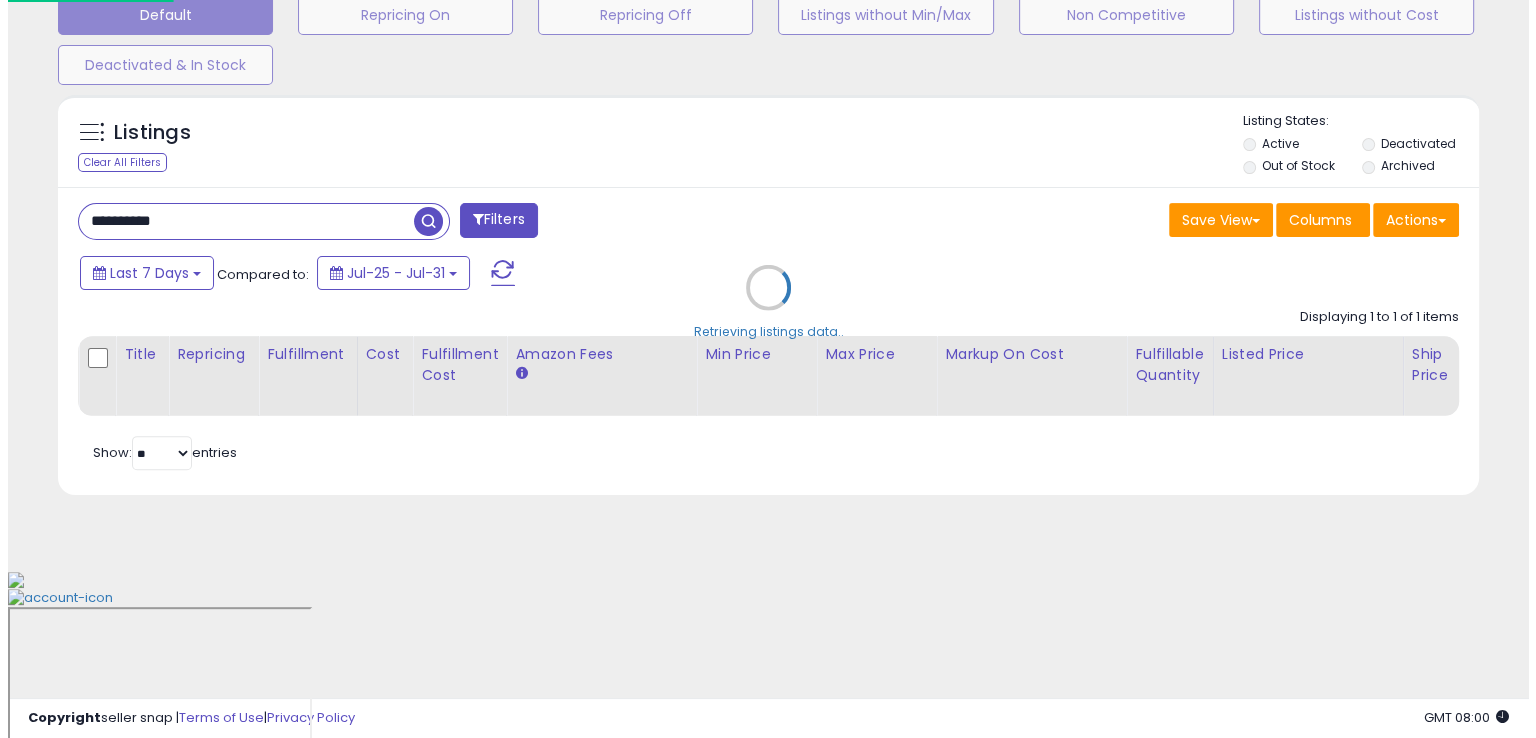 scroll, scrollTop: 481, scrollLeft: 0, axis: vertical 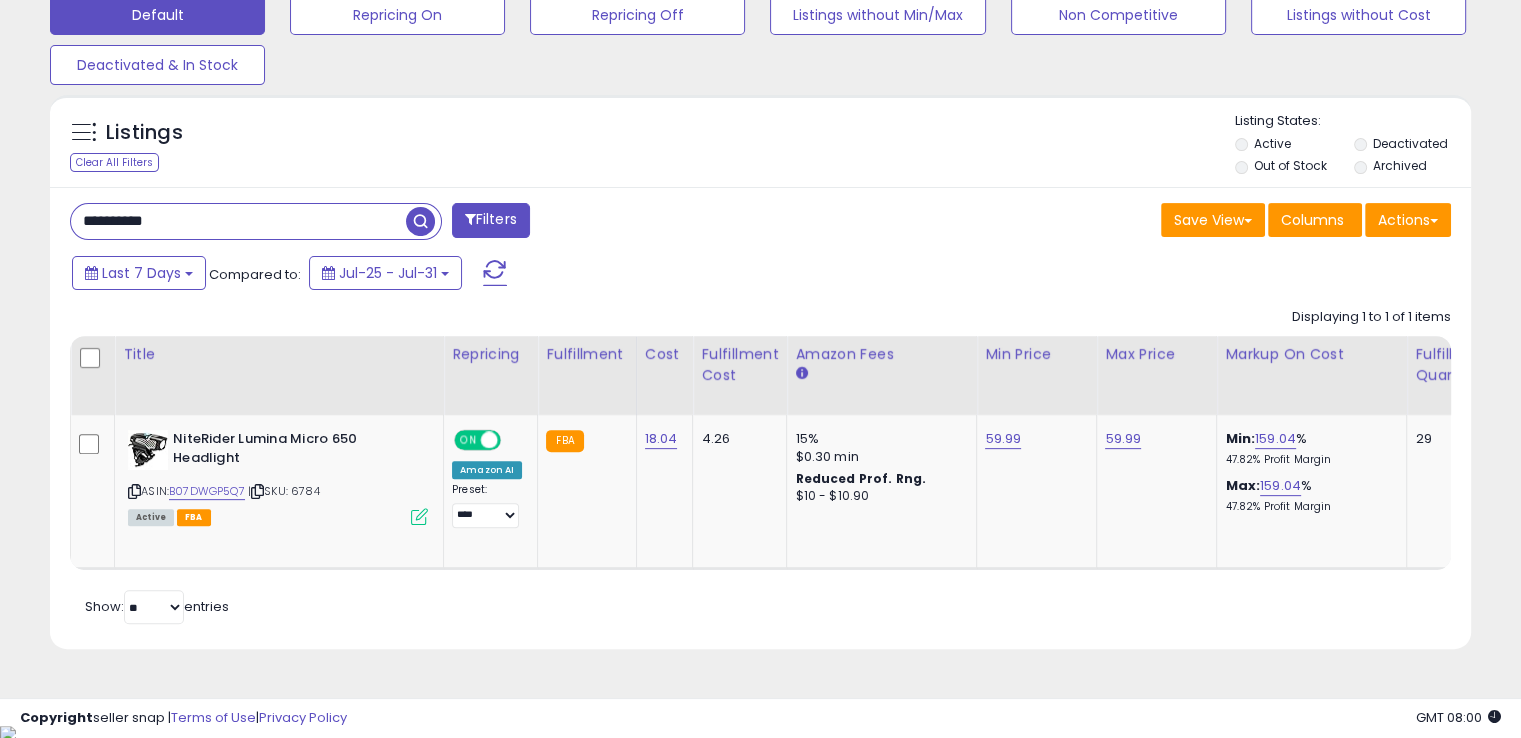 click on "**********" at bounding box center (238, 221) 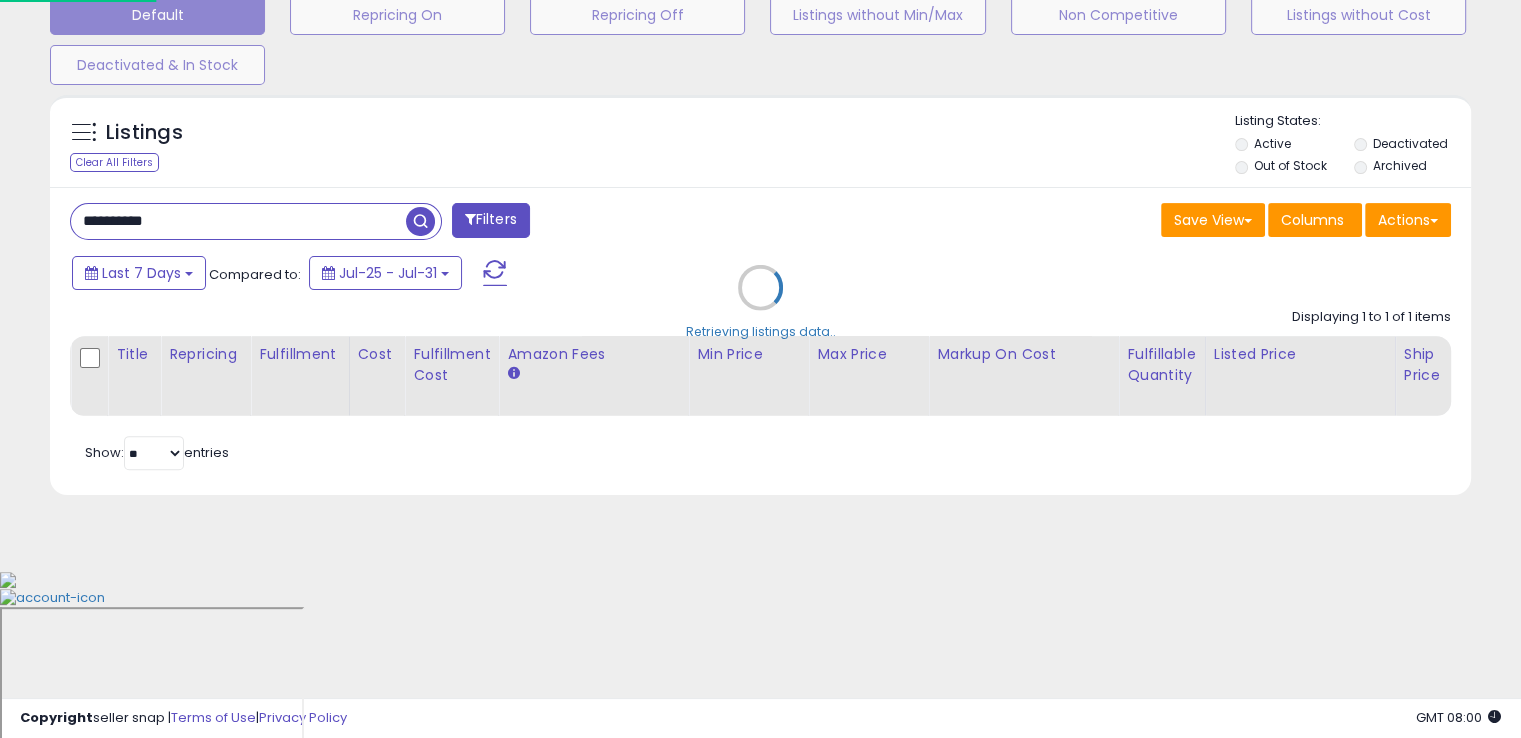 scroll, scrollTop: 999589, scrollLeft: 999168, axis: both 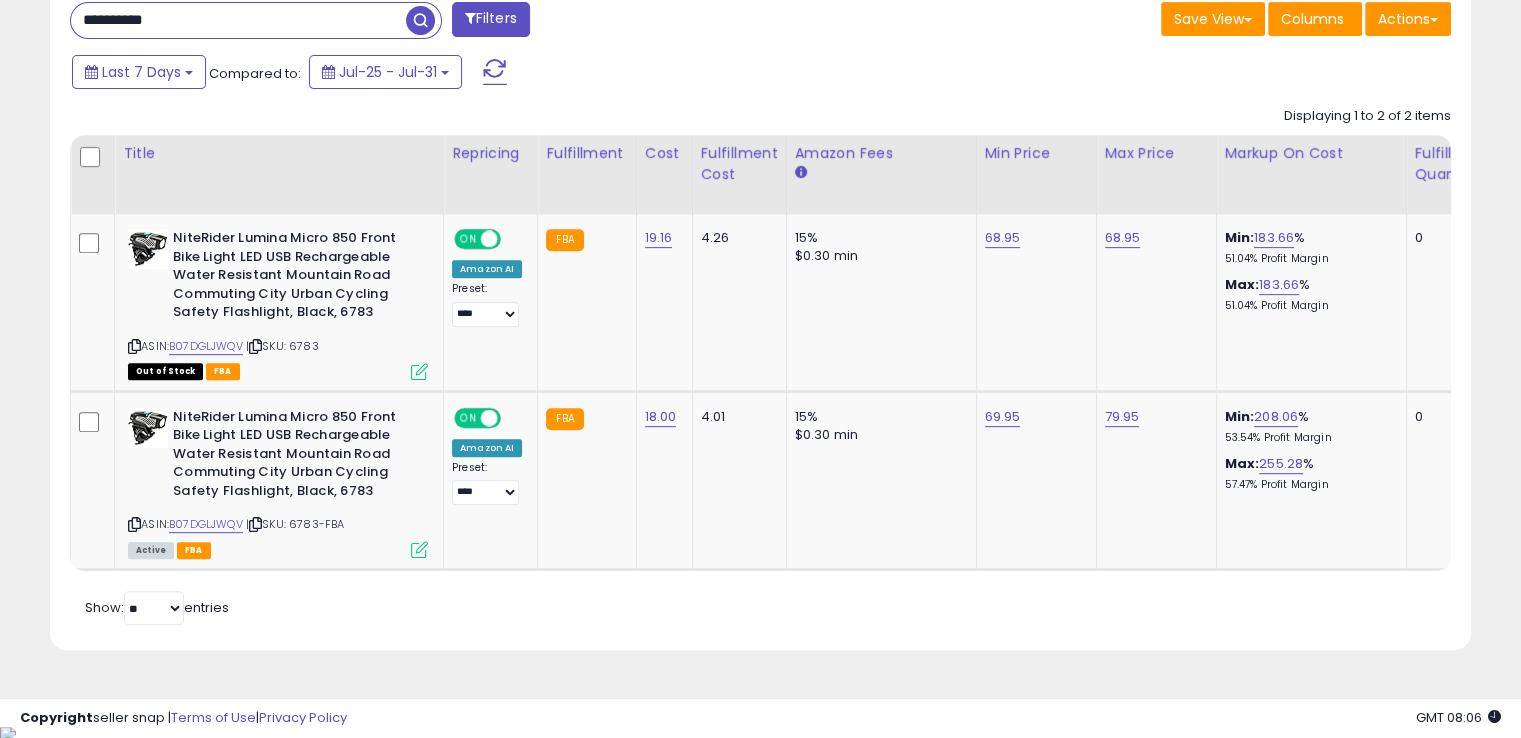click on "**********" at bounding box center (238, 20) 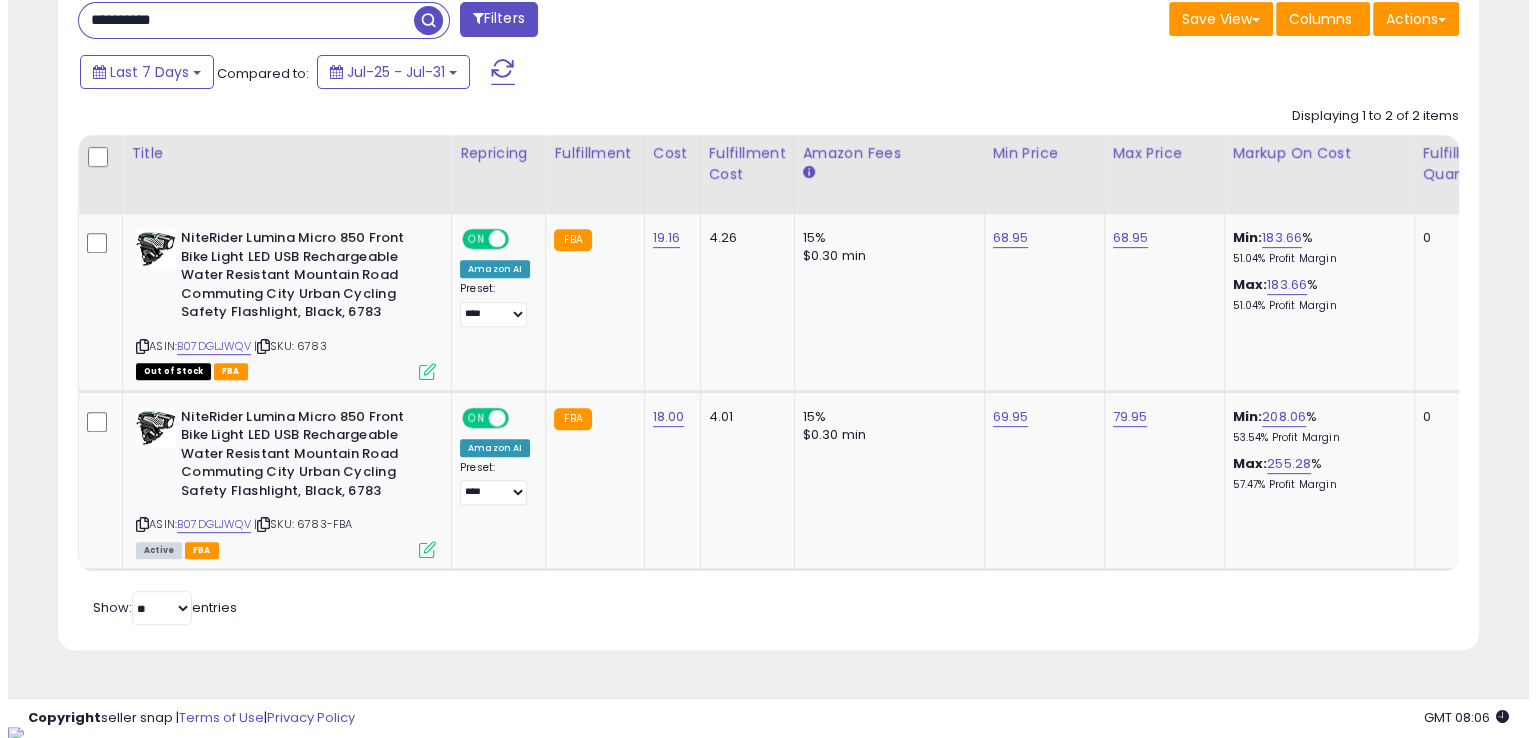 scroll, scrollTop: 481, scrollLeft: 0, axis: vertical 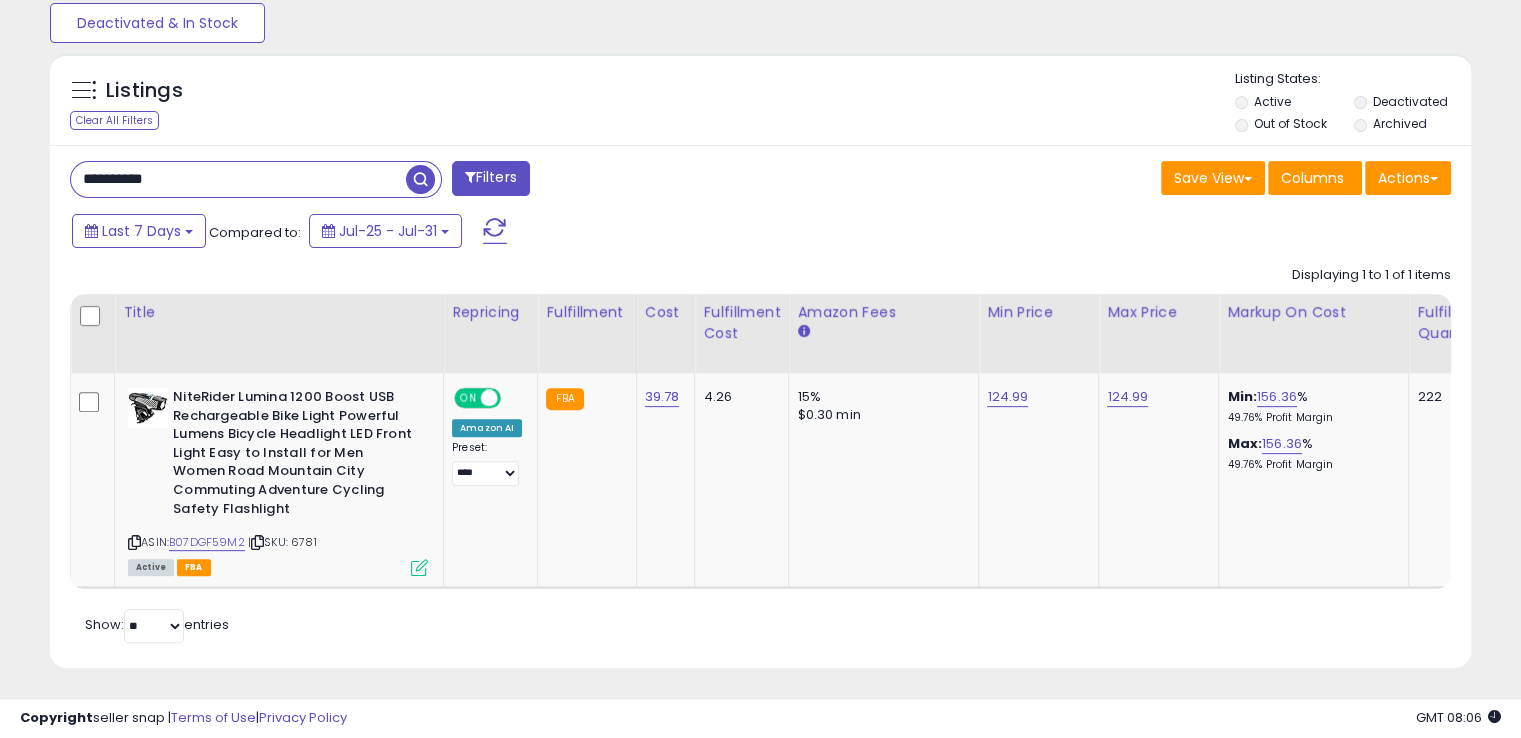 click on "**********" at bounding box center (238, 179) 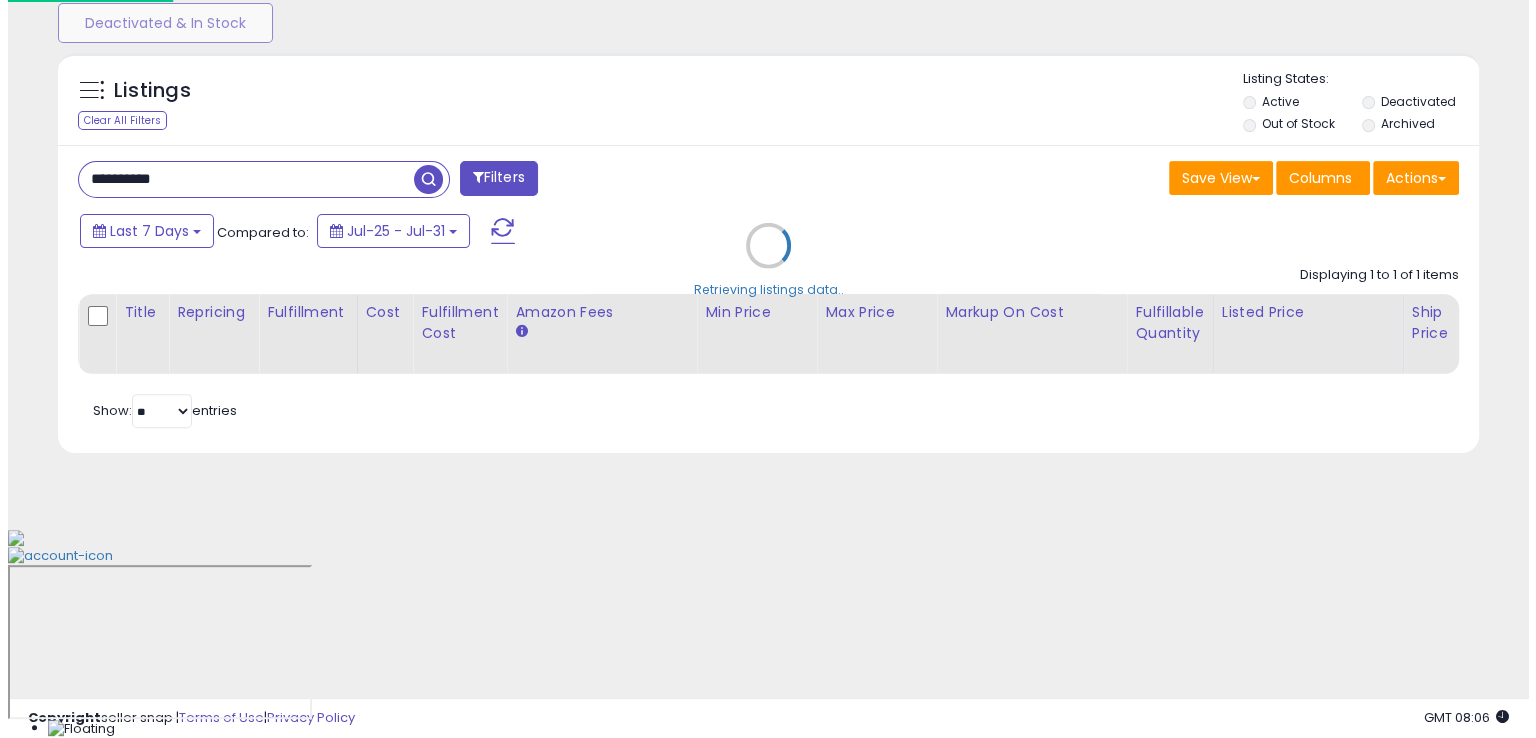scroll, scrollTop: 481, scrollLeft: 0, axis: vertical 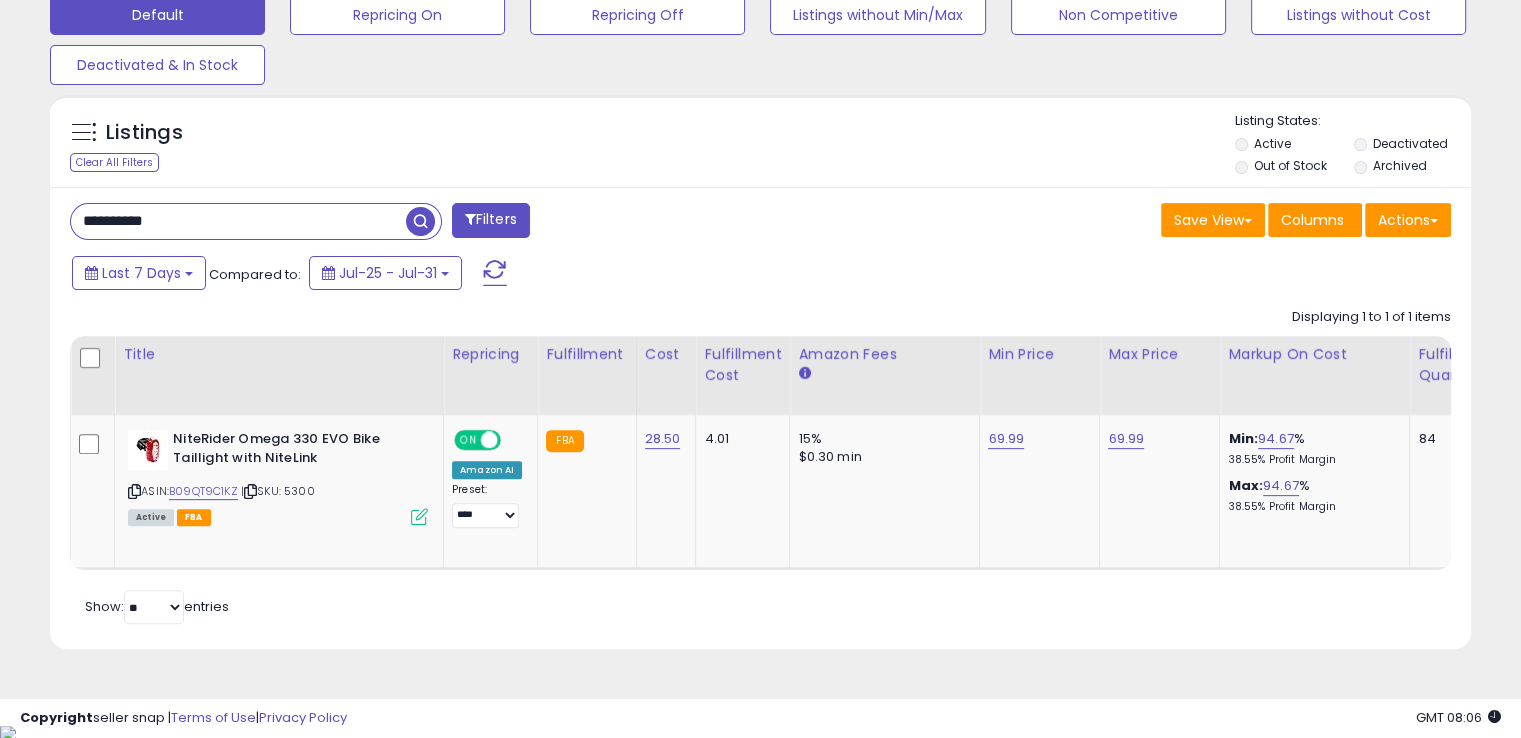 click on "**********" at bounding box center [238, 221] 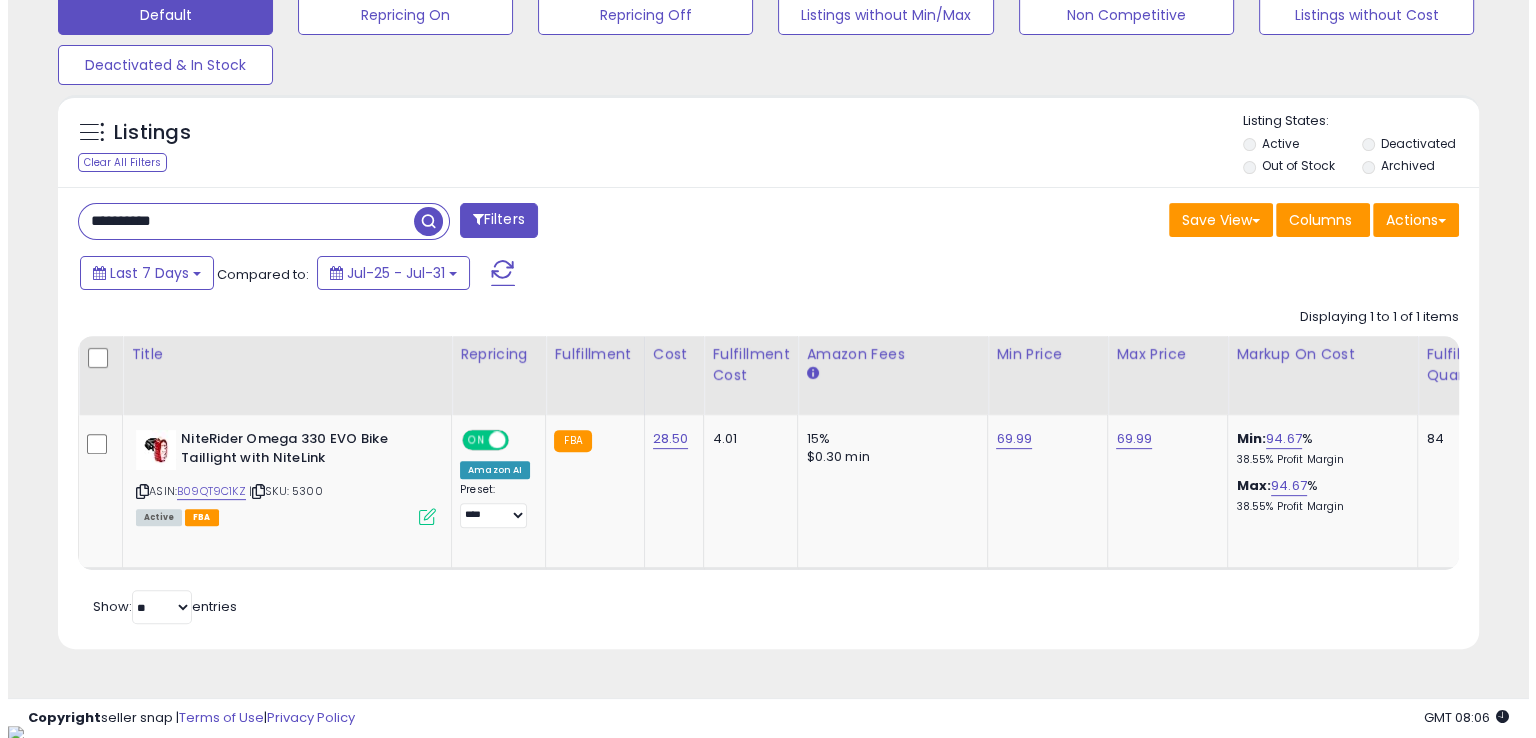 scroll, scrollTop: 481, scrollLeft: 0, axis: vertical 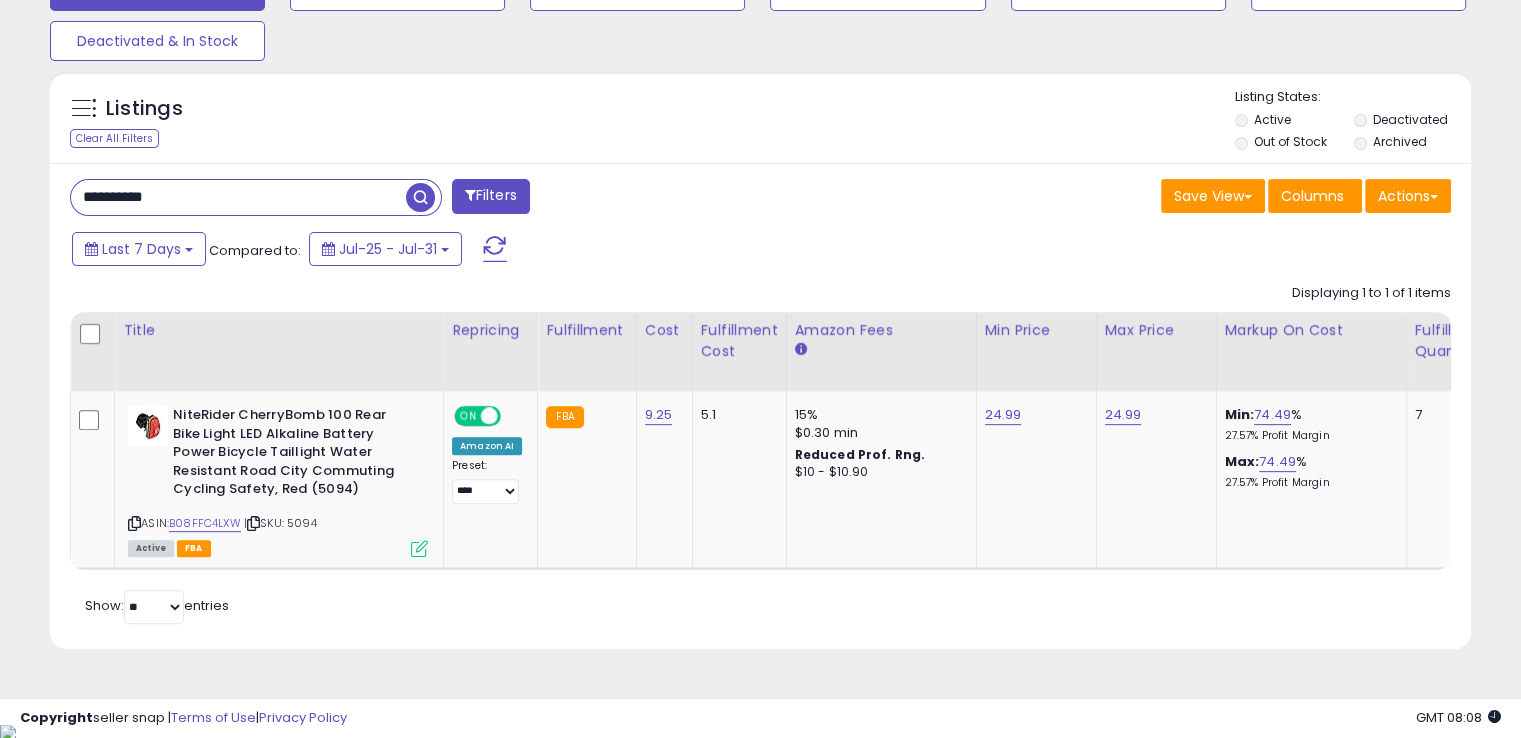 click on "**********" at bounding box center [238, 197] 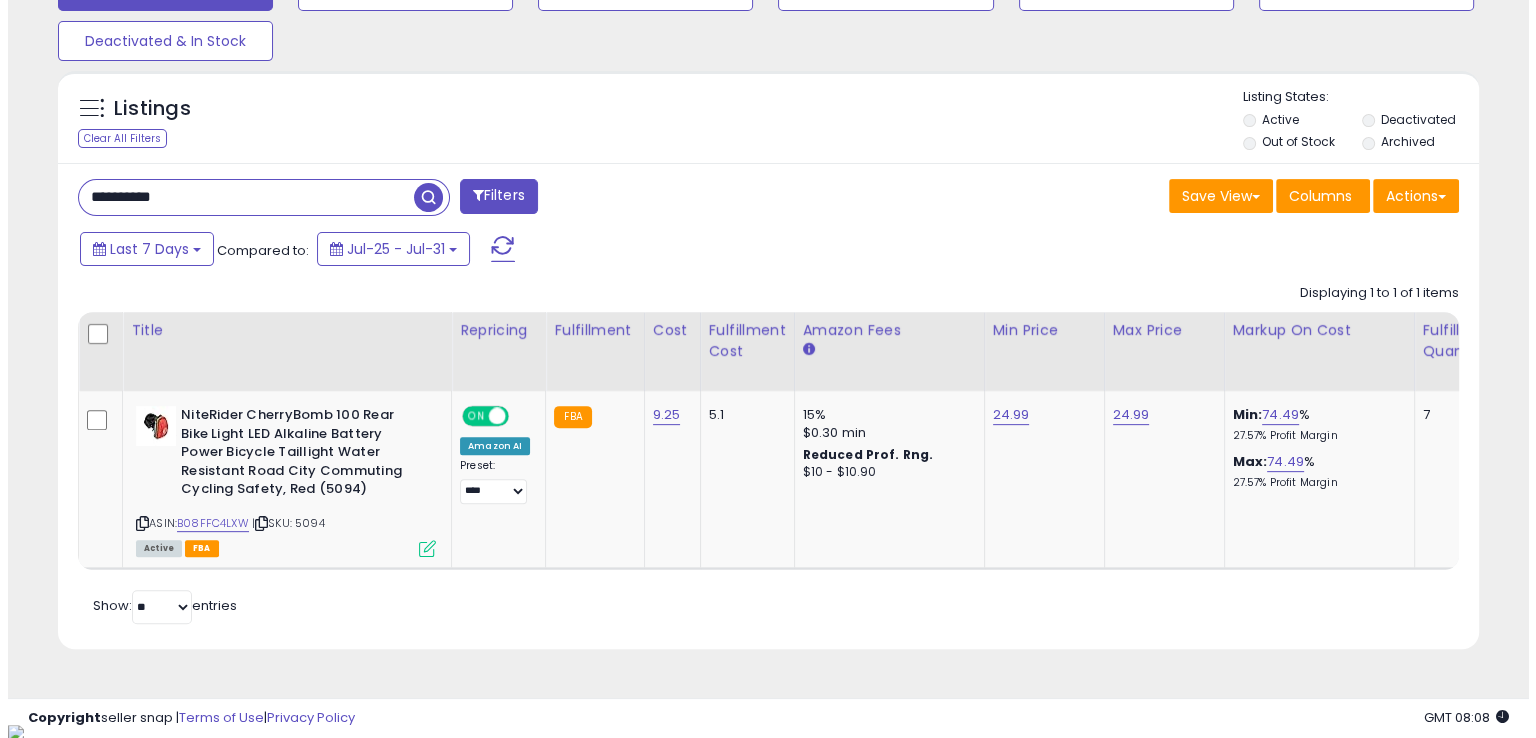 scroll, scrollTop: 481, scrollLeft: 0, axis: vertical 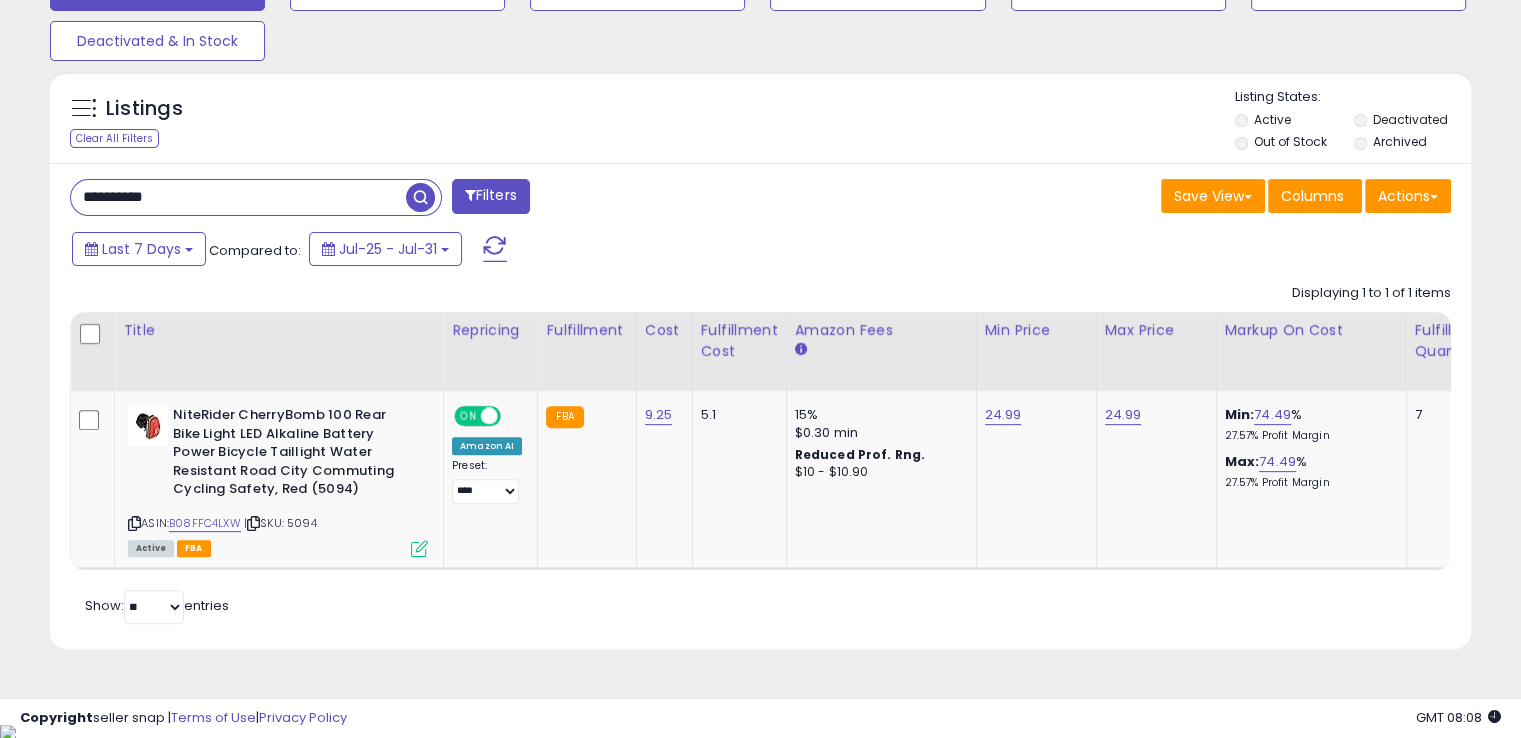 click on "**********" at bounding box center (238, 197) 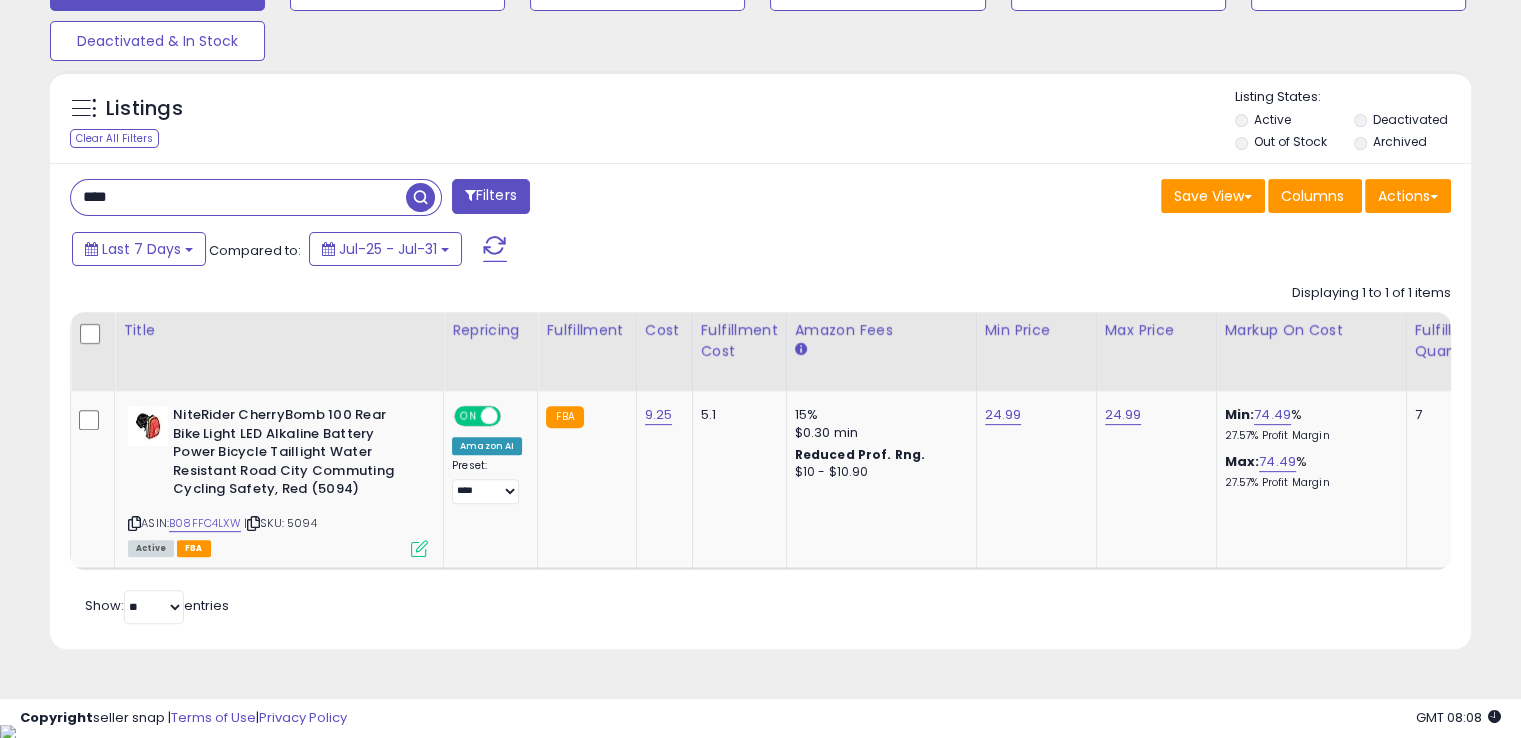 type on "[REDACTED]" 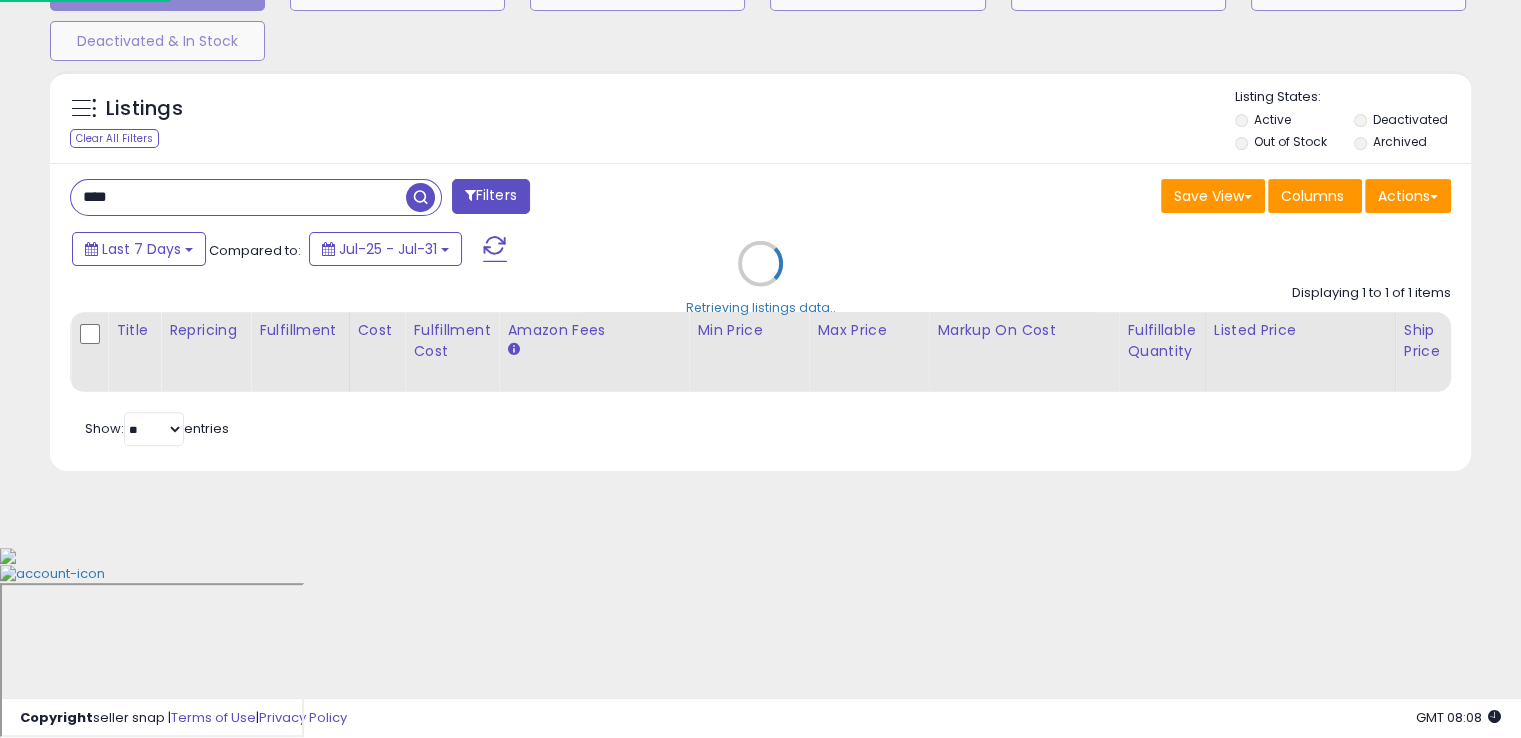 scroll, scrollTop: 999589, scrollLeft: 999168, axis: both 